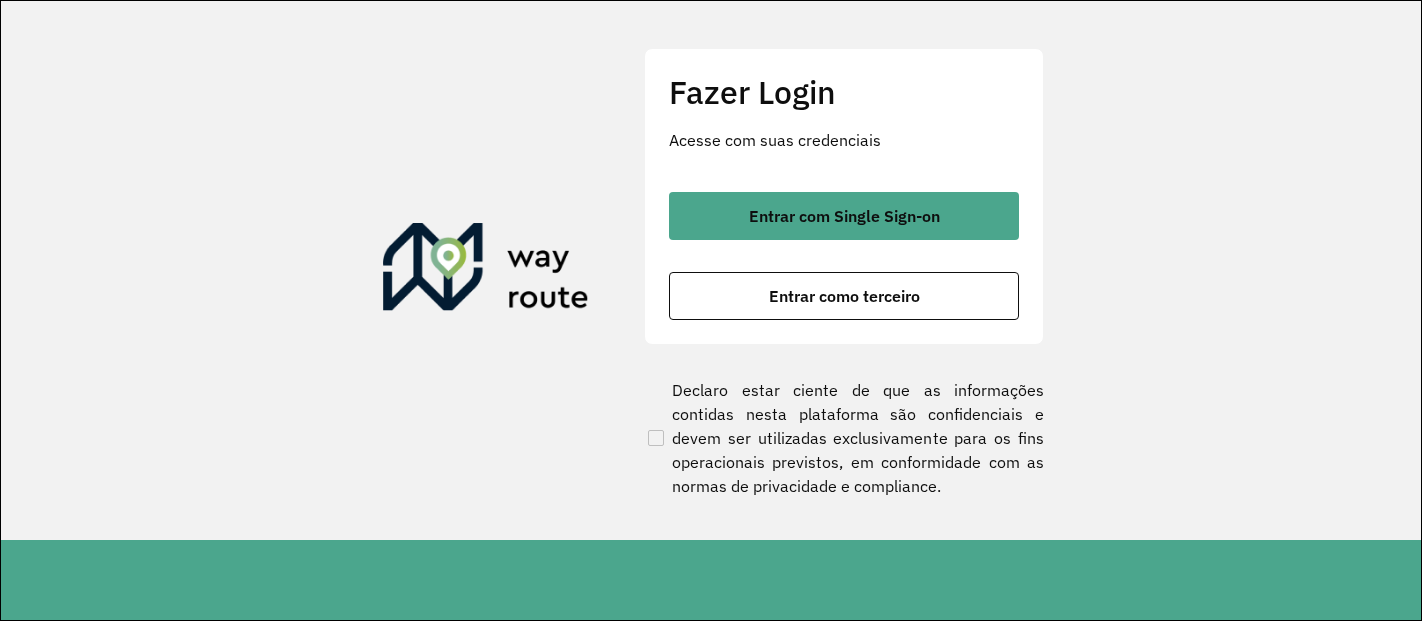 scroll, scrollTop: 0, scrollLeft: 0, axis: both 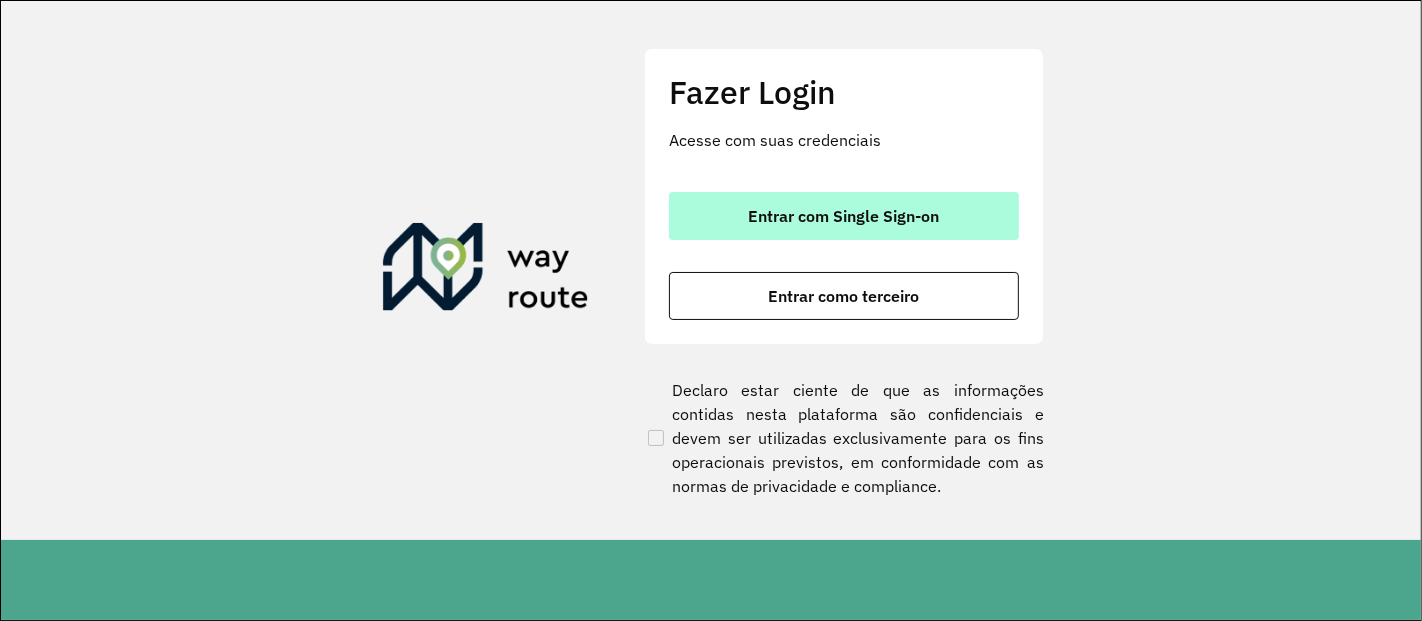 click on "Entrar com Single Sign-on" at bounding box center (844, 216) 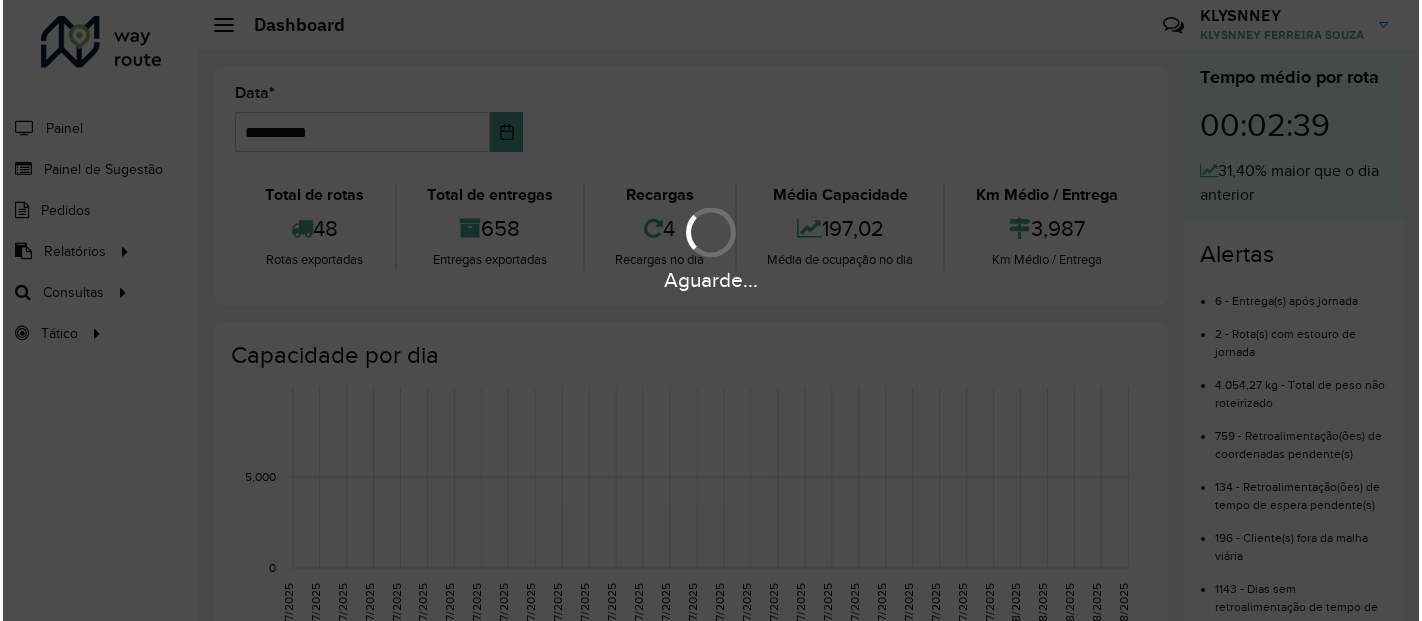 scroll, scrollTop: 0, scrollLeft: 0, axis: both 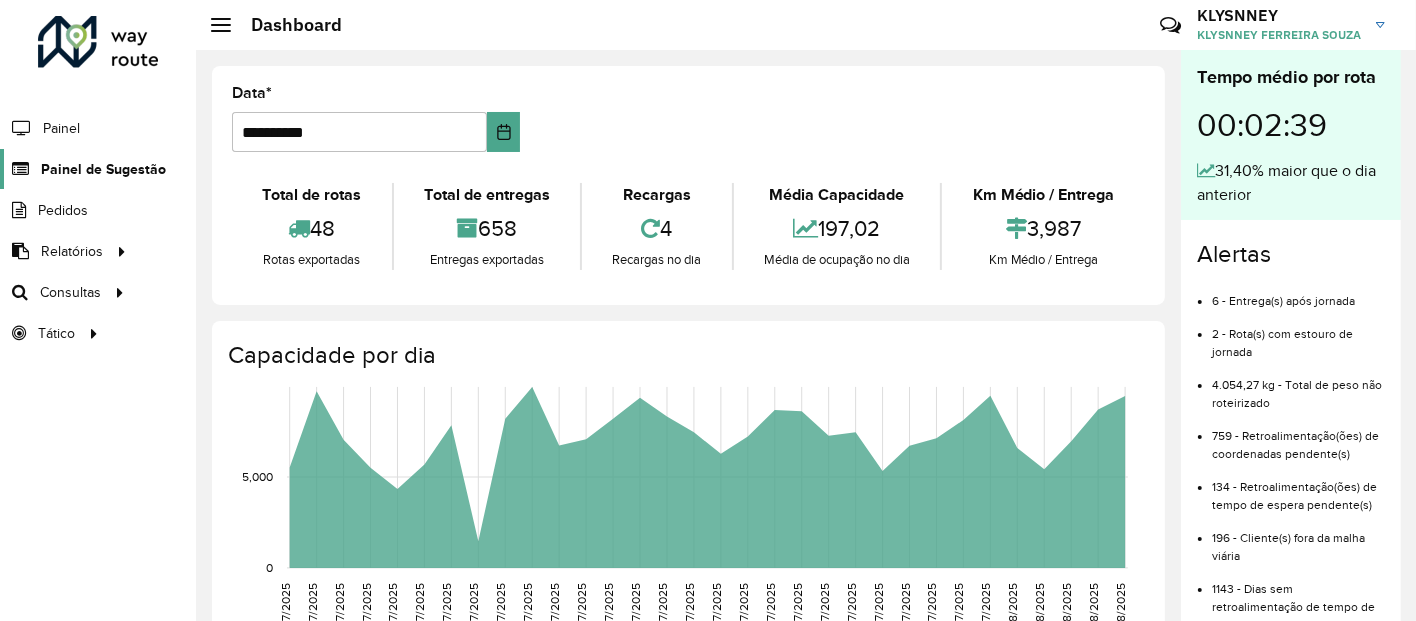 click on "Painel de Sugestão" 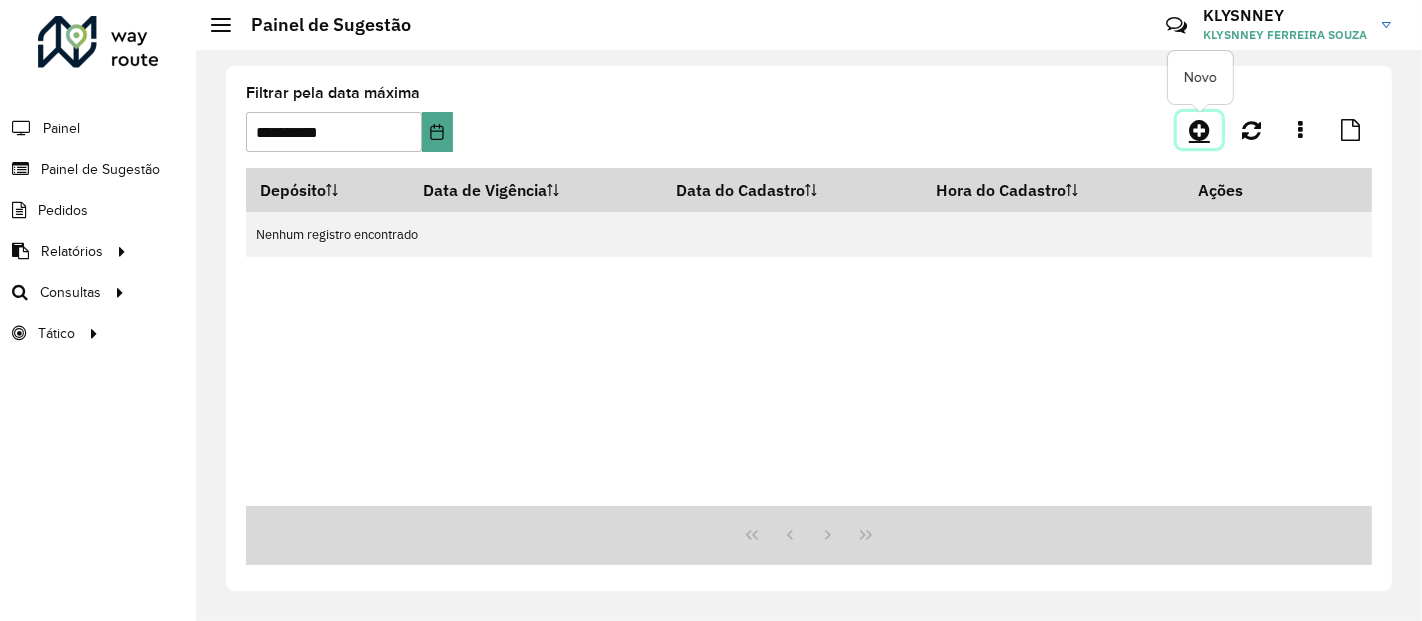 click 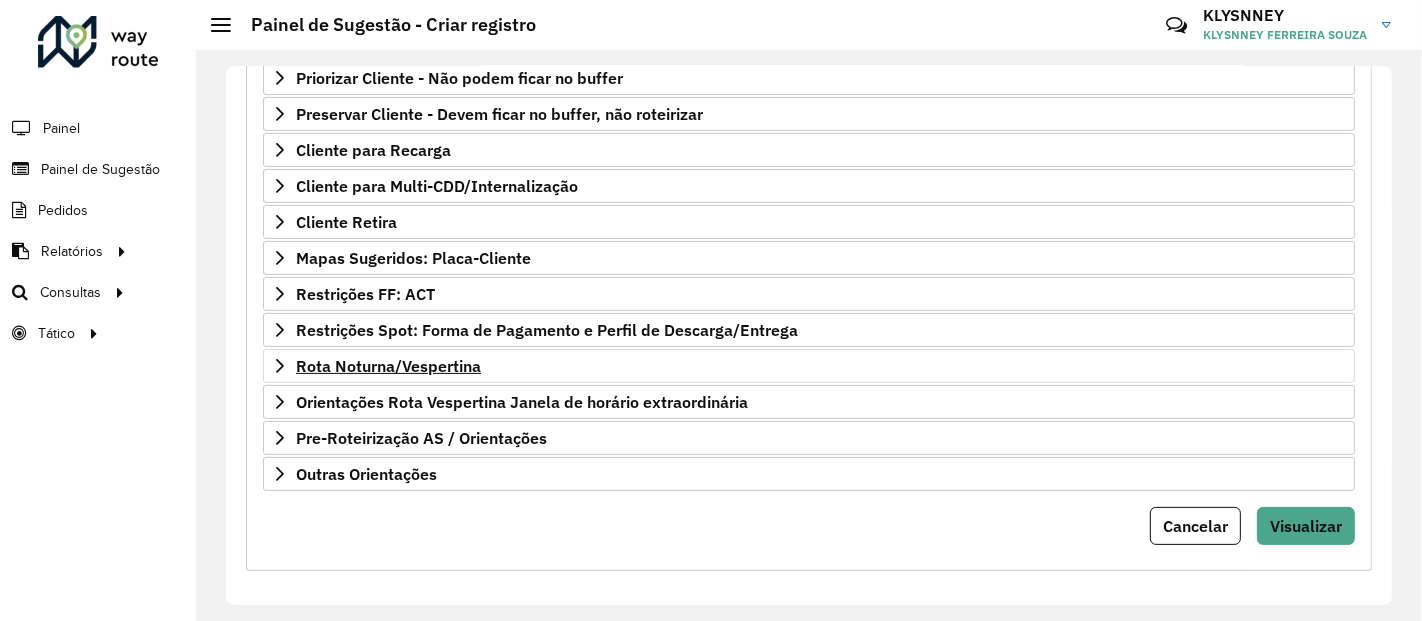scroll, scrollTop: 255, scrollLeft: 0, axis: vertical 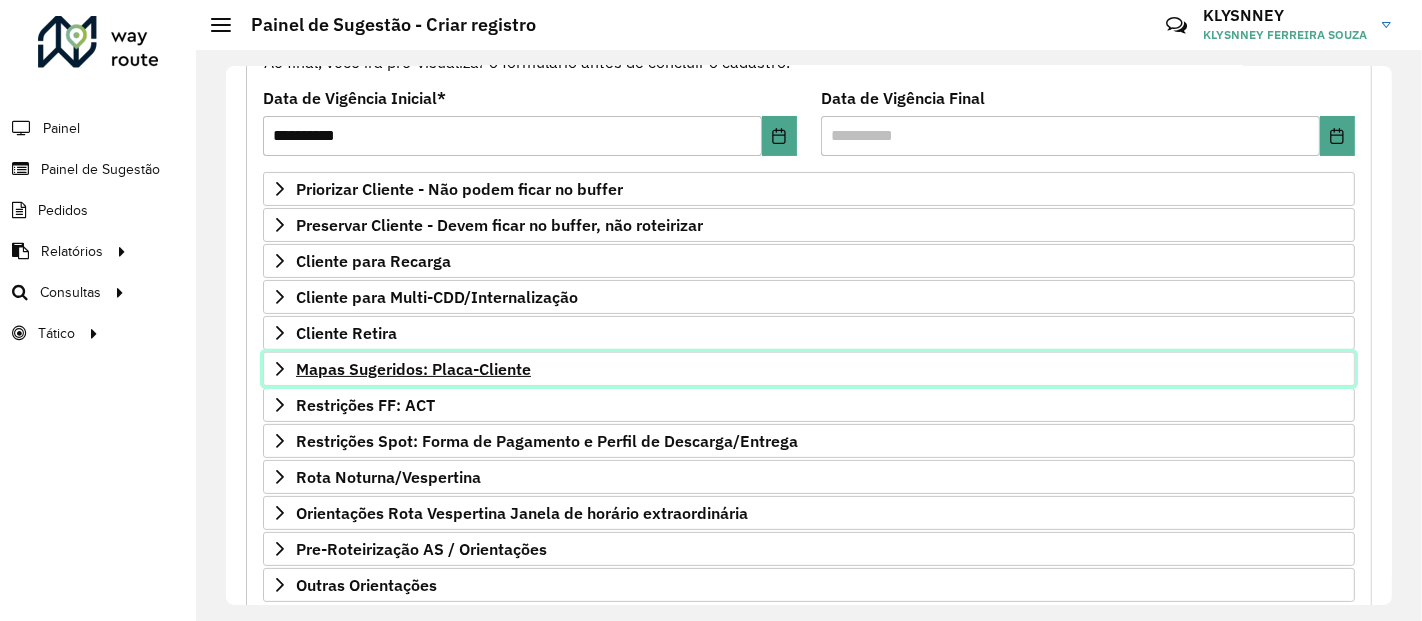 click on "Mapas Sugeridos: Placa-Cliente" at bounding box center [413, 369] 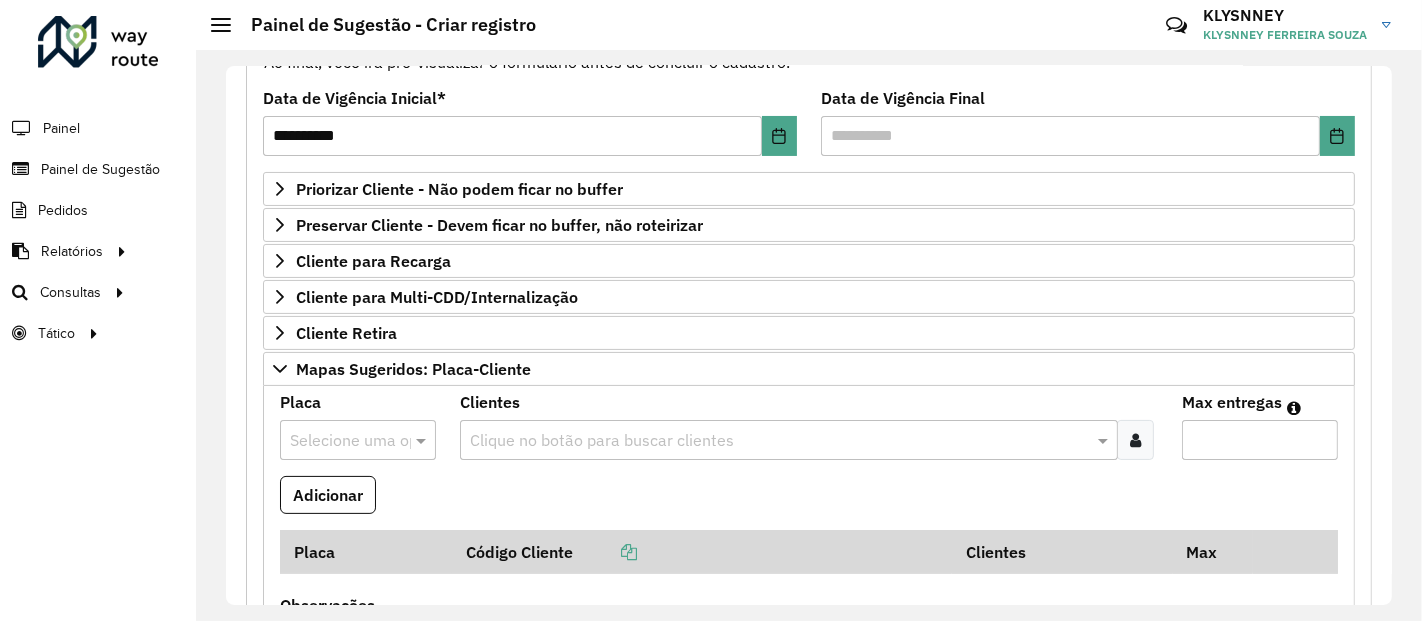 click at bounding box center (358, 440) 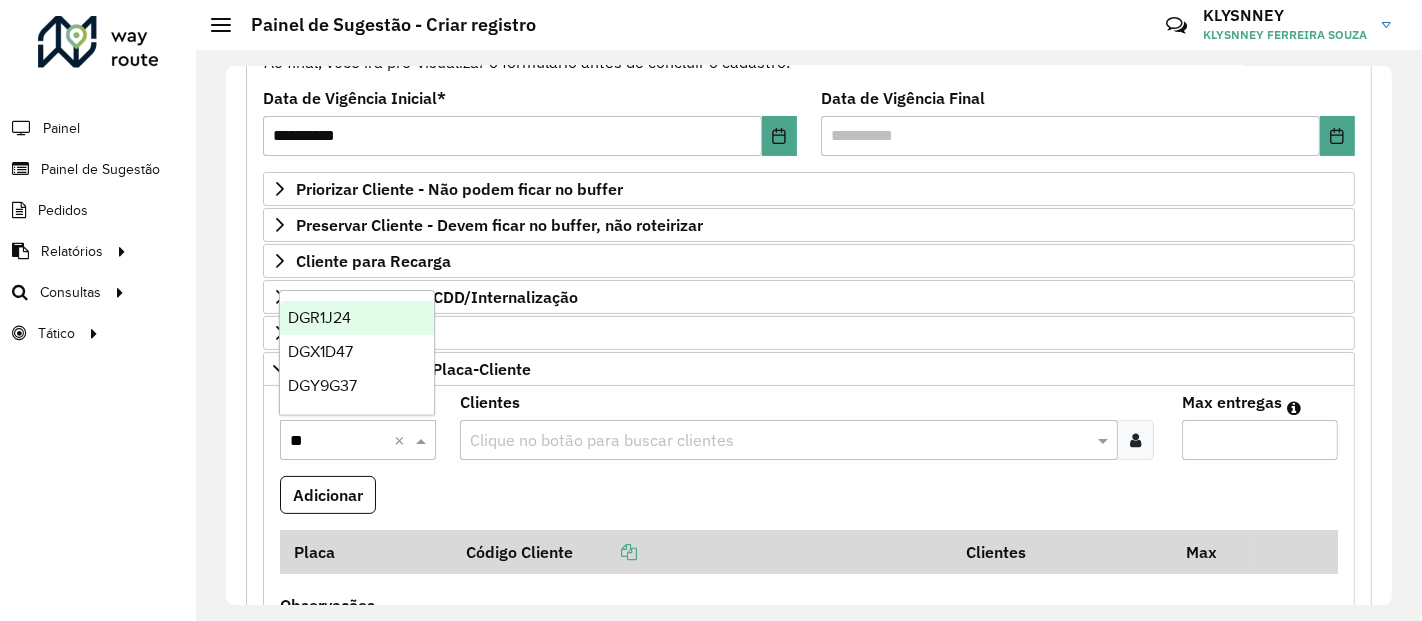 type on "***" 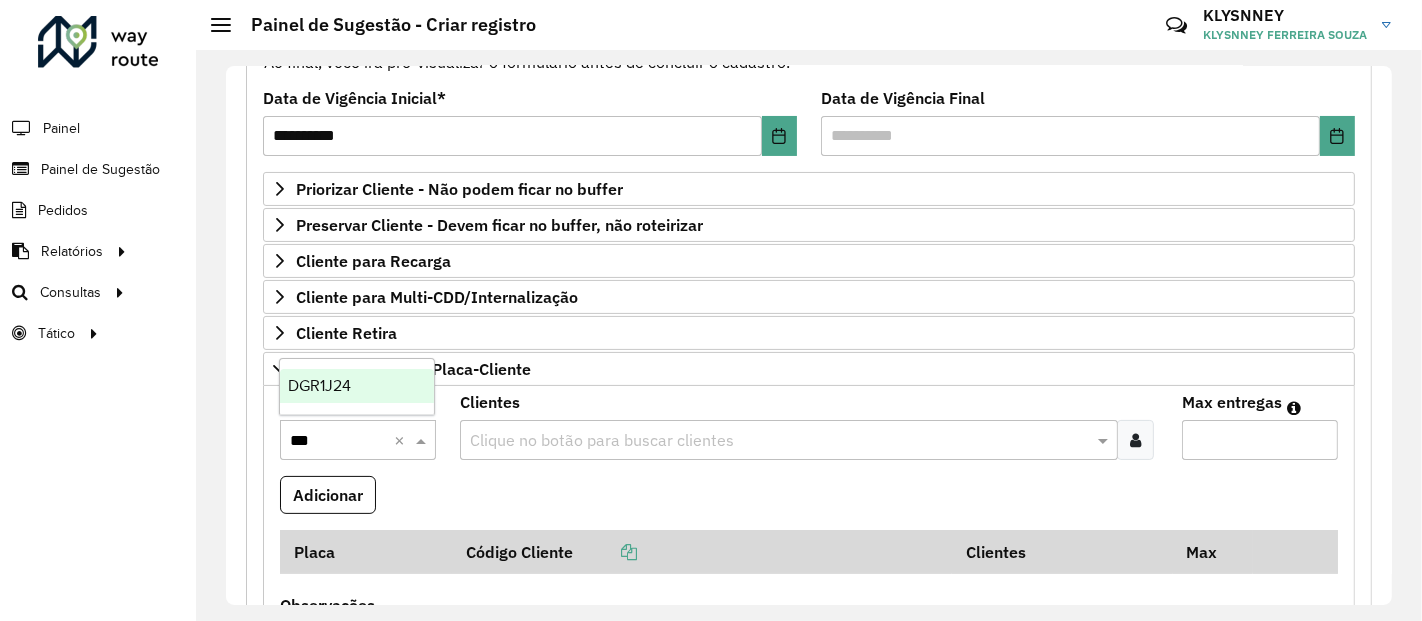 click on "DGR1J24" at bounding box center (357, 386) 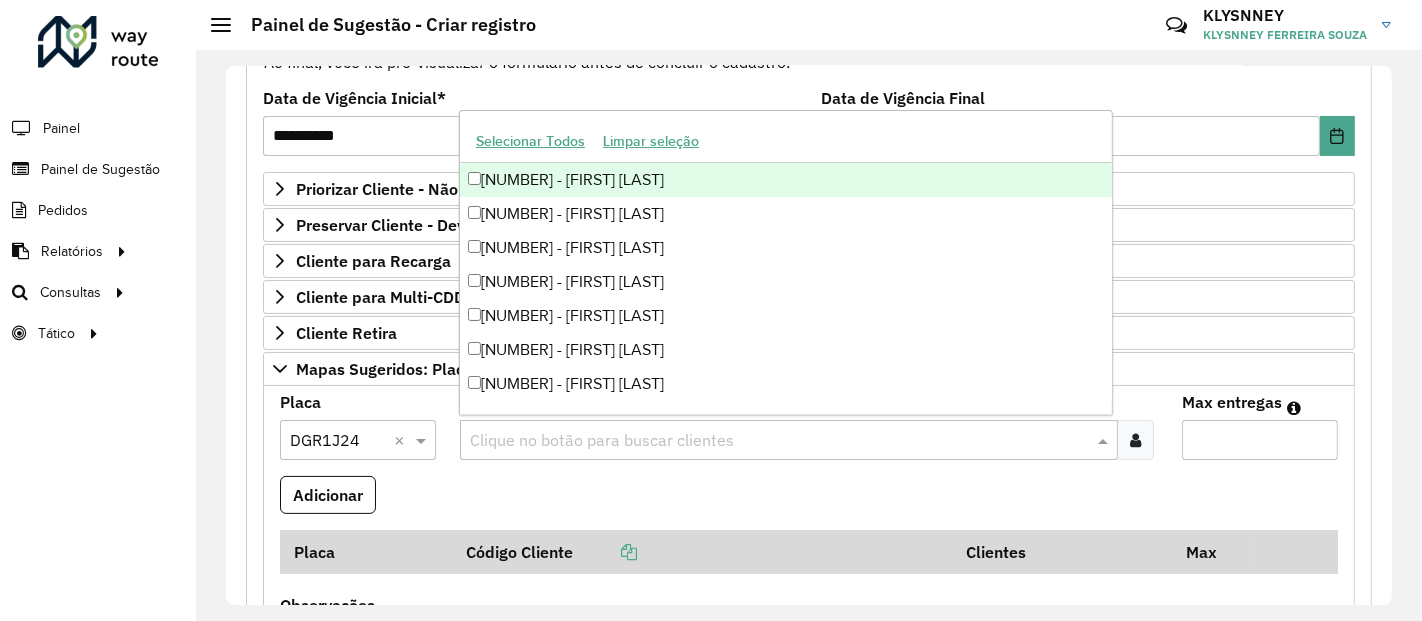 click at bounding box center [778, 441] 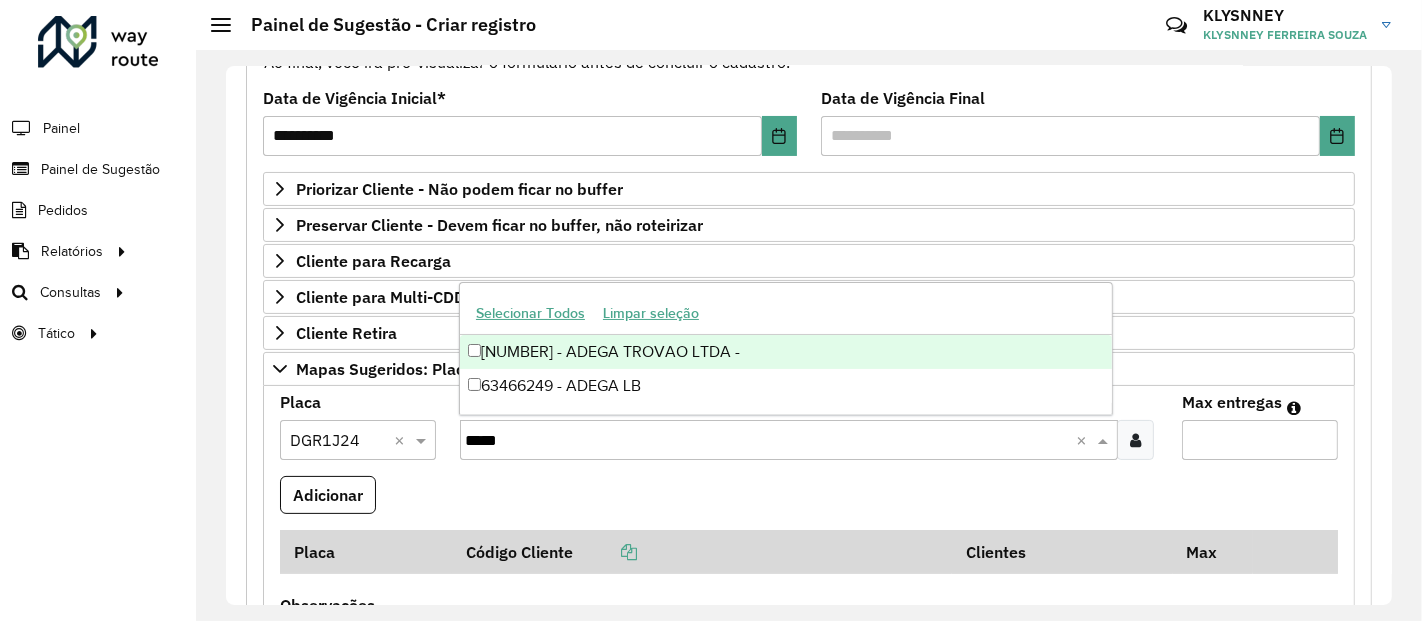 click on "[NUMBER] - ADEGA TROVAO LTDA -" at bounding box center [786, 352] 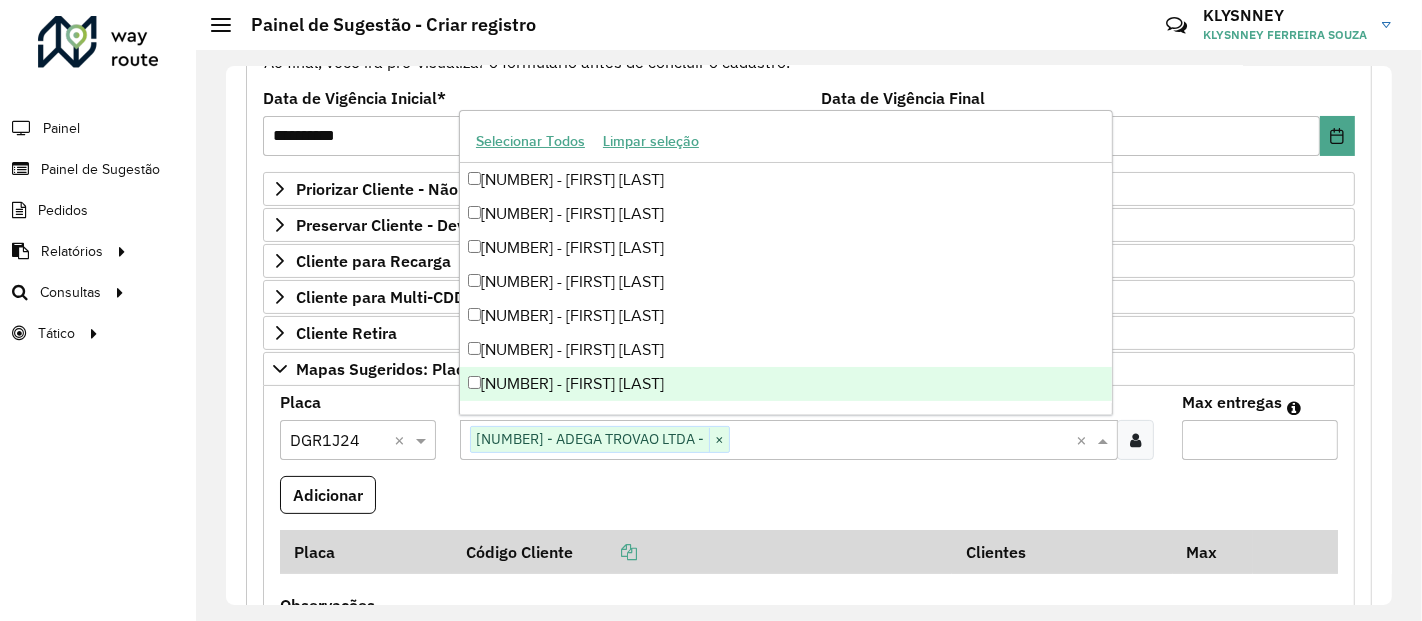 click on "Max entregas" at bounding box center (1260, 440) 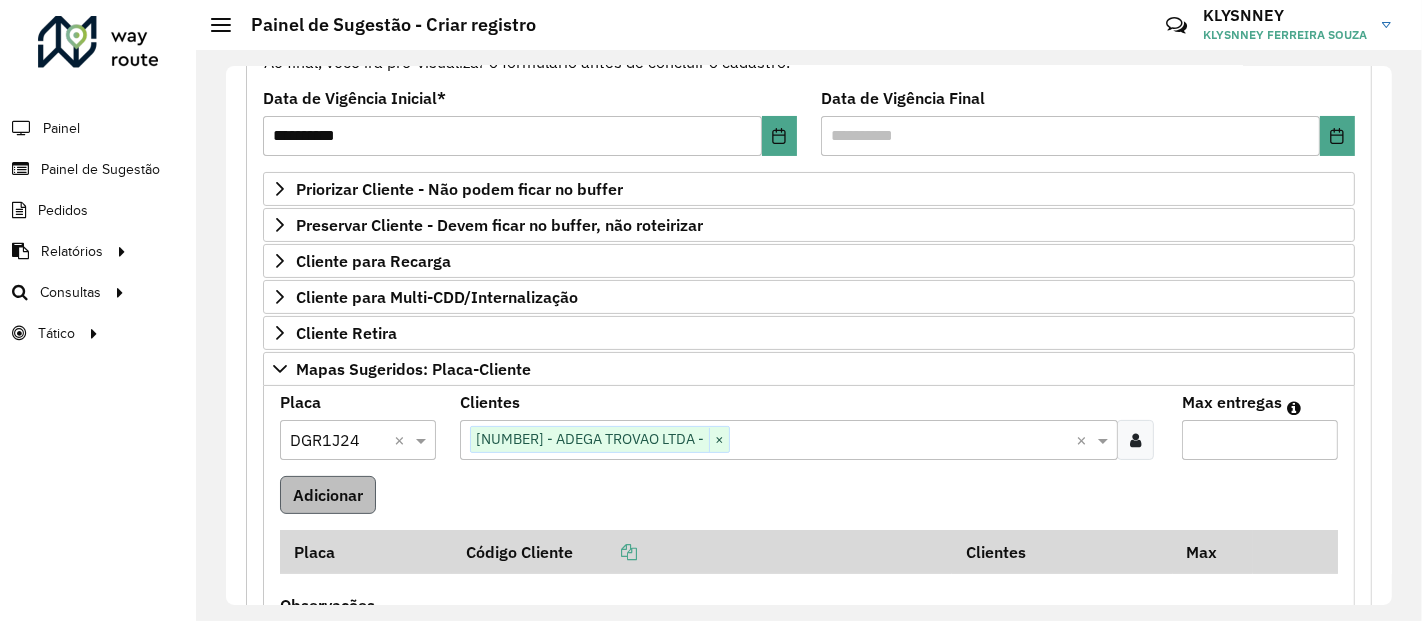 type on "*" 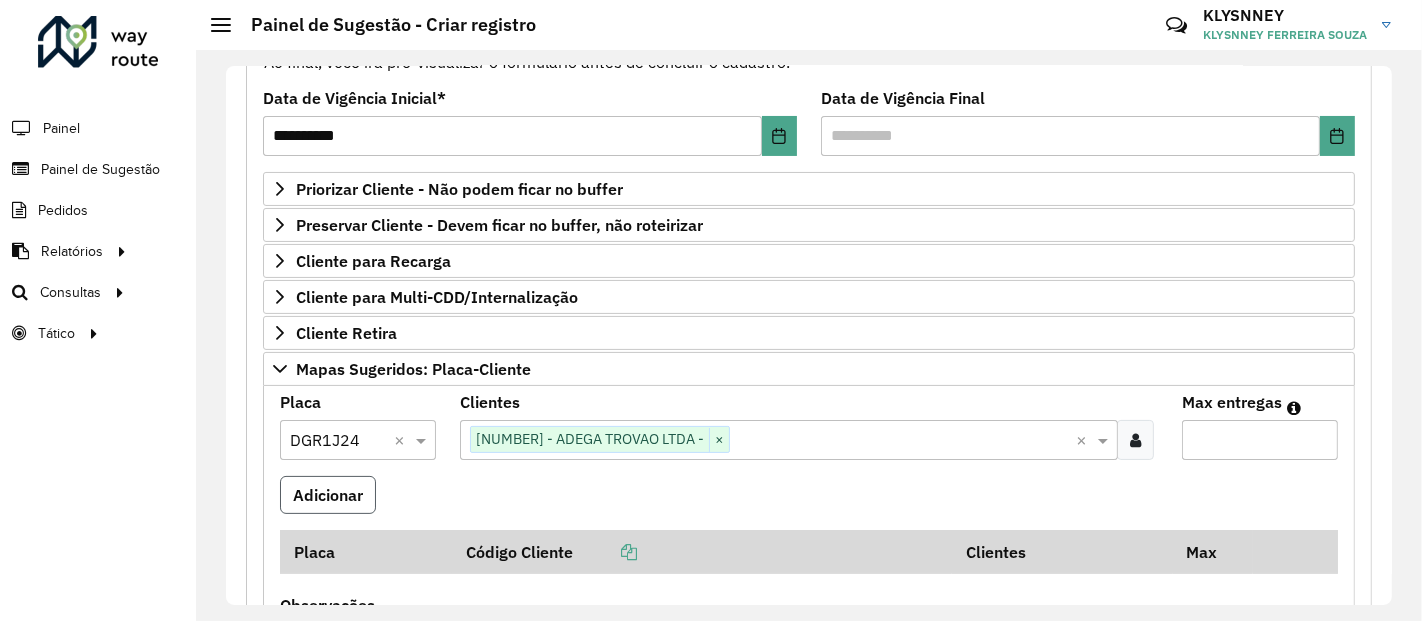 click on "Adicionar" at bounding box center (328, 495) 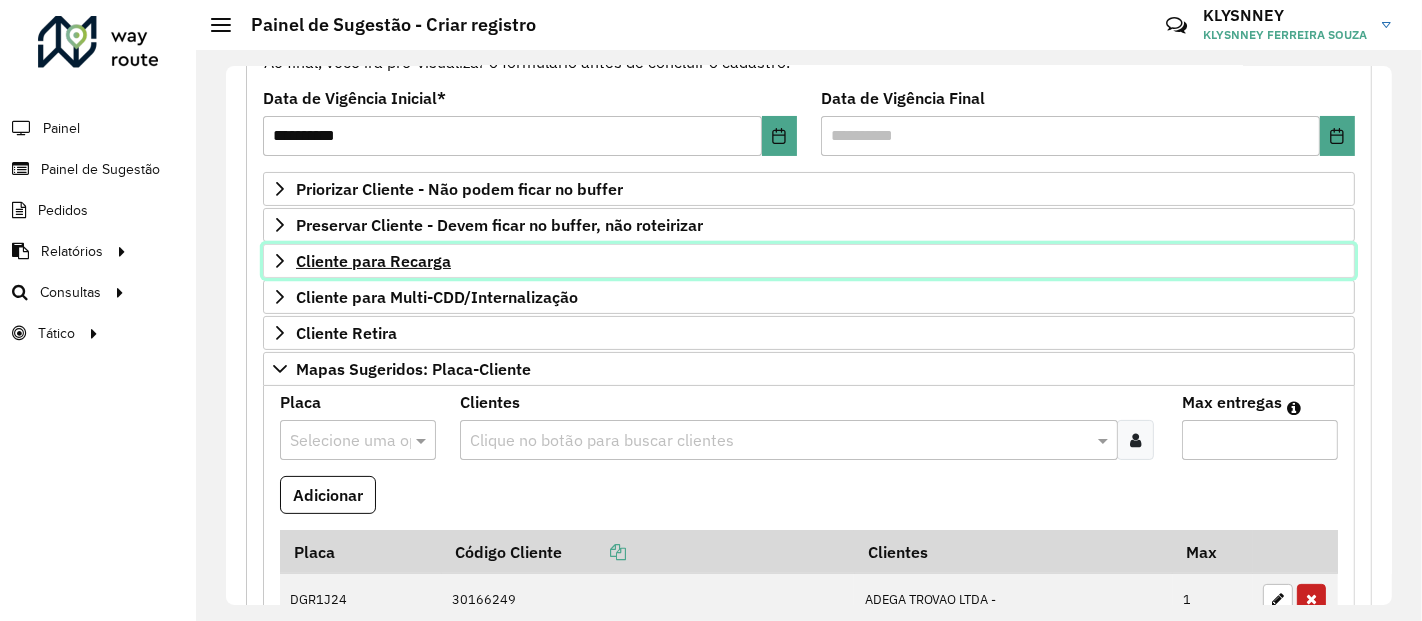 click on "Cliente para Recarga" at bounding box center (373, 261) 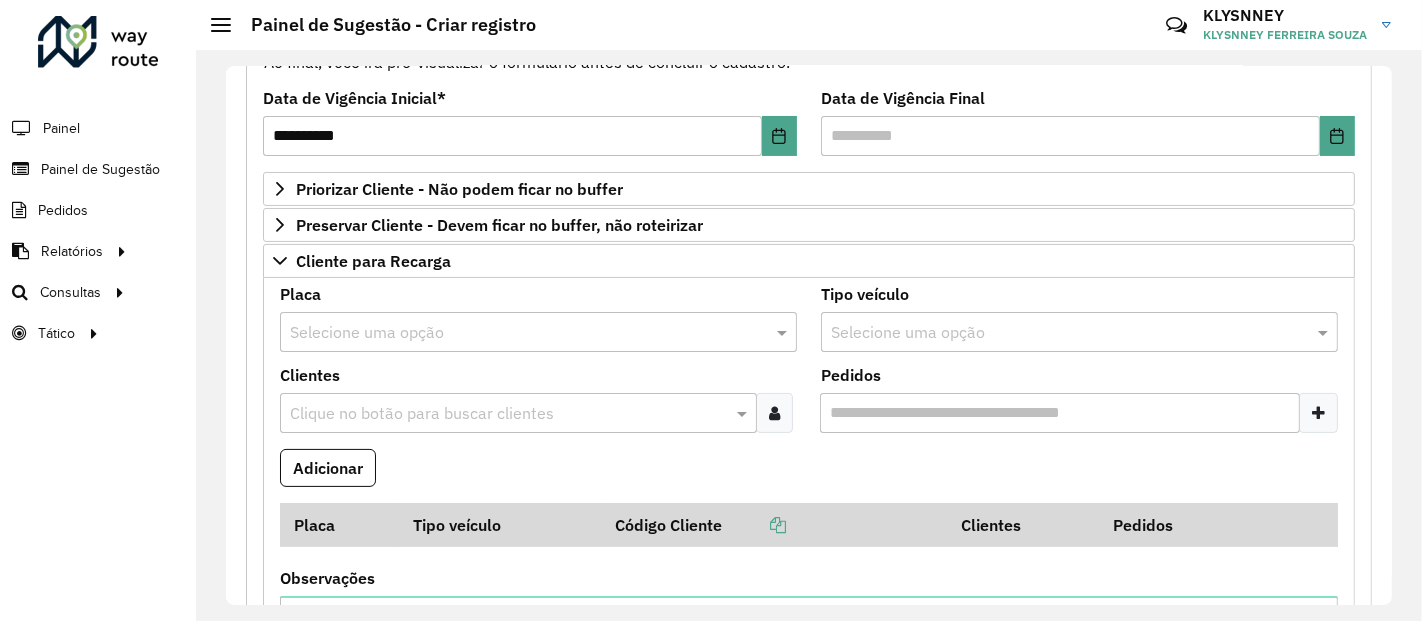 click at bounding box center [518, 333] 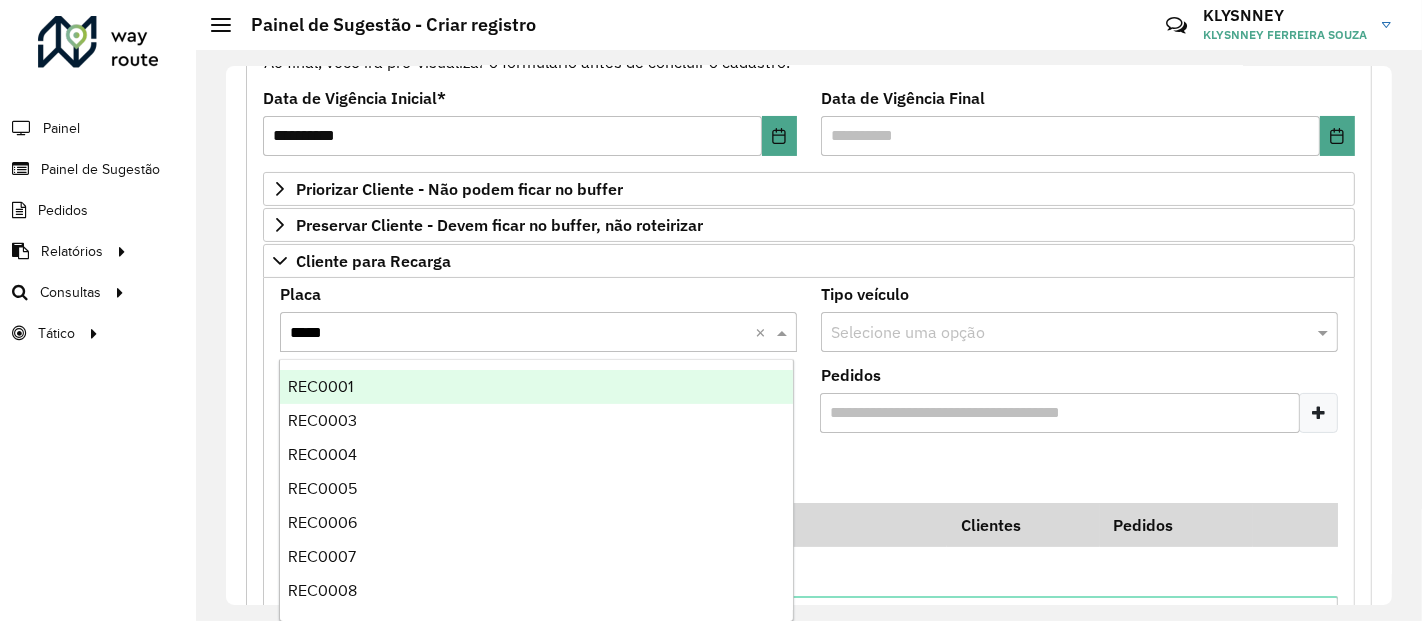 type on "******" 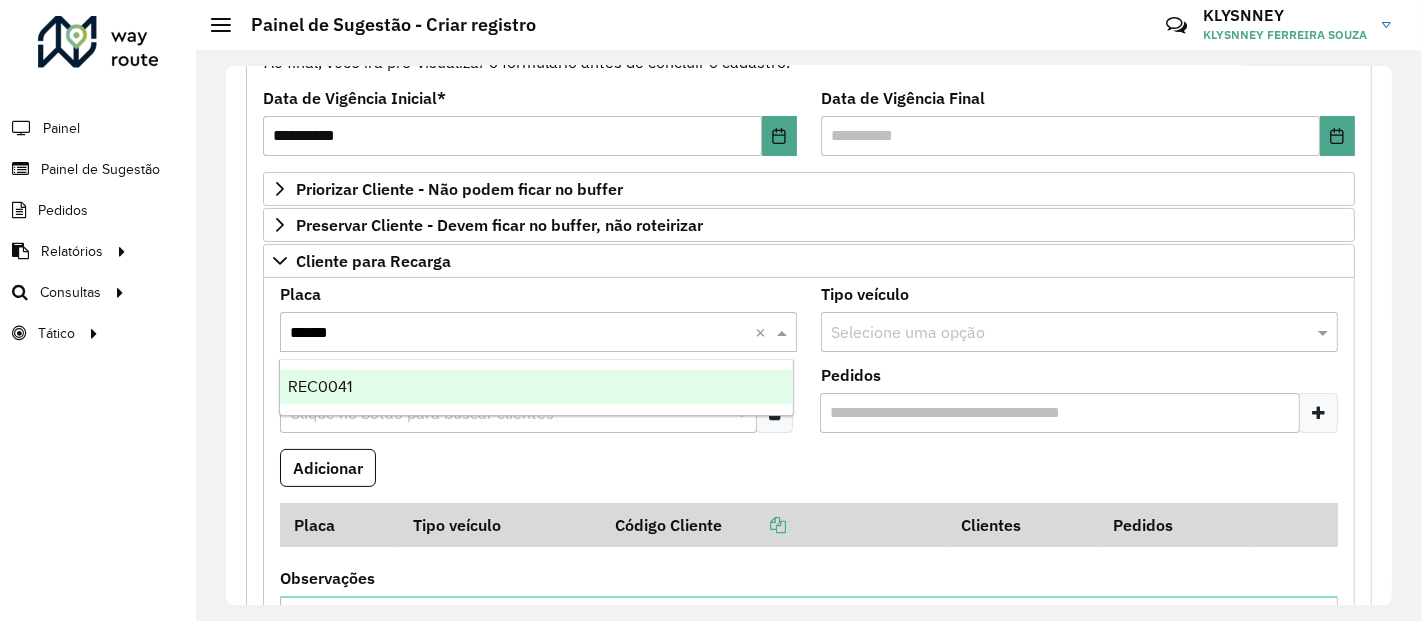 click on "REC0041" at bounding box center [536, 387] 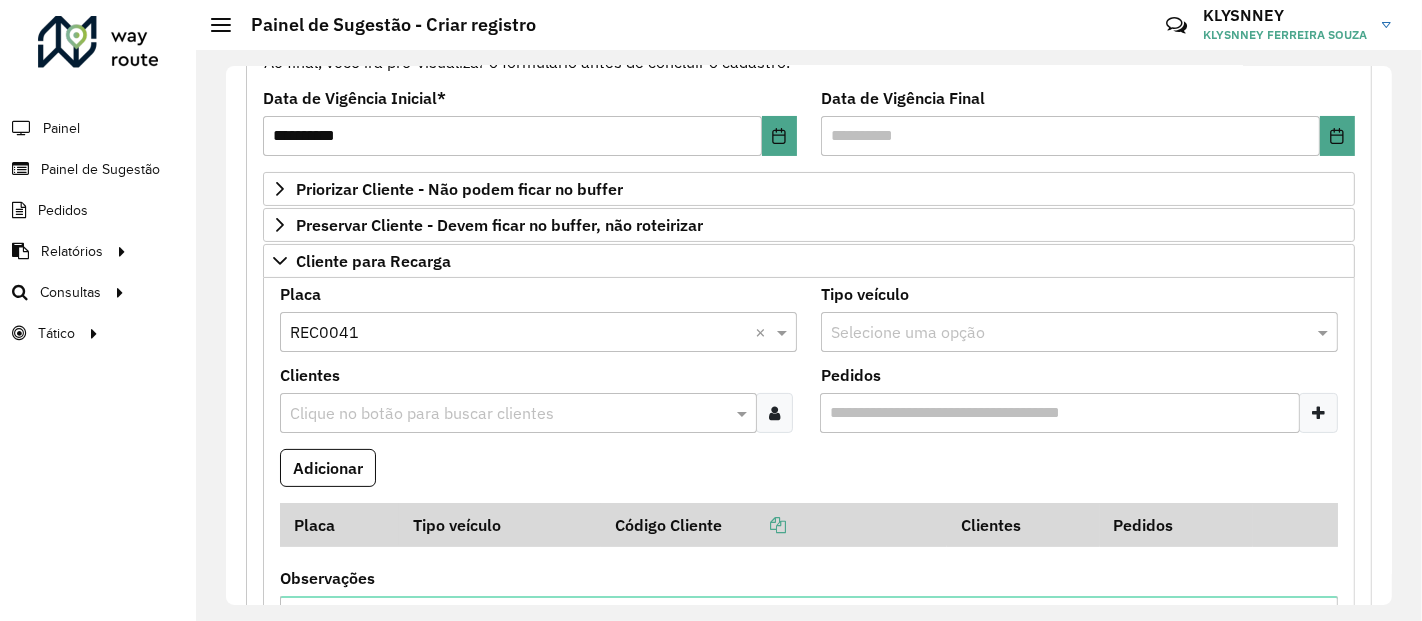 click at bounding box center [508, 414] 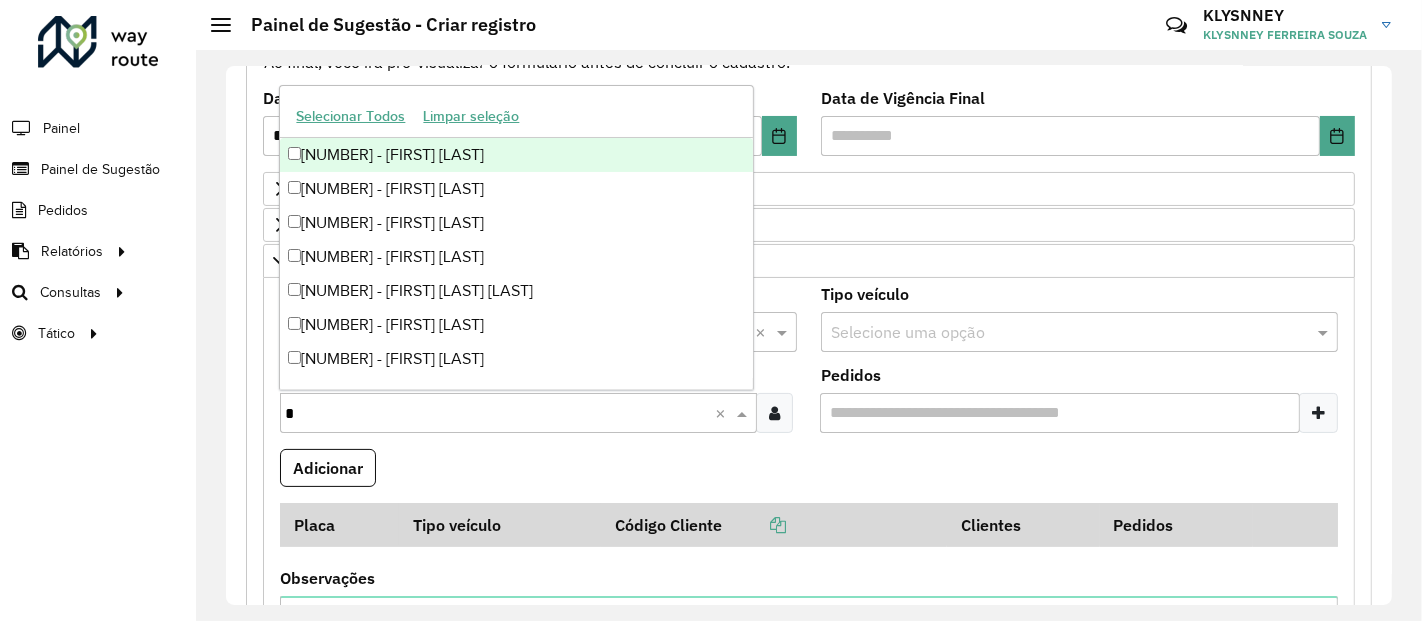 type on "**" 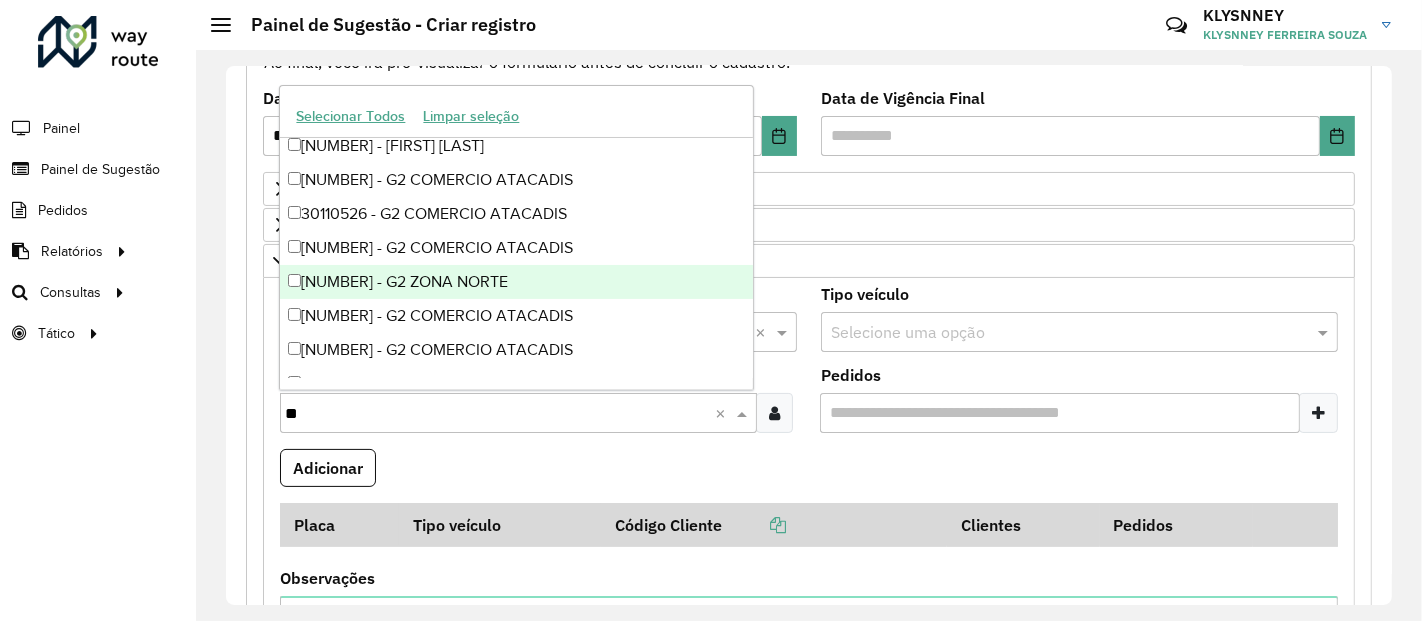 scroll, scrollTop: 222, scrollLeft: 0, axis: vertical 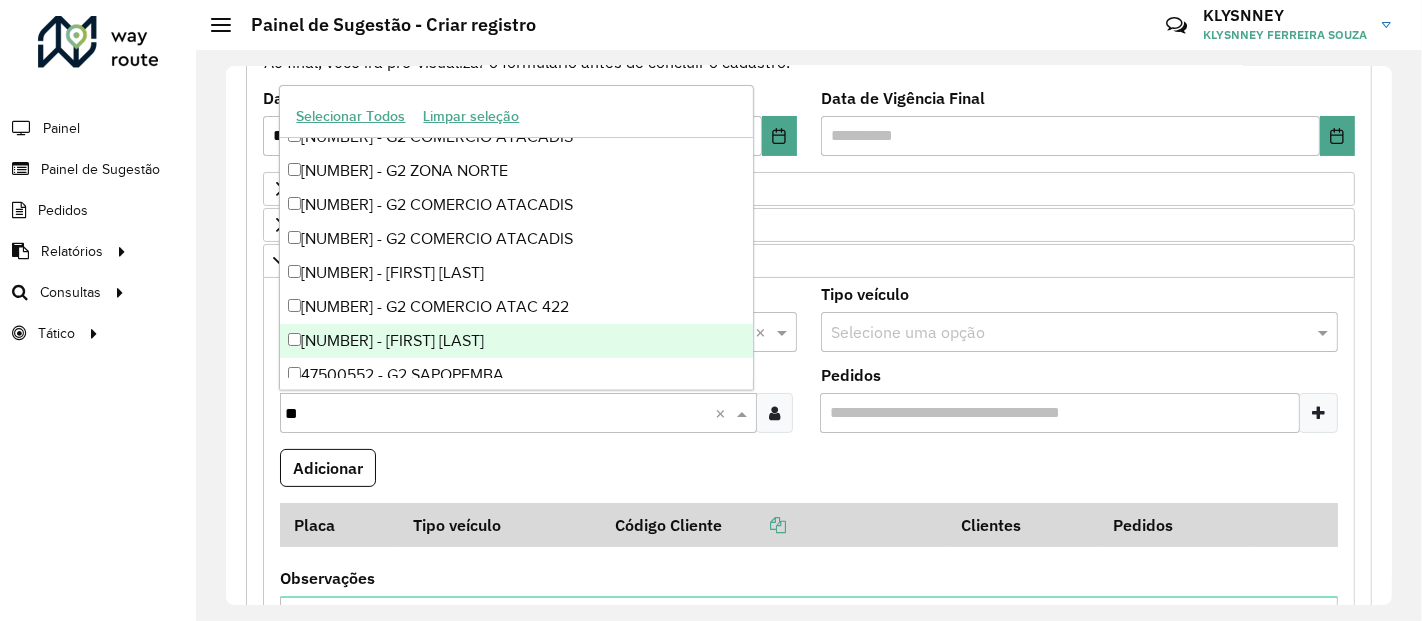 click on "[NUMBER] - [FIRST] [LAST]" at bounding box center (516, 341) 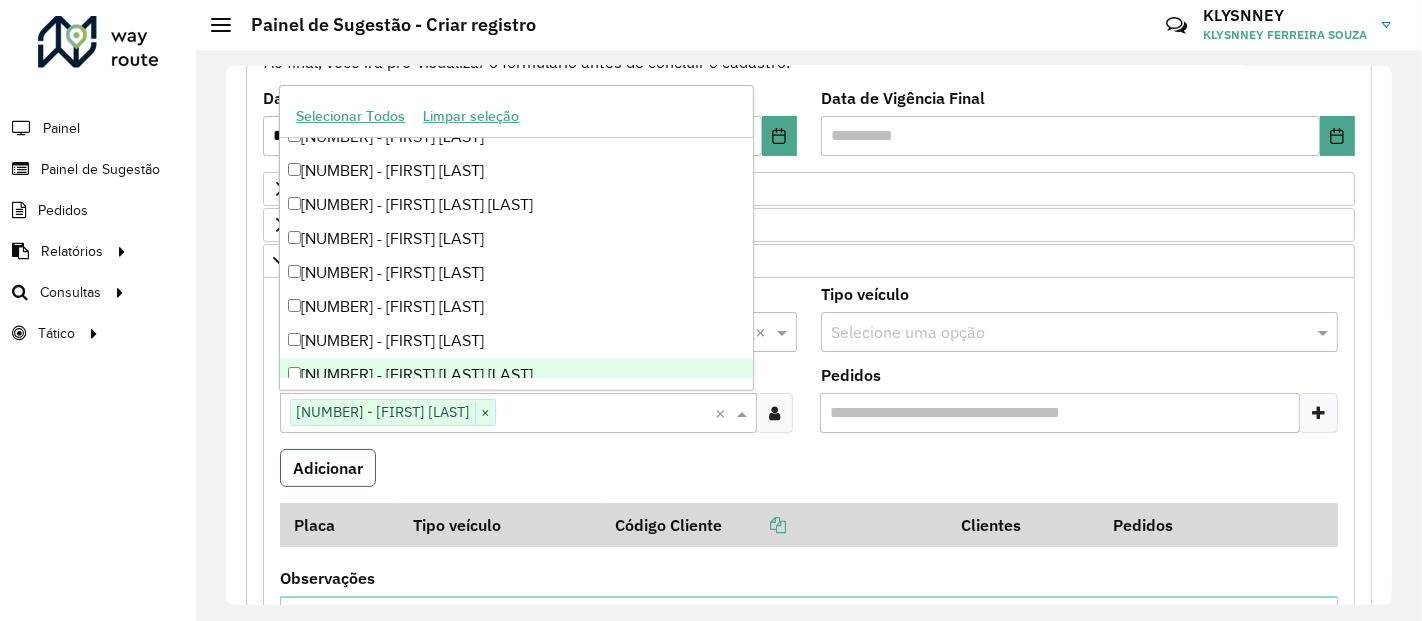 click on "Adicionar" at bounding box center [328, 468] 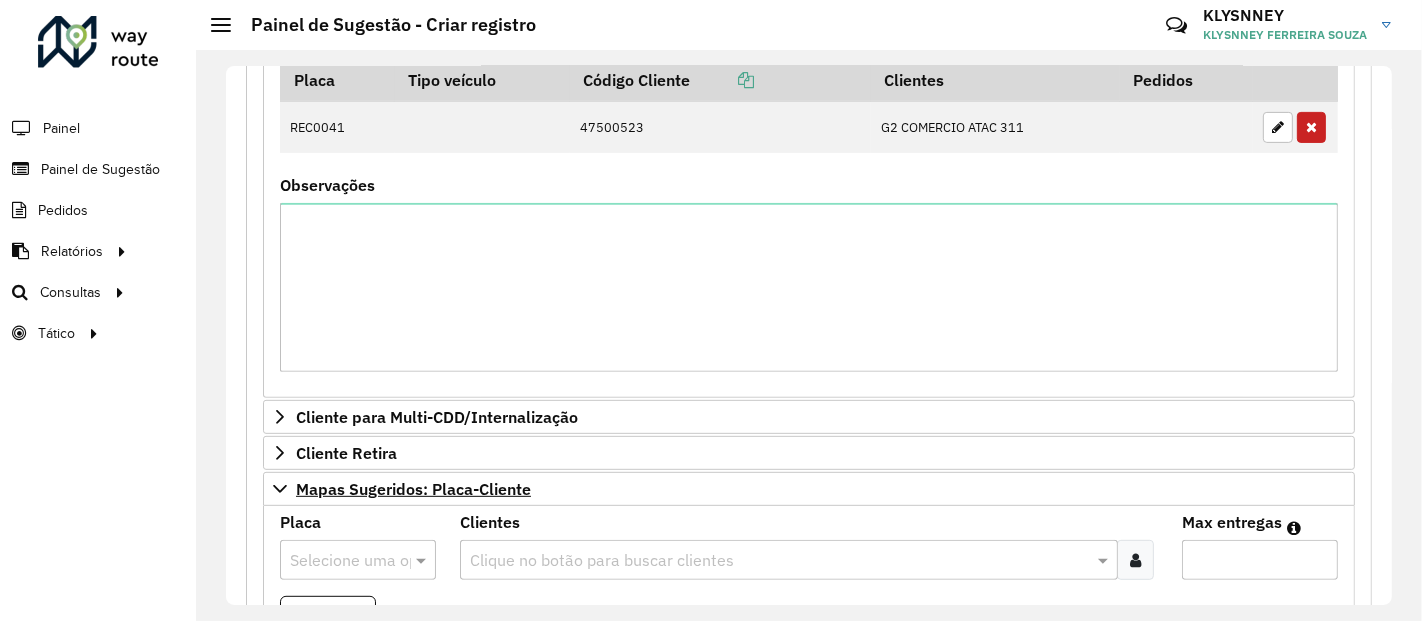 scroll, scrollTop: 1033, scrollLeft: 0, axis: vertical 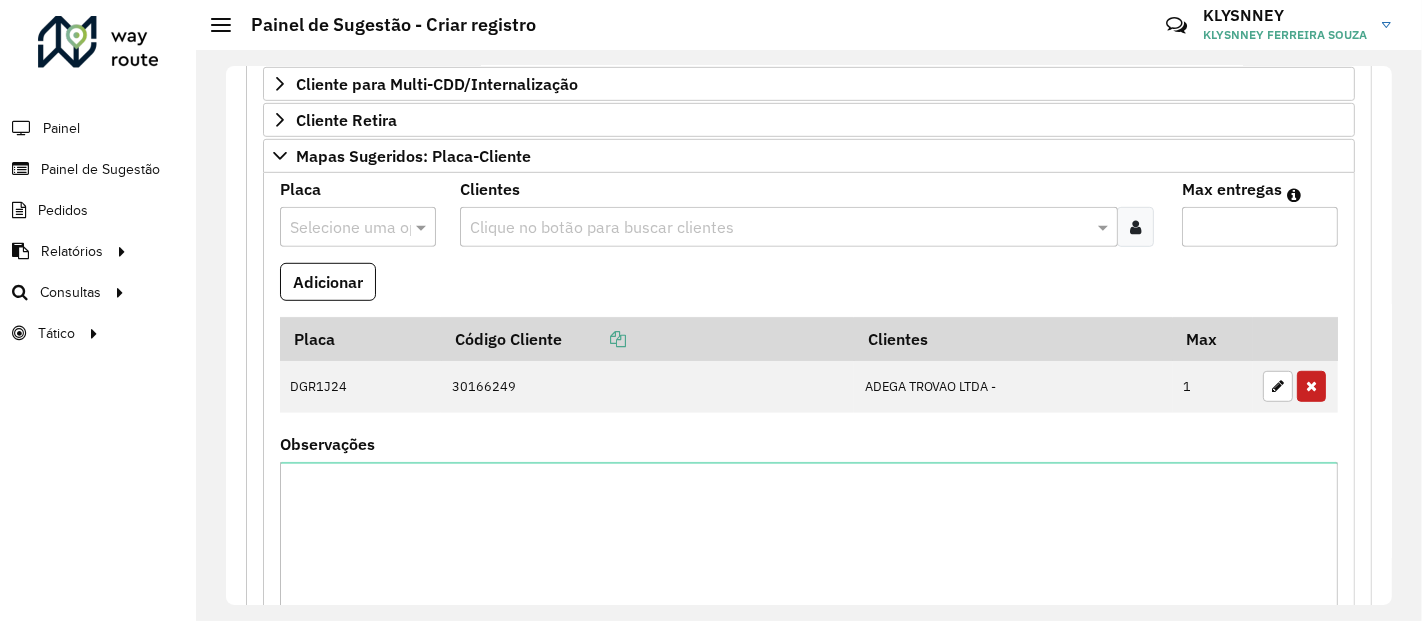 click at bounding box center (338, 228) 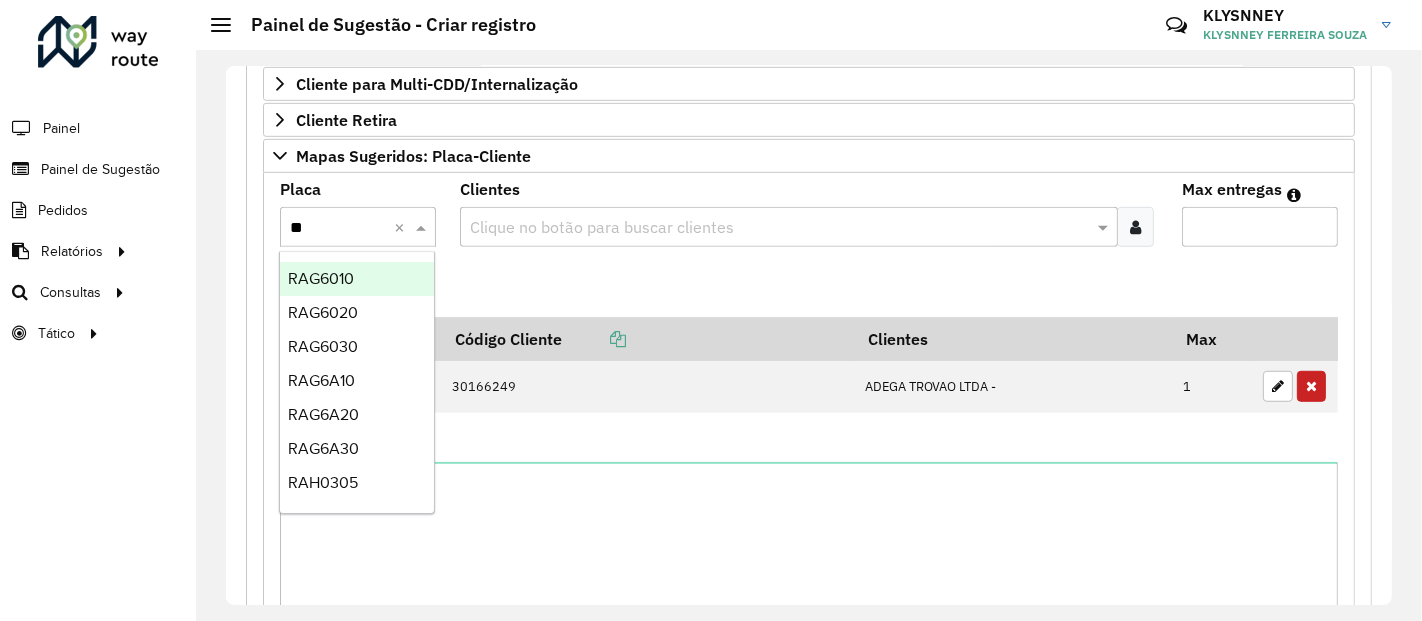 type on "***" 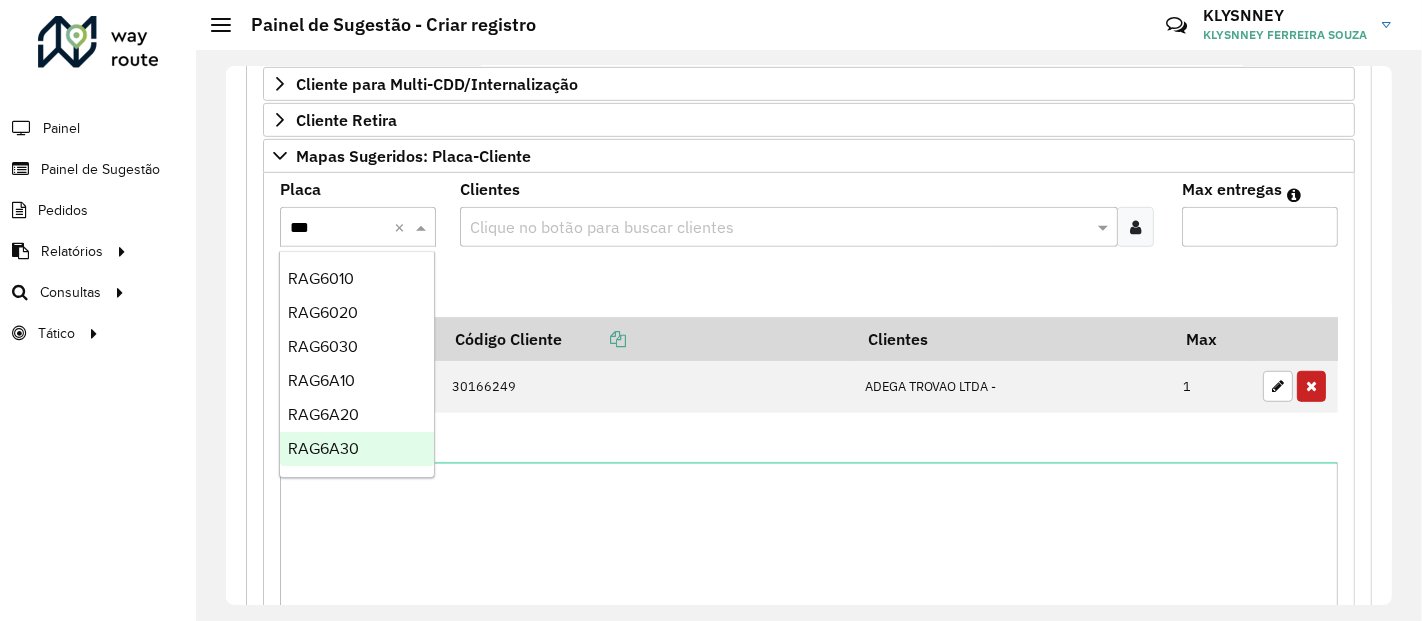 click on "RAG6A30" at bounding box center (357, 449) 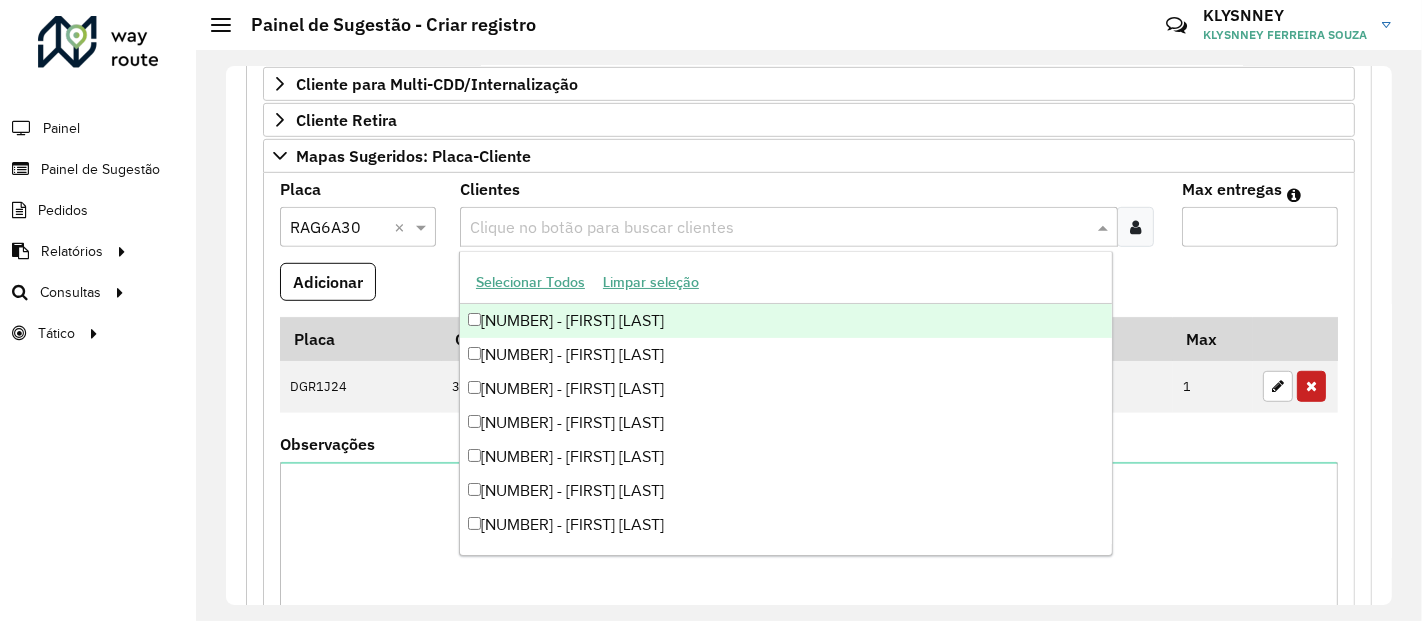 click at bounding box center [778, 228] 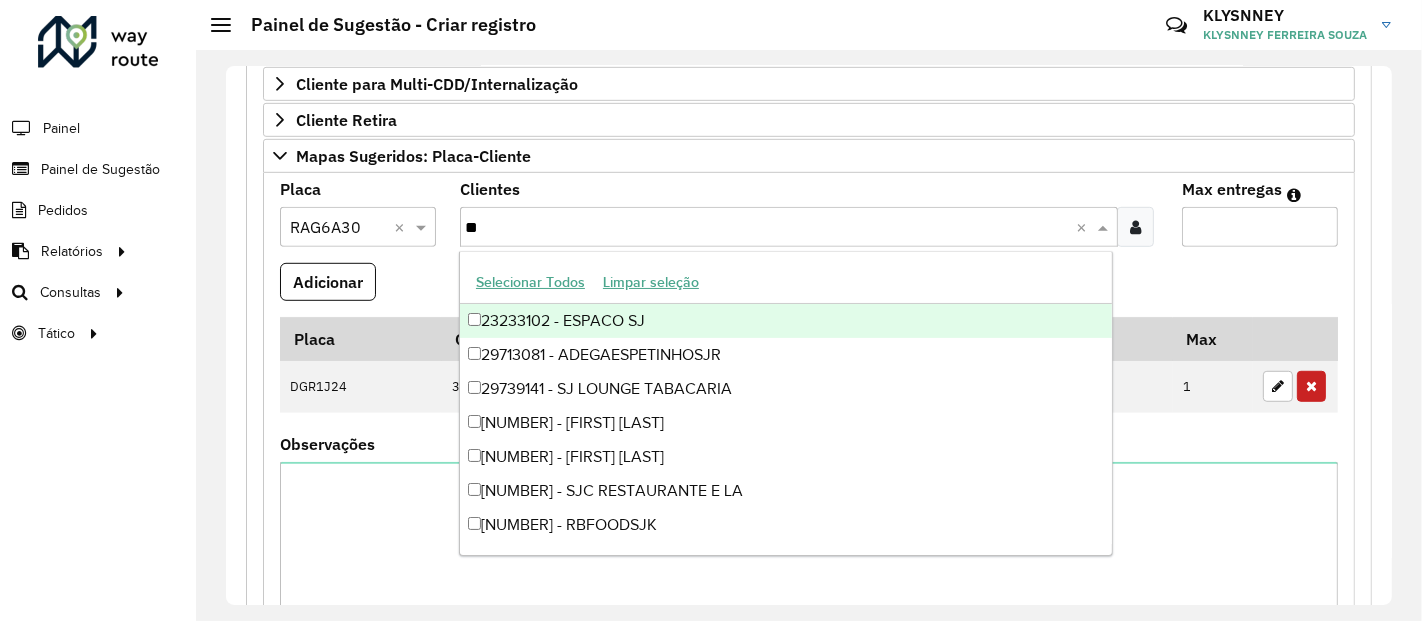 type on "***" 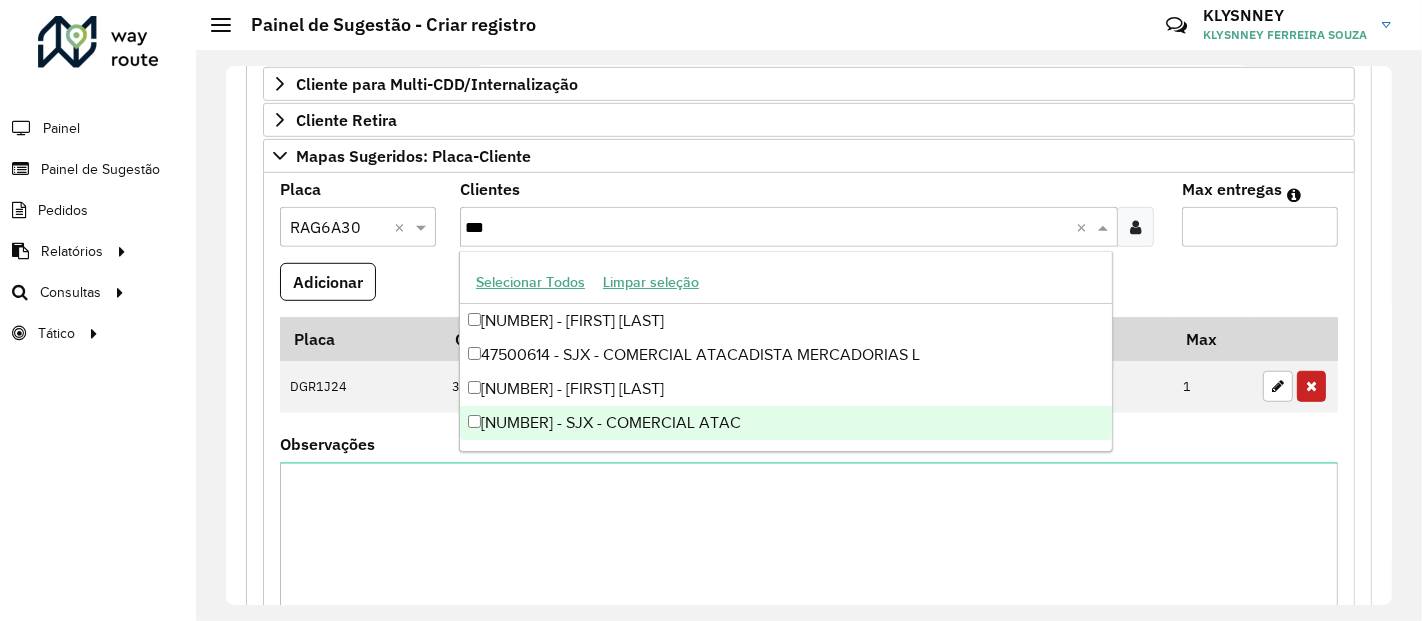 click on "[NUMBER] - SJX - COMERCIAL ATAC" at bounding box center [786, 423] 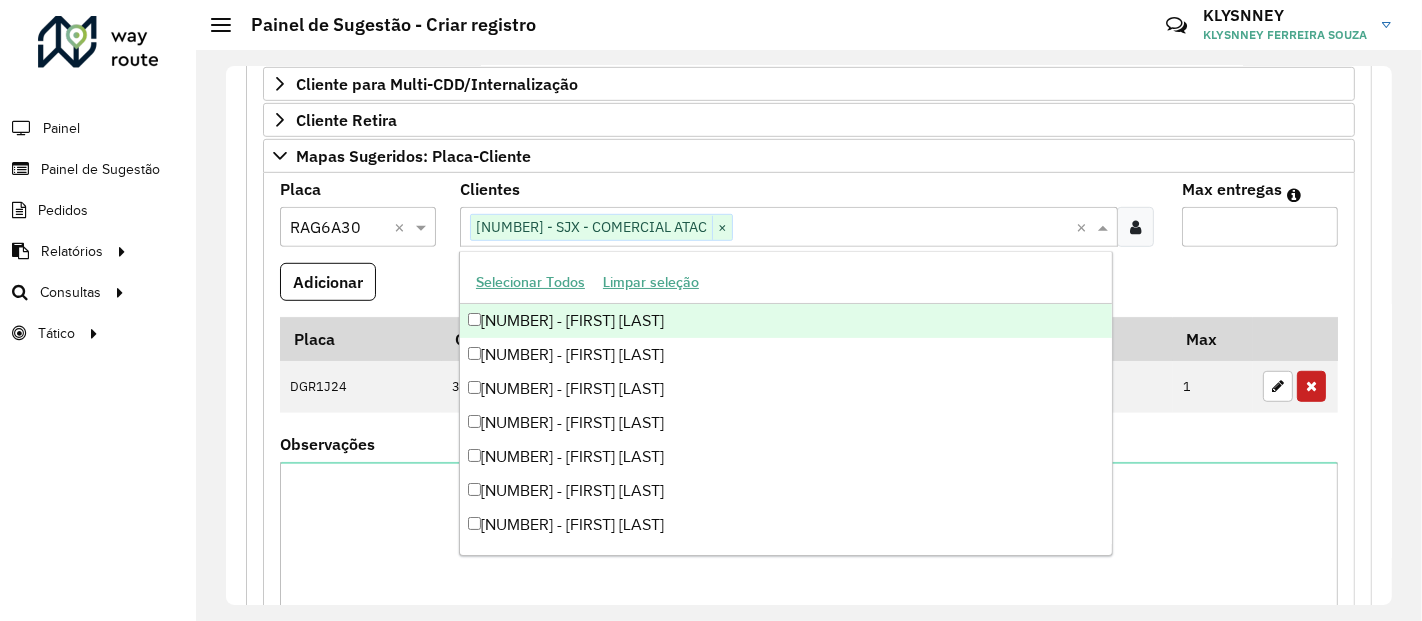 click on "Max entregas" at bounding box center [1260, 227] 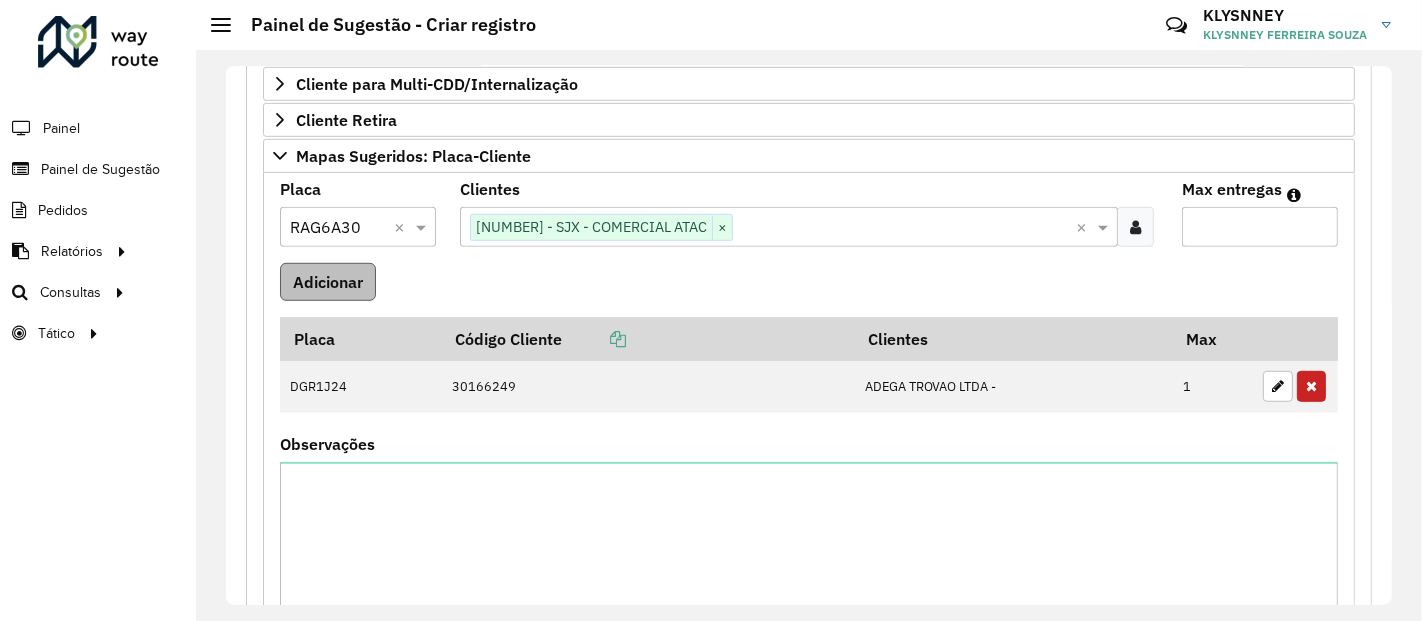 type on "**" 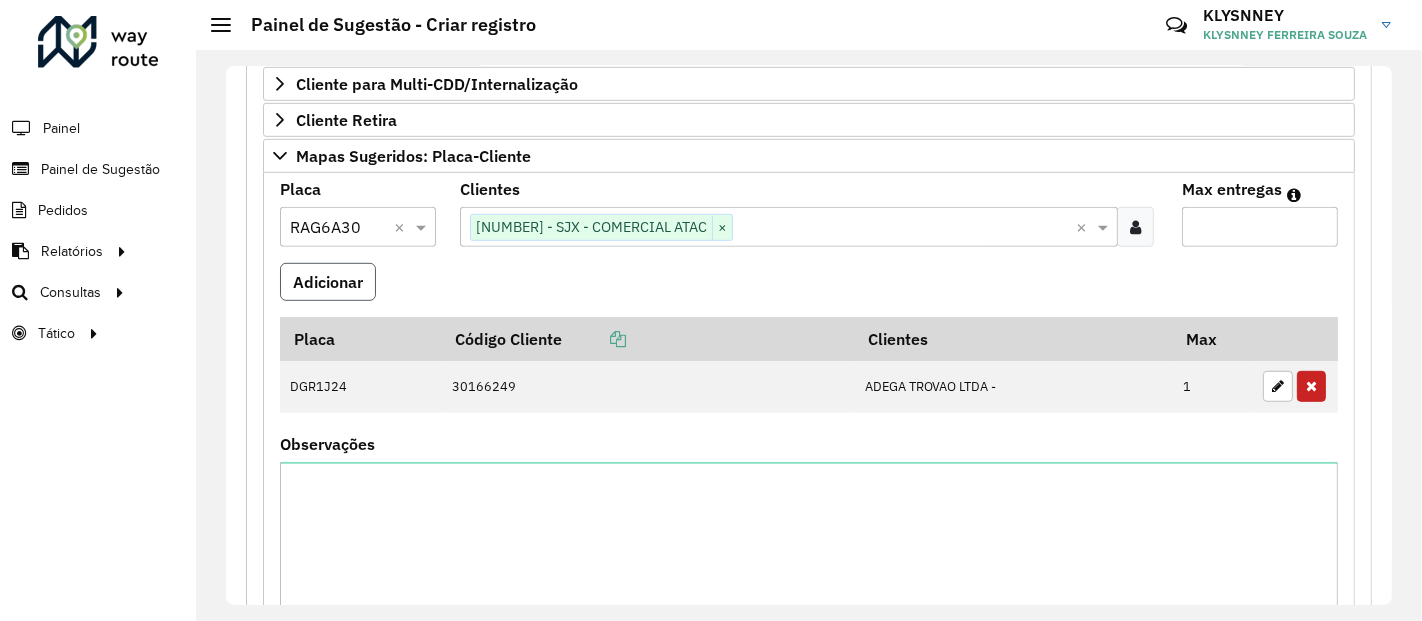 click on "Adicionar" at bounding box center [328, 282] 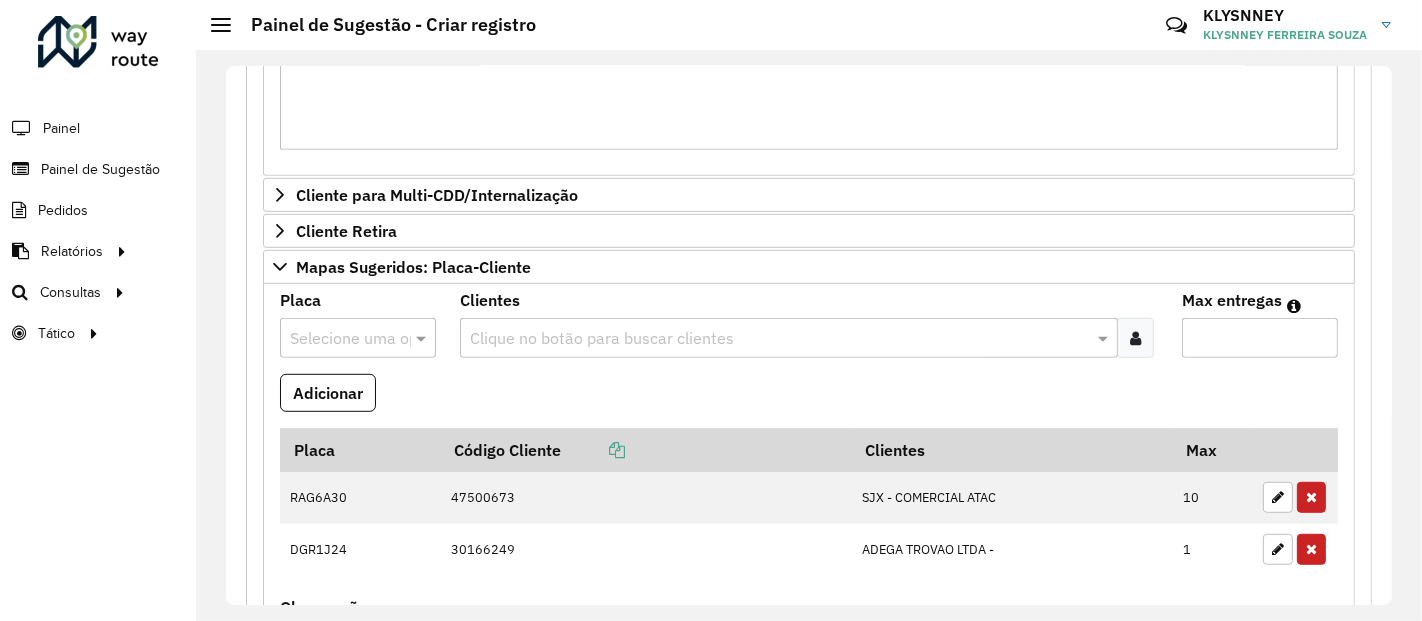 scroll, scrollTop: 366, scrollLeft: 0, axis: vertical 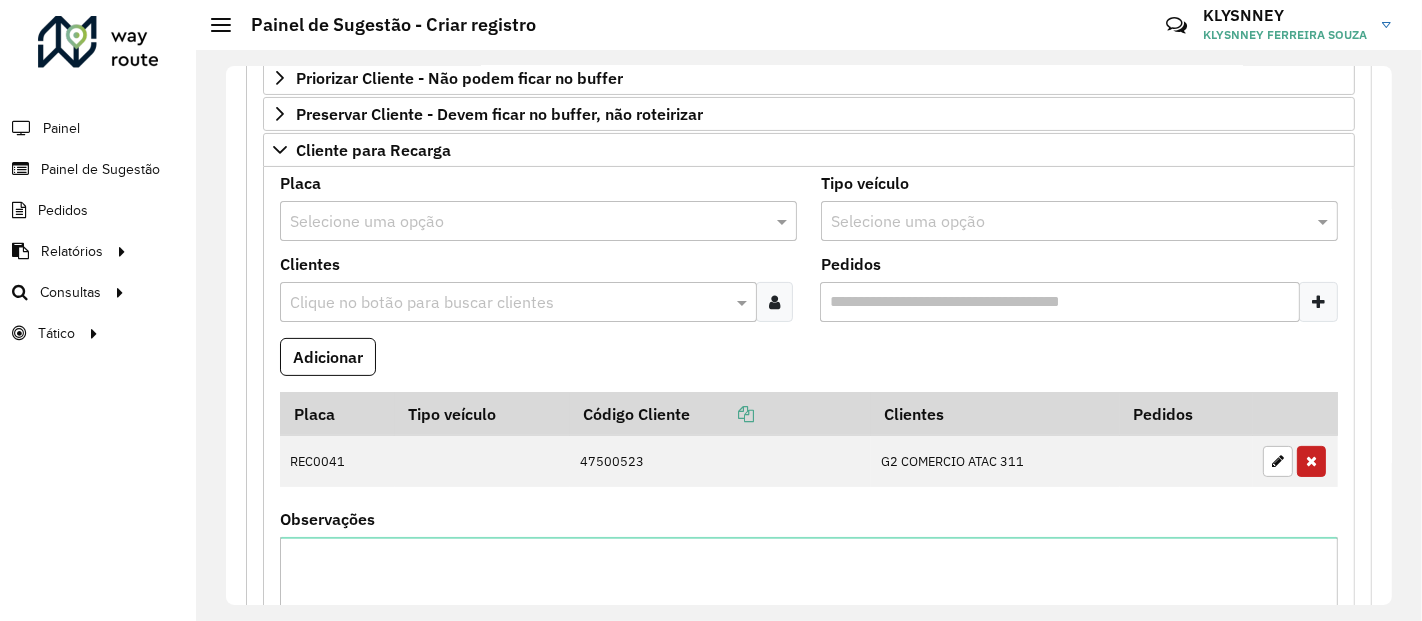 click at bounding box center (518, 222) 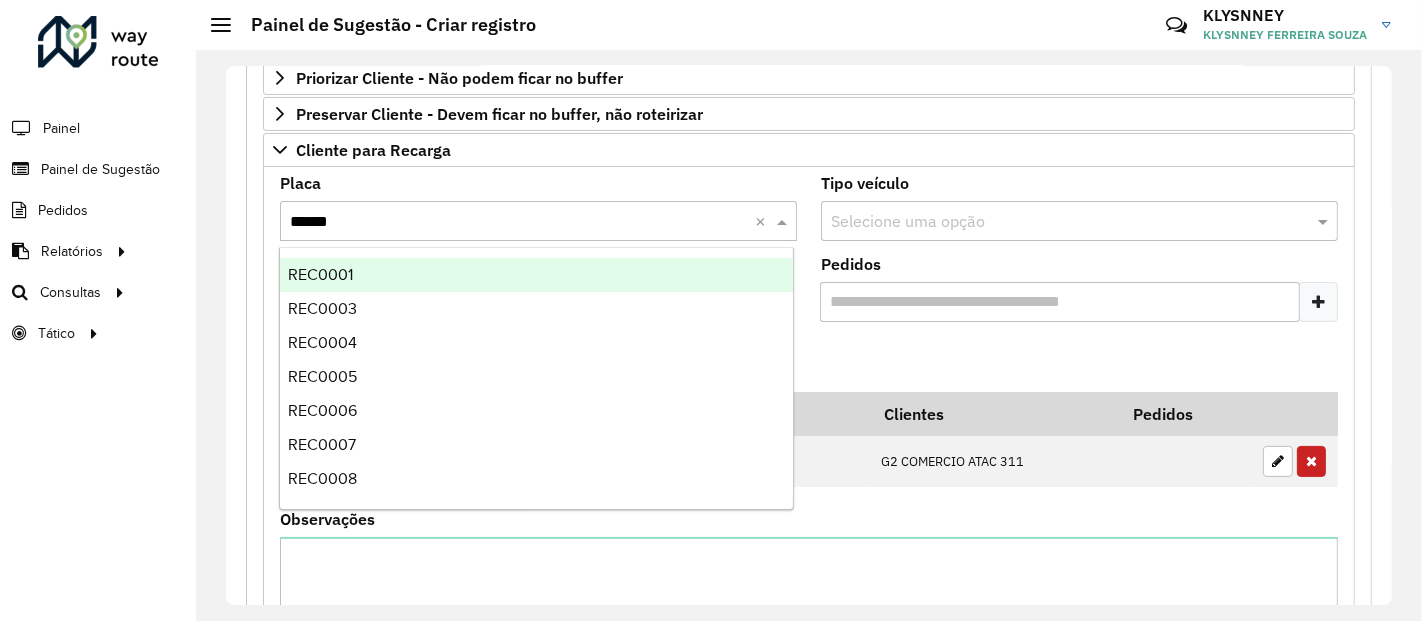 type on "*******" 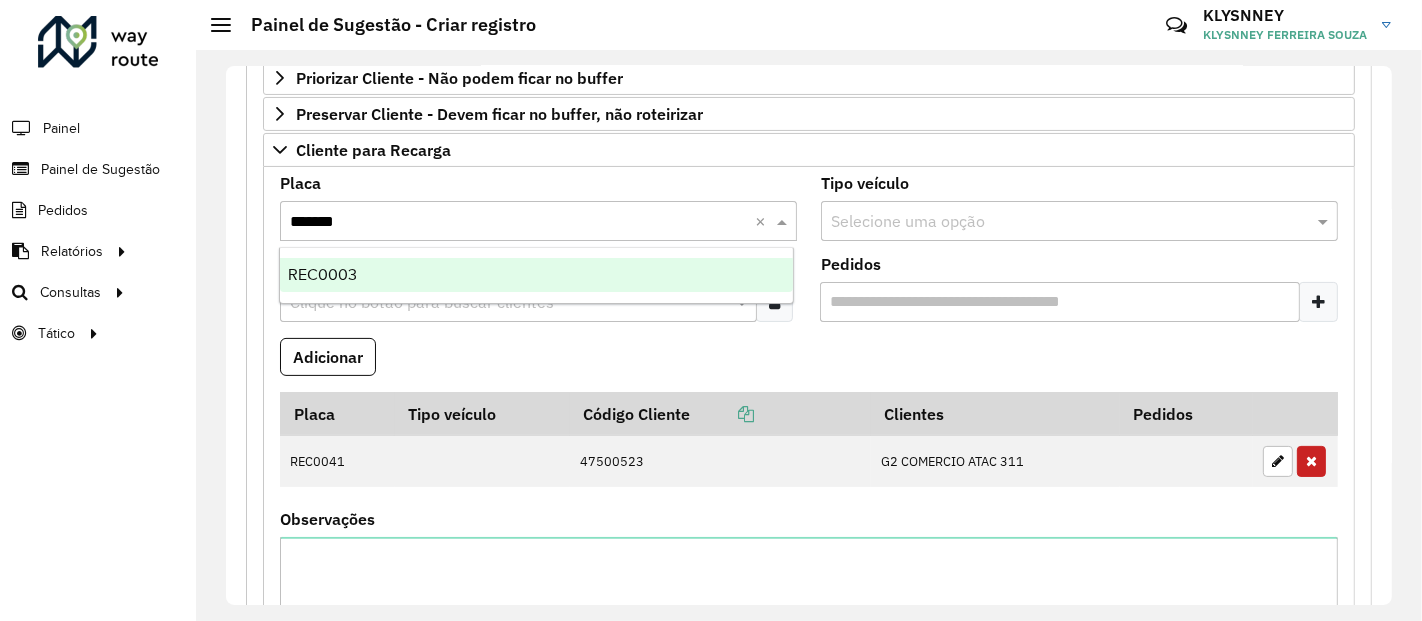 type 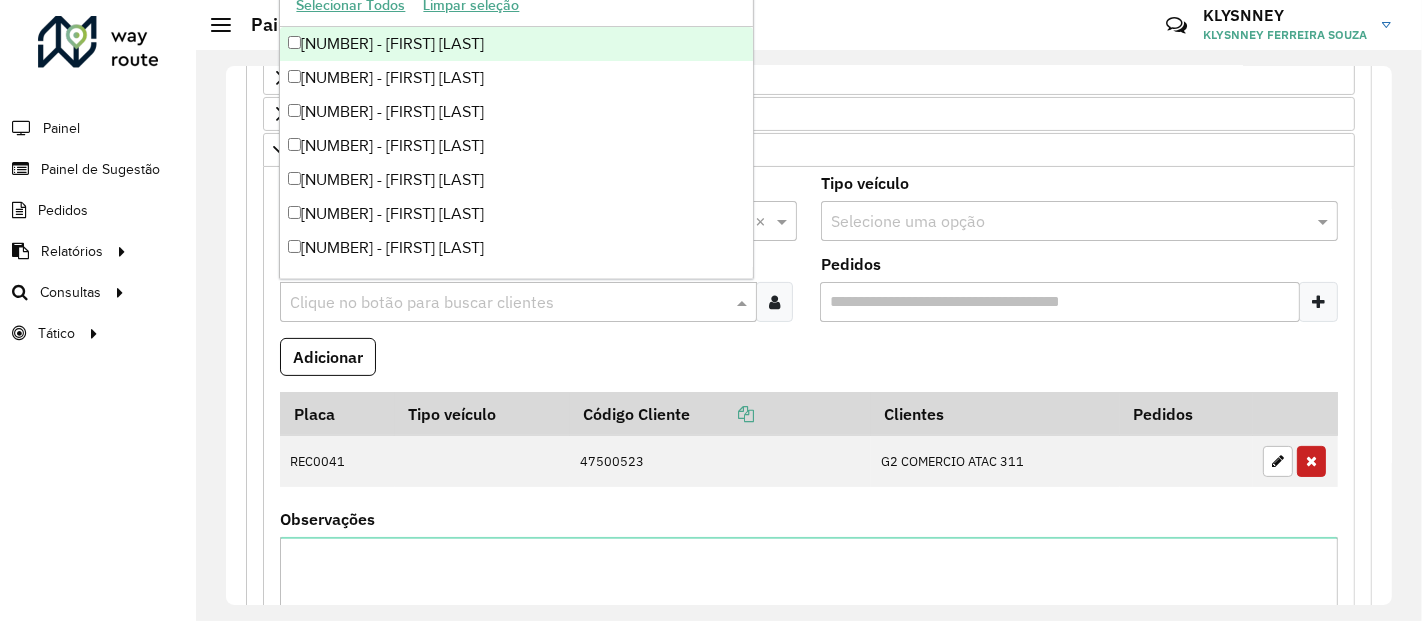 click at bounding box center [508, 303] 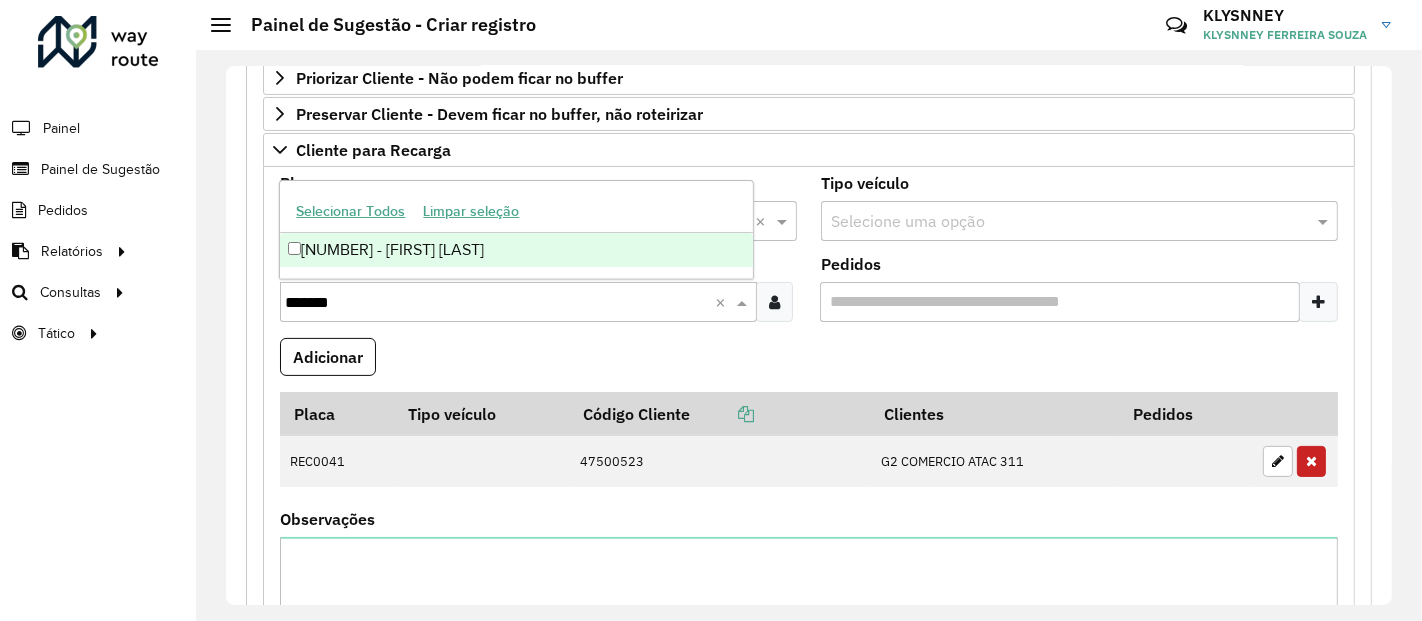 type on "********" 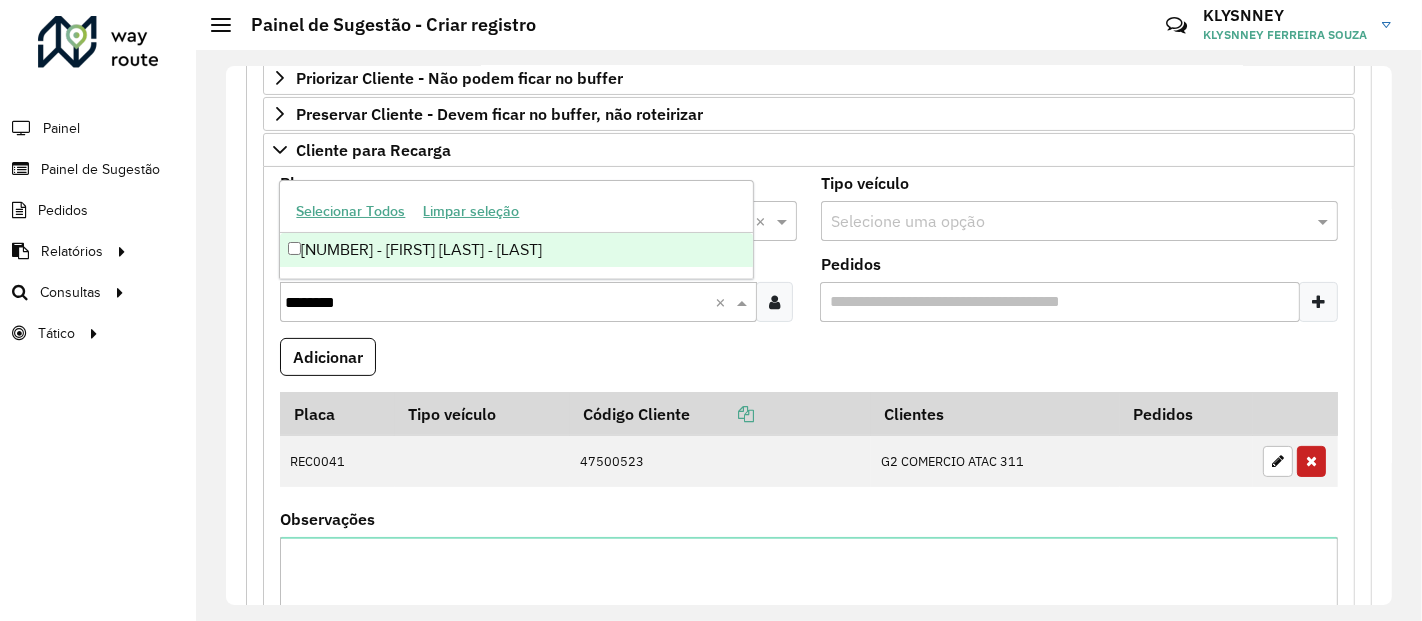 type 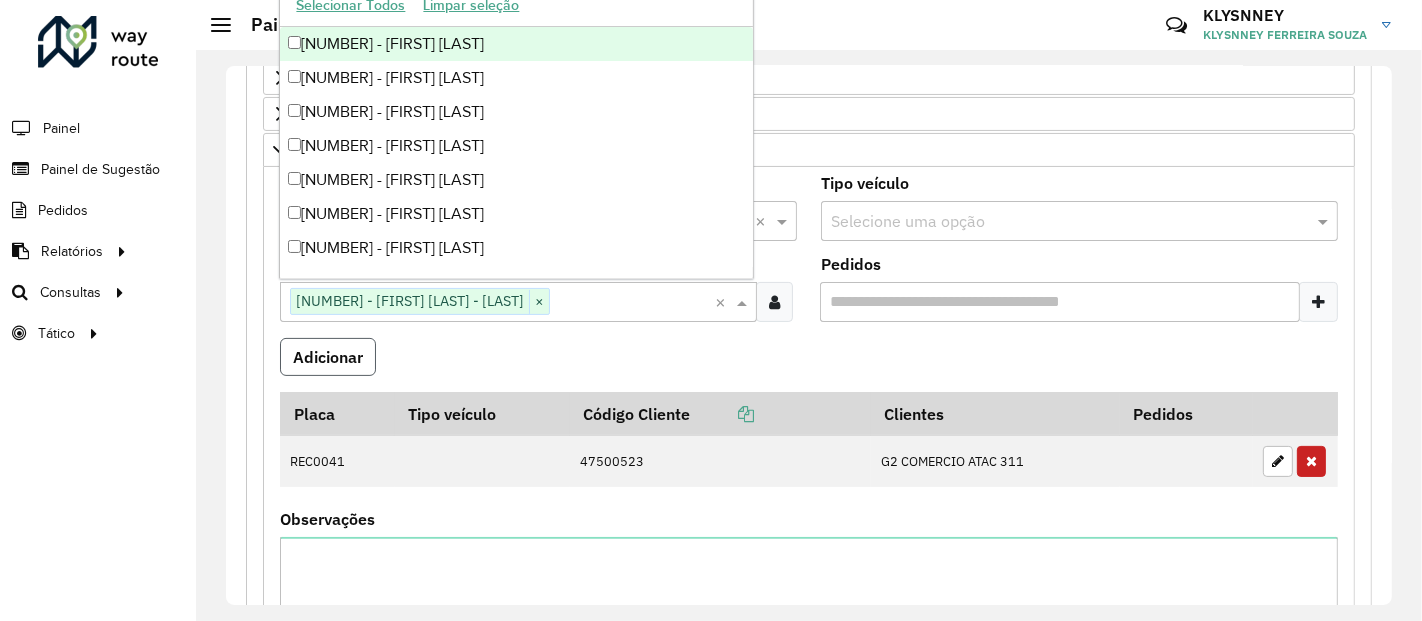 click on "Adicionar" at bounding box center (328, 357) 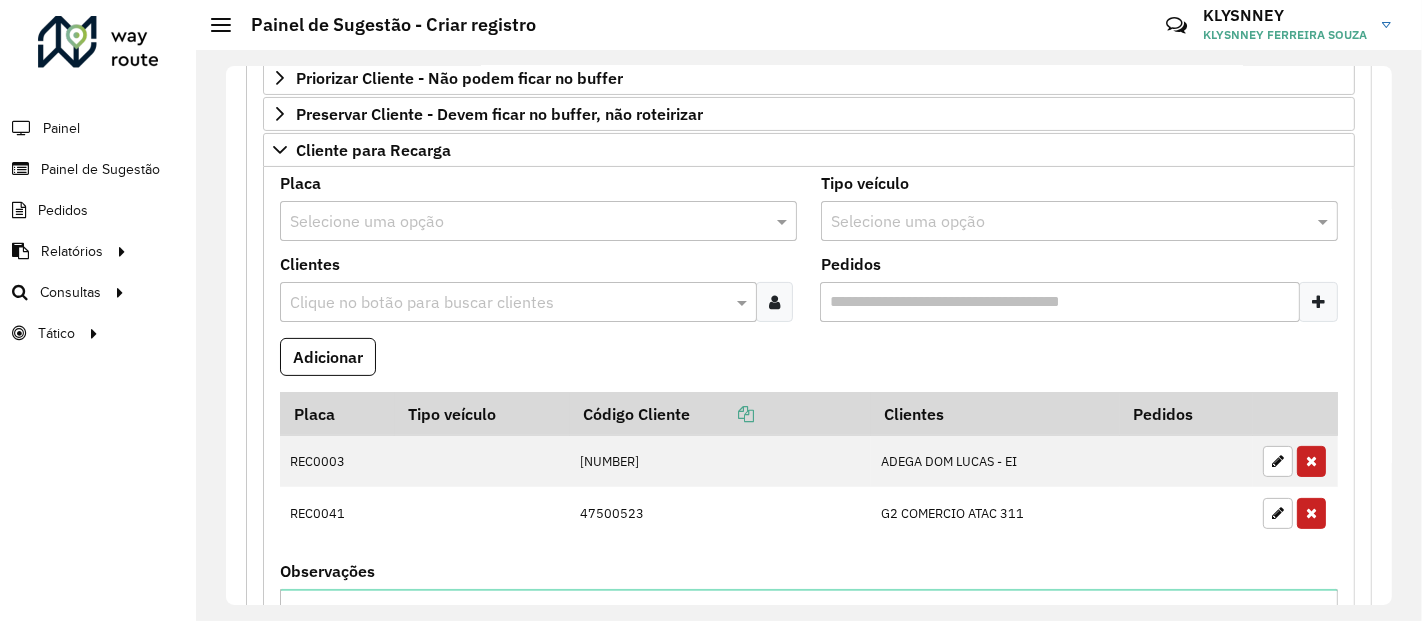 scroll, scrollTop: 0, scrollLeft: 0, axis: both 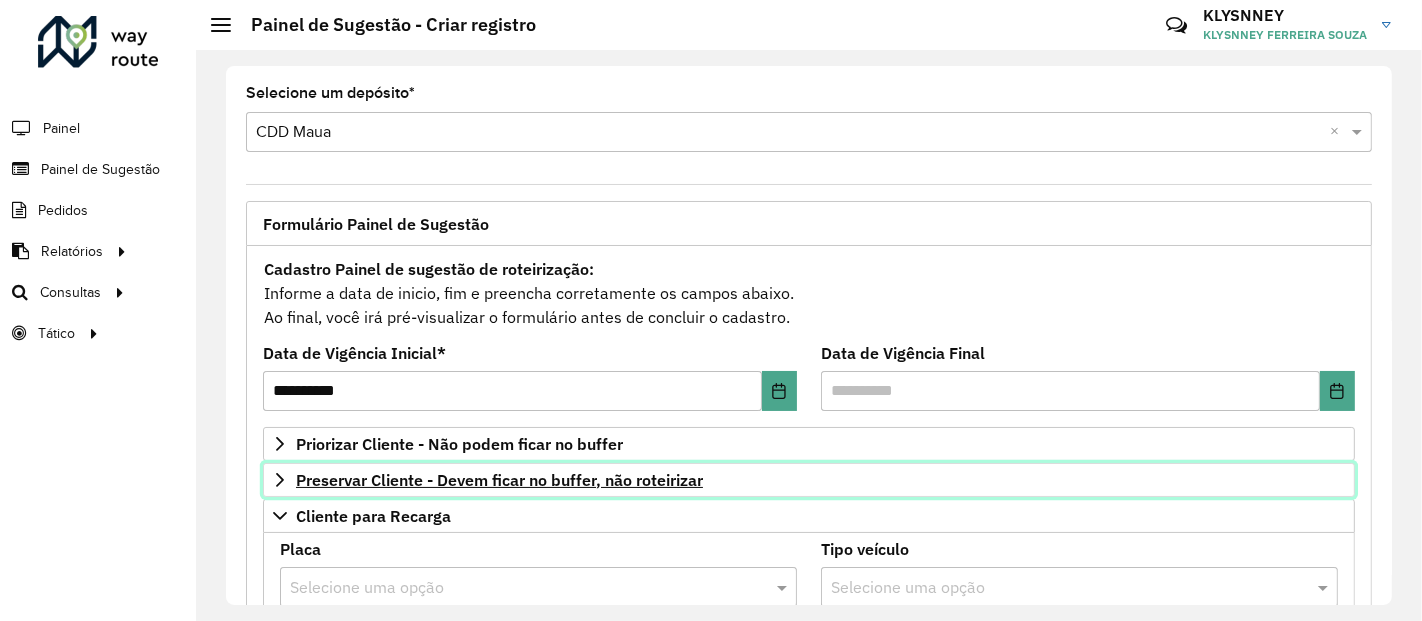 click on "Preservar Cliente - Devem ficar no buffer, não roteirizar" at bounding box center [499, 480] 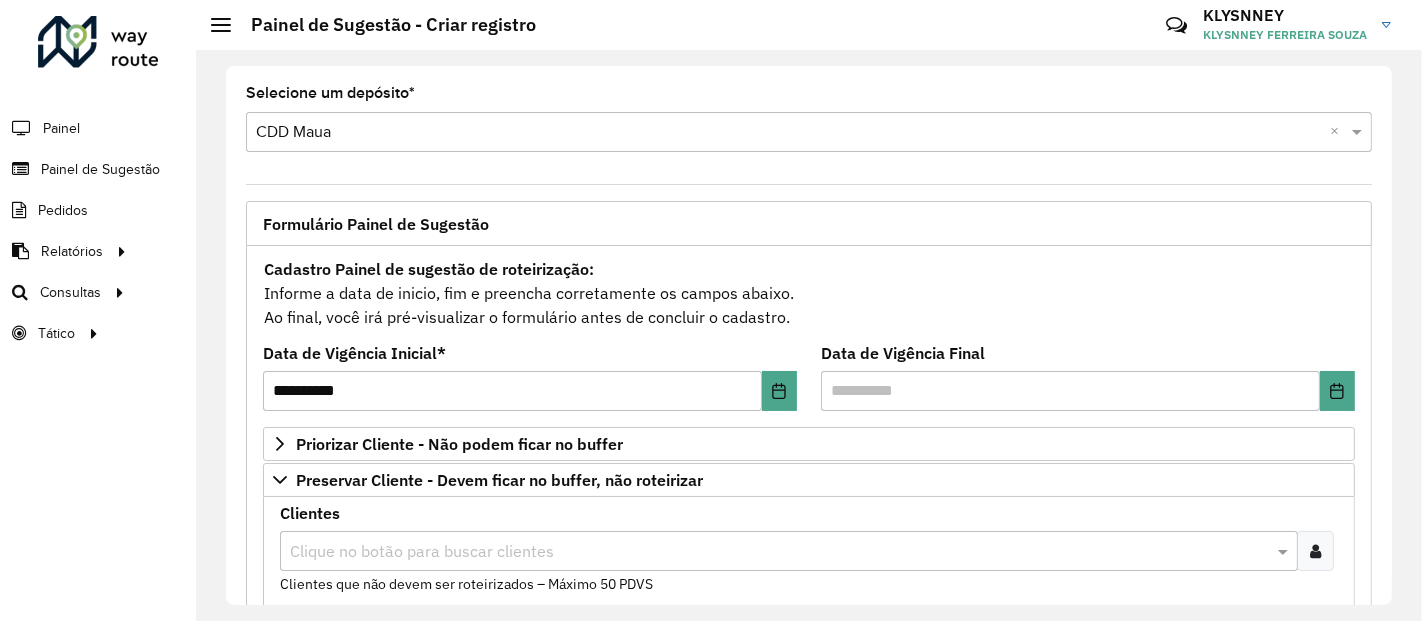 click at bounding box center (779, 552) 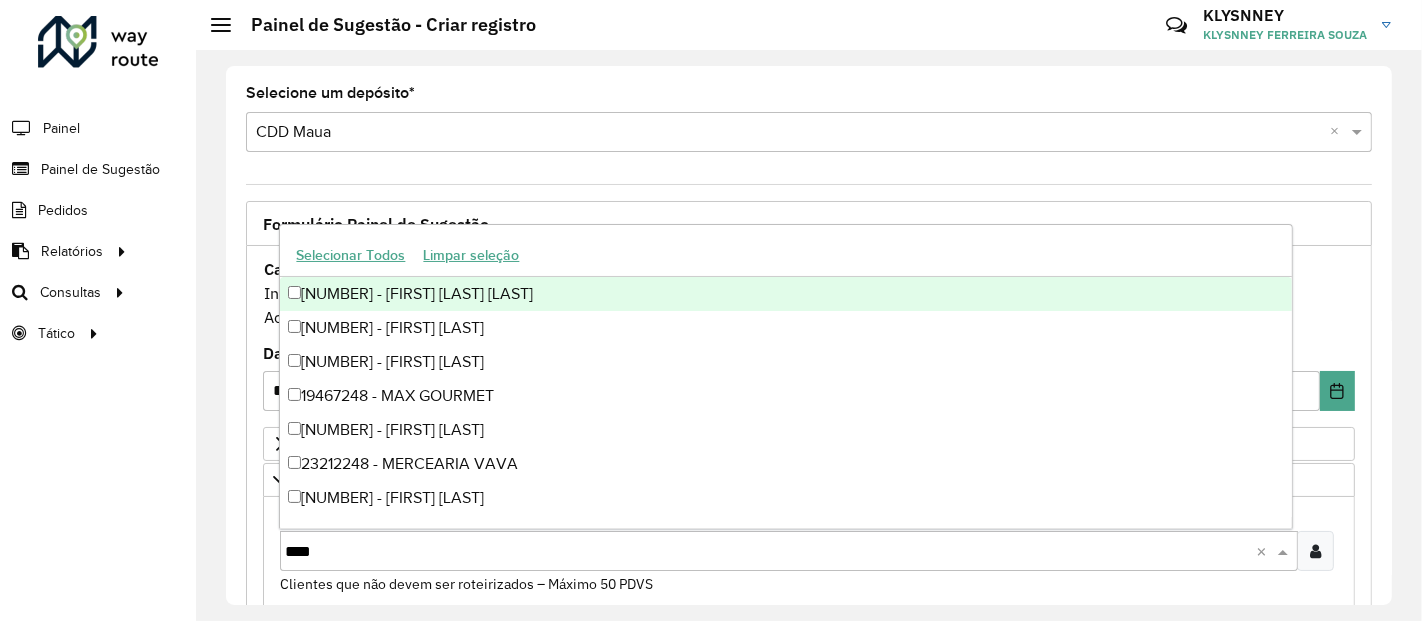 type on "*****" 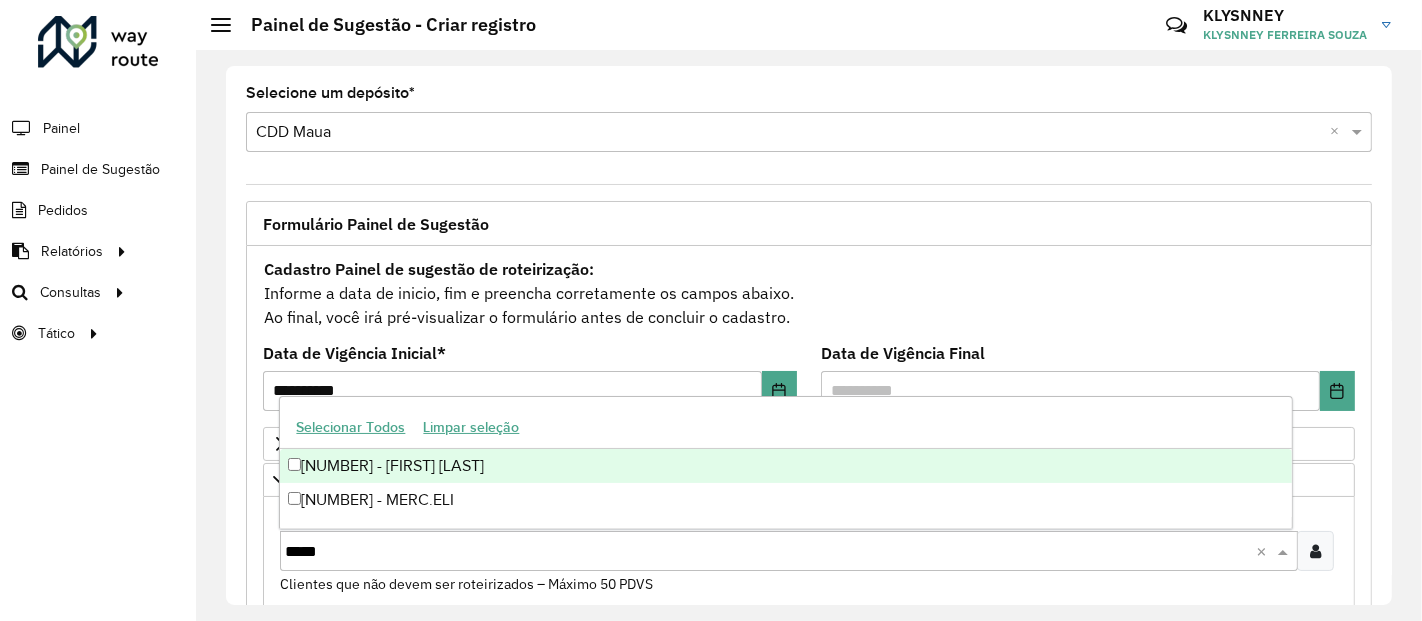 click on "[NUMBER] - [FIRST] [LAST]" at bounding box center (785, 466) 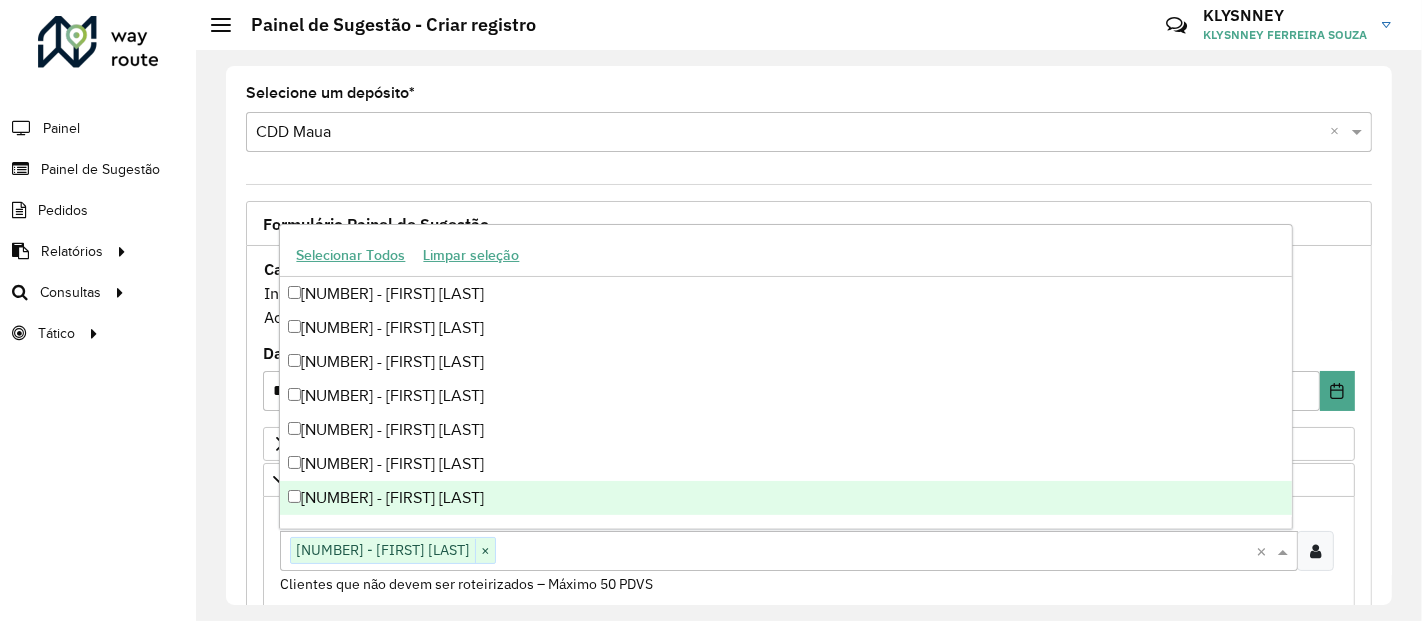 click on "**********" 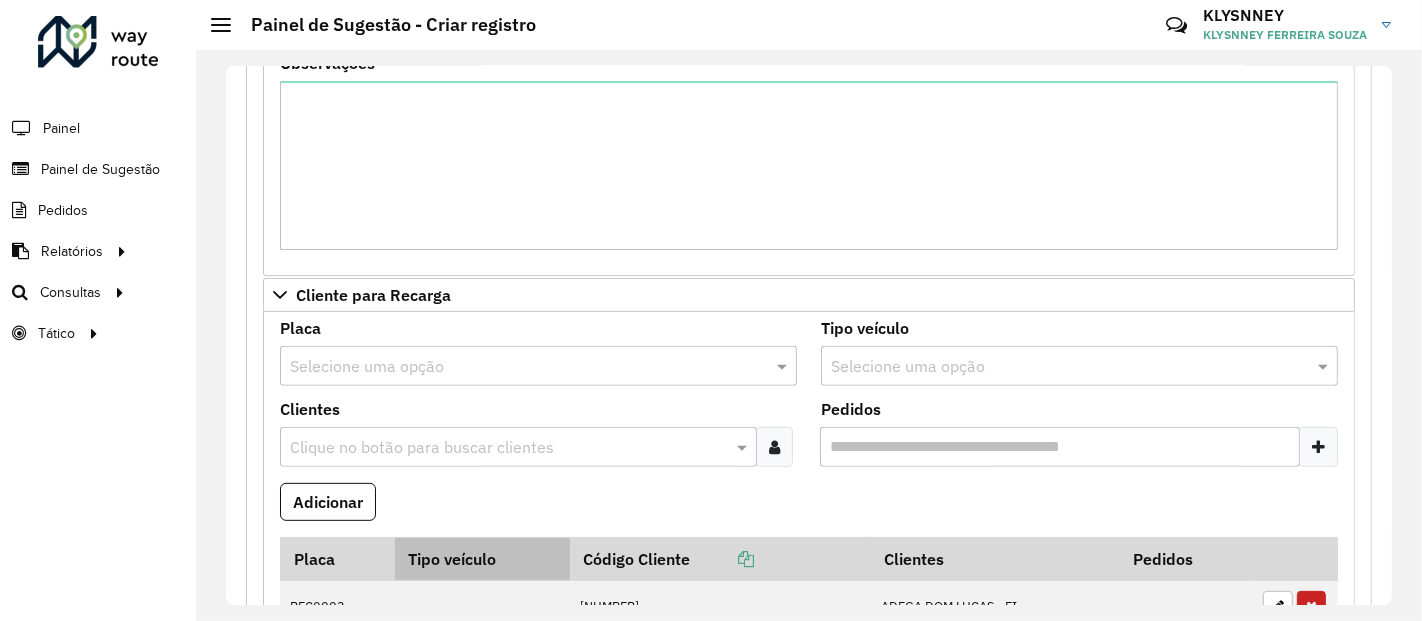 scroll, scrollTop: 666, scrollLeft: 0, axis: vertical 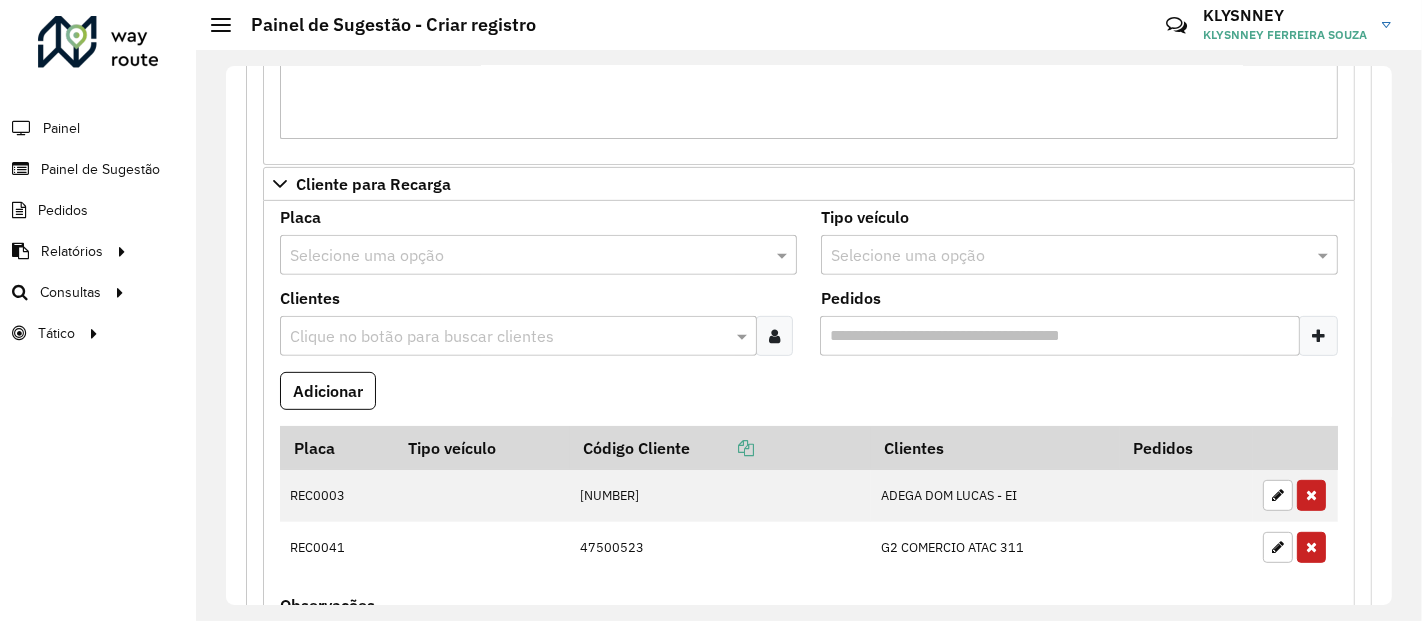 click at bounding box center [518, 256] 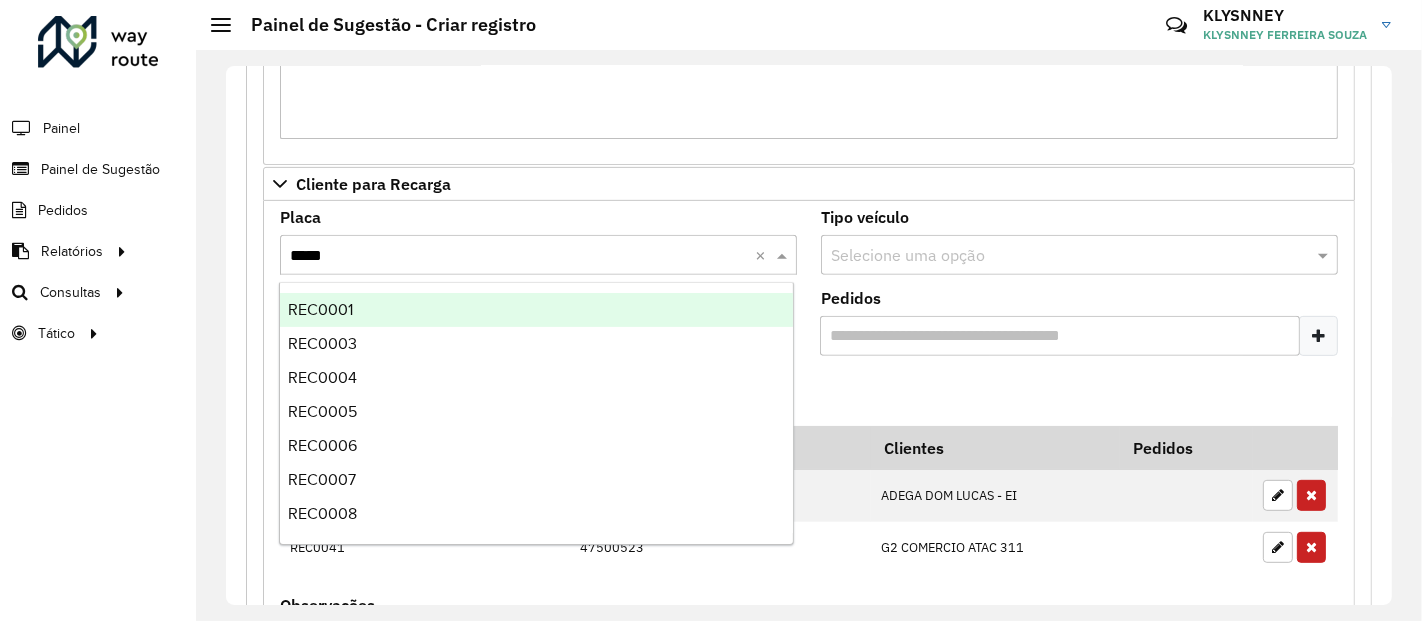 type on "******" 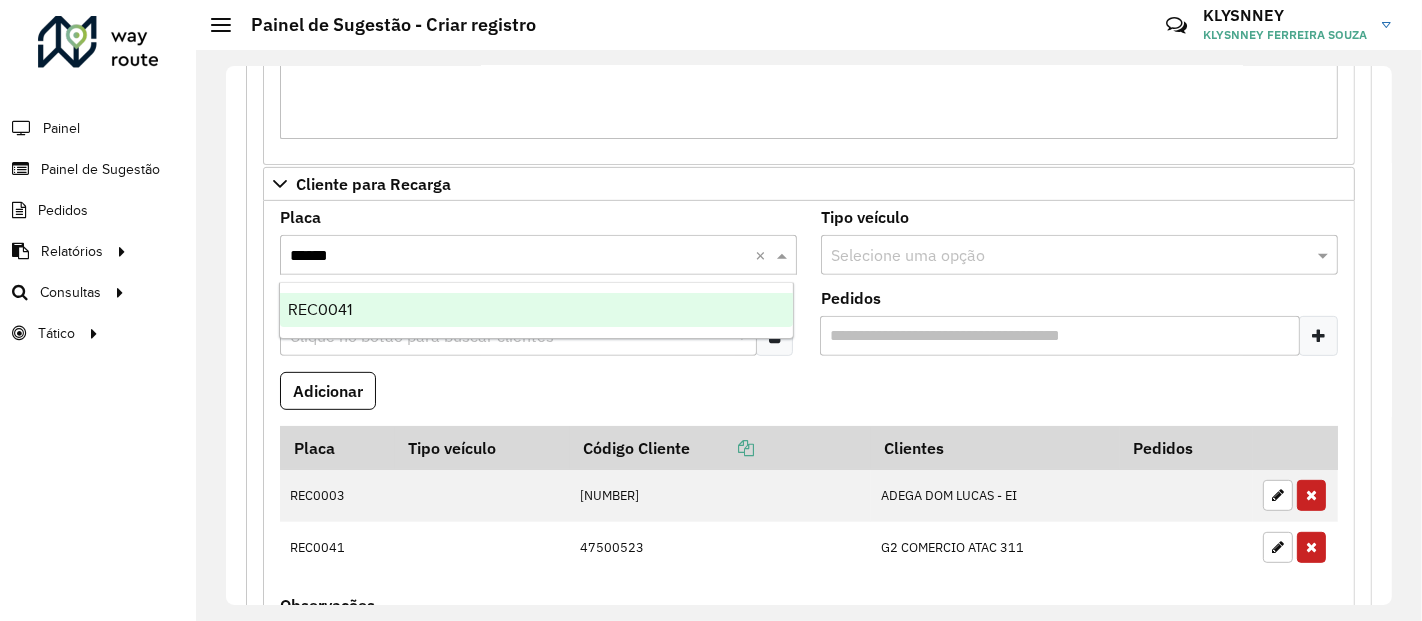 click on "REC0041" at bounding box center [536, 310] 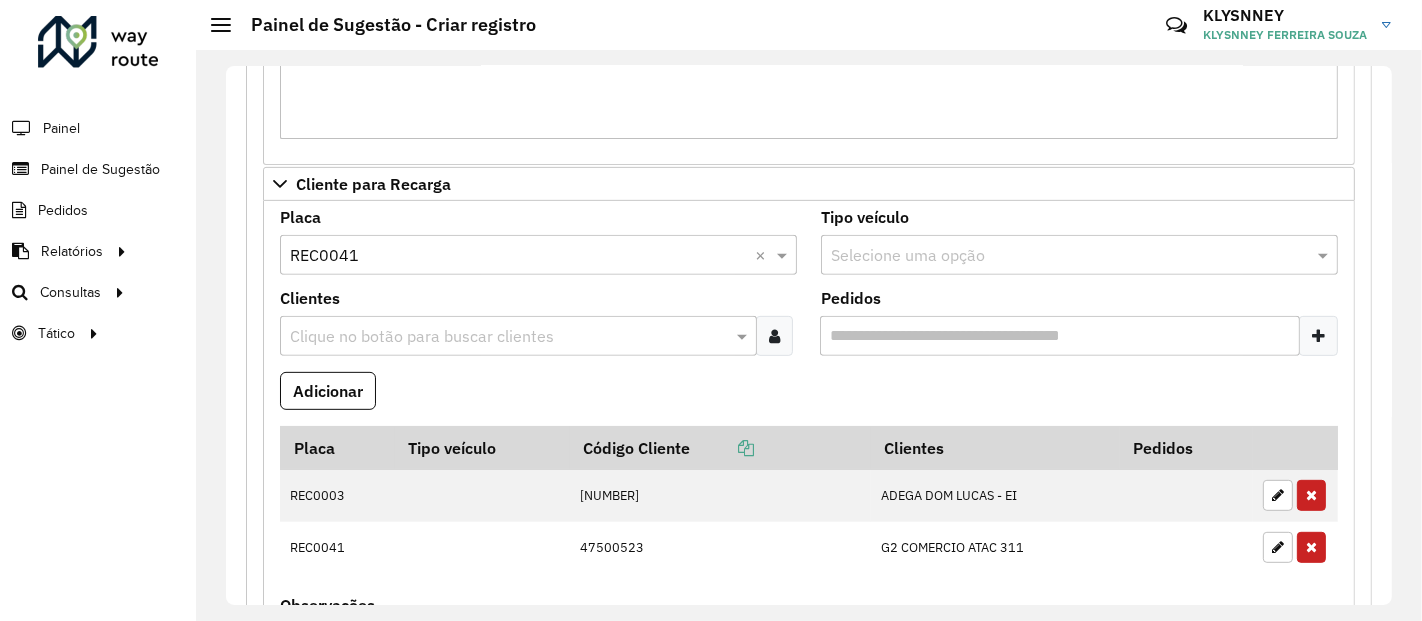 click at bounding box center (508, 337) 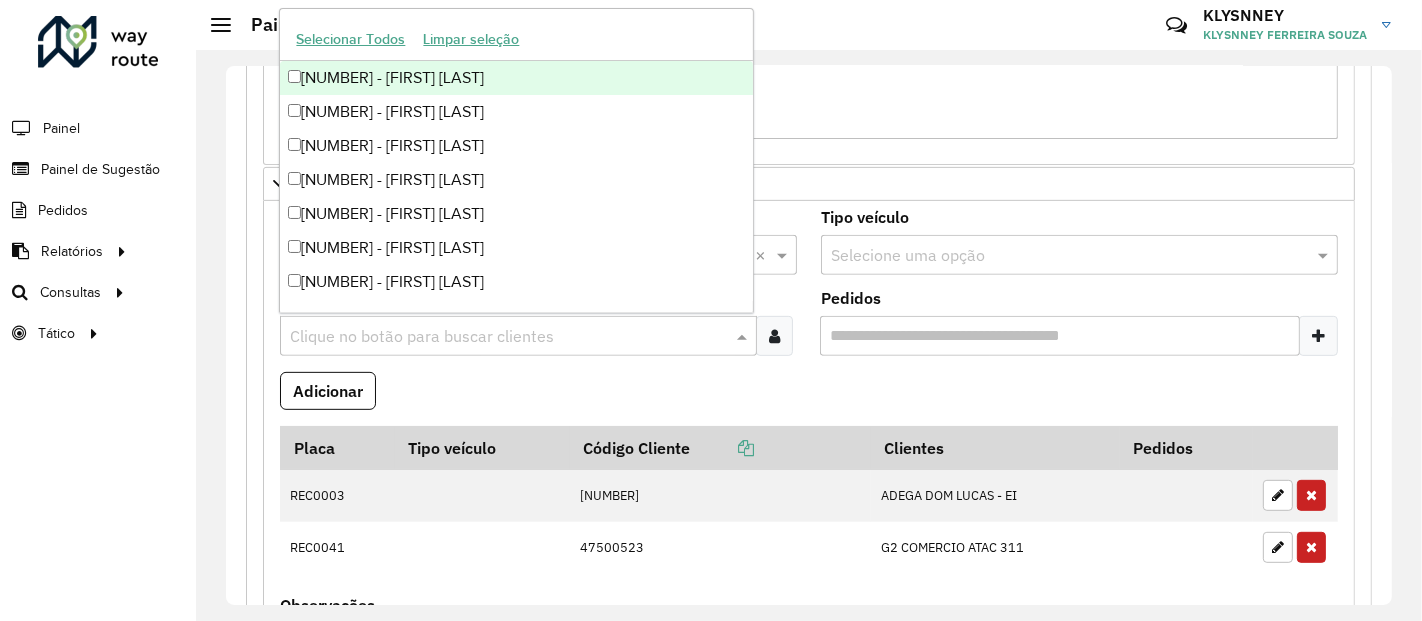 paste on "*****" 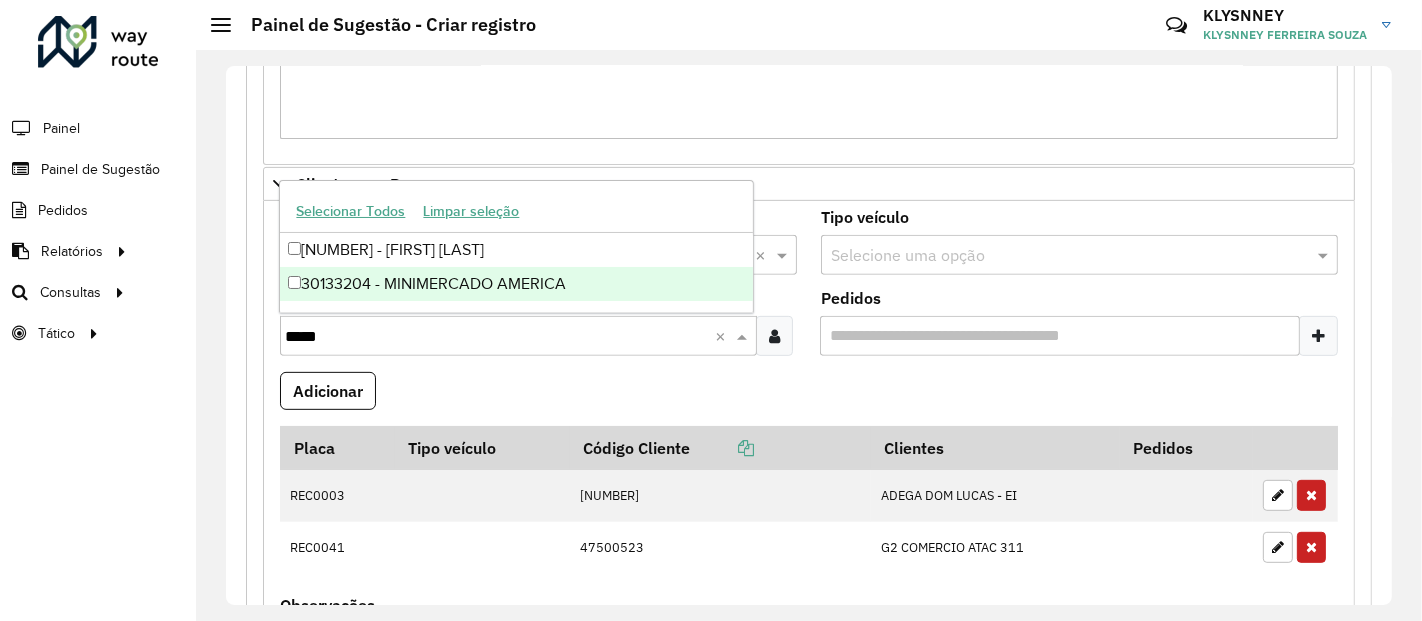click on "30133204 - MINIMERCADO AMERICA" at bounding box center (516, 284) 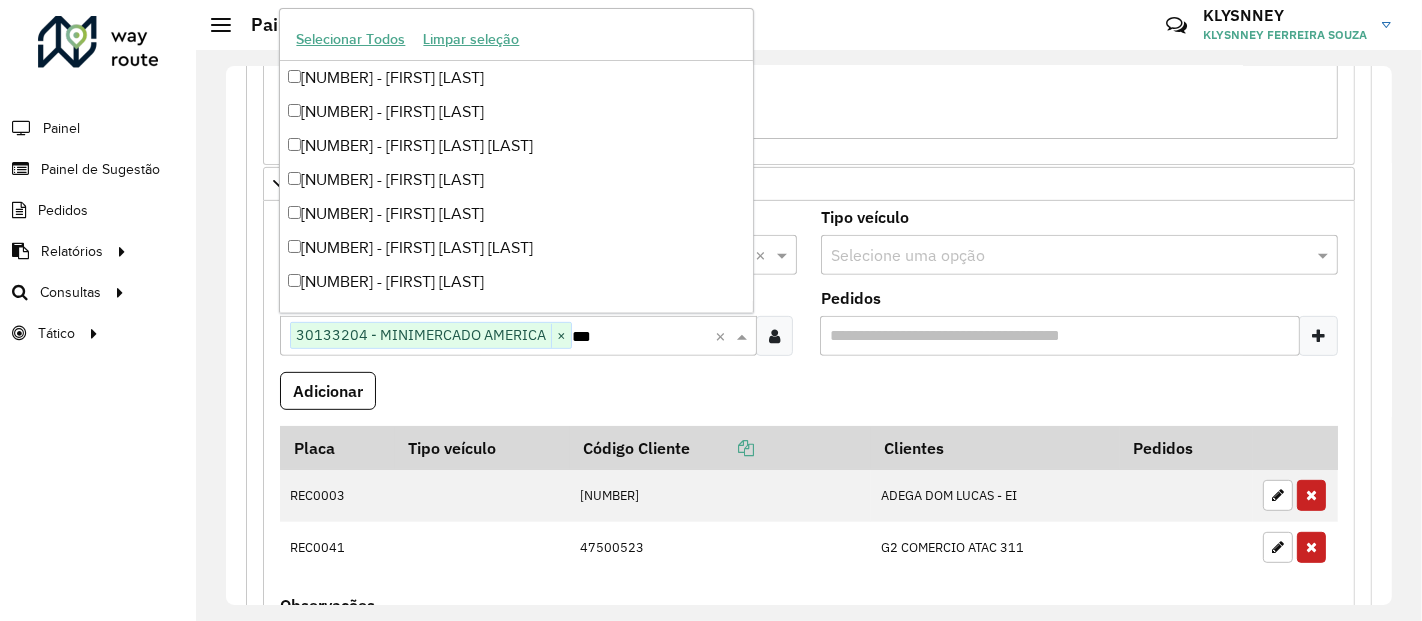 type on "****" 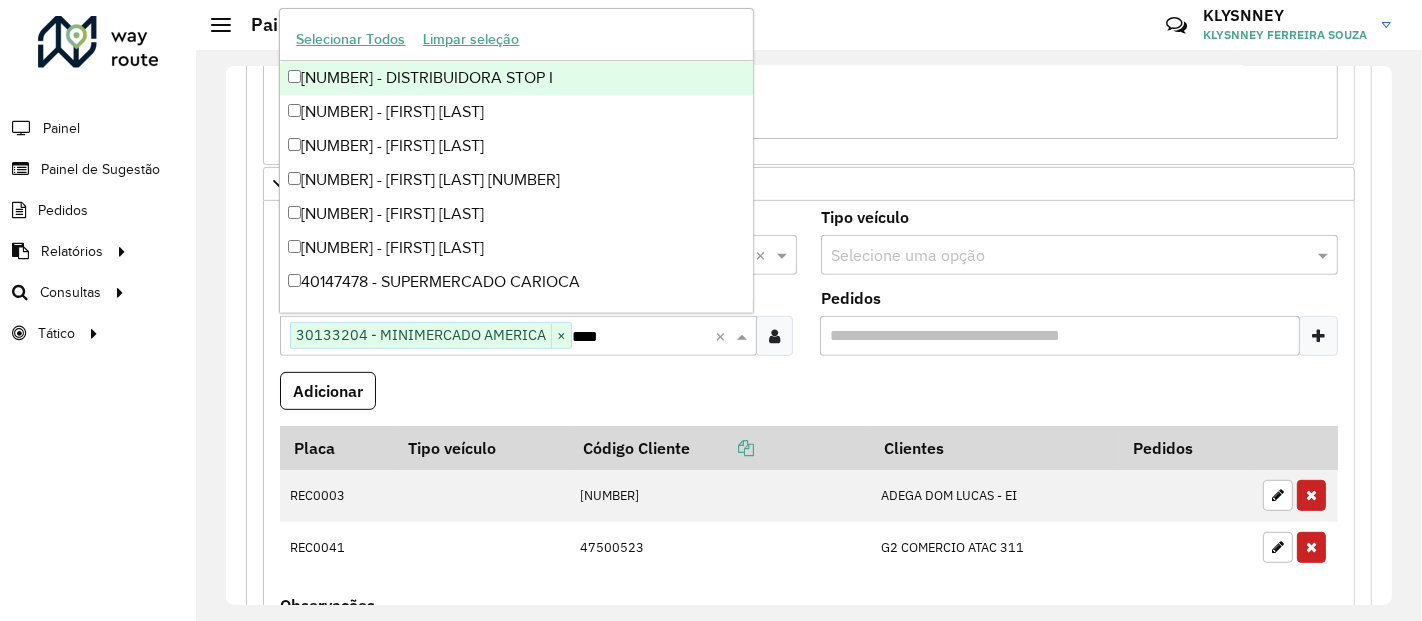 click on "[NUMBER] - DISTRIBUIDORA STOP I" at bounding box center (516, 78) 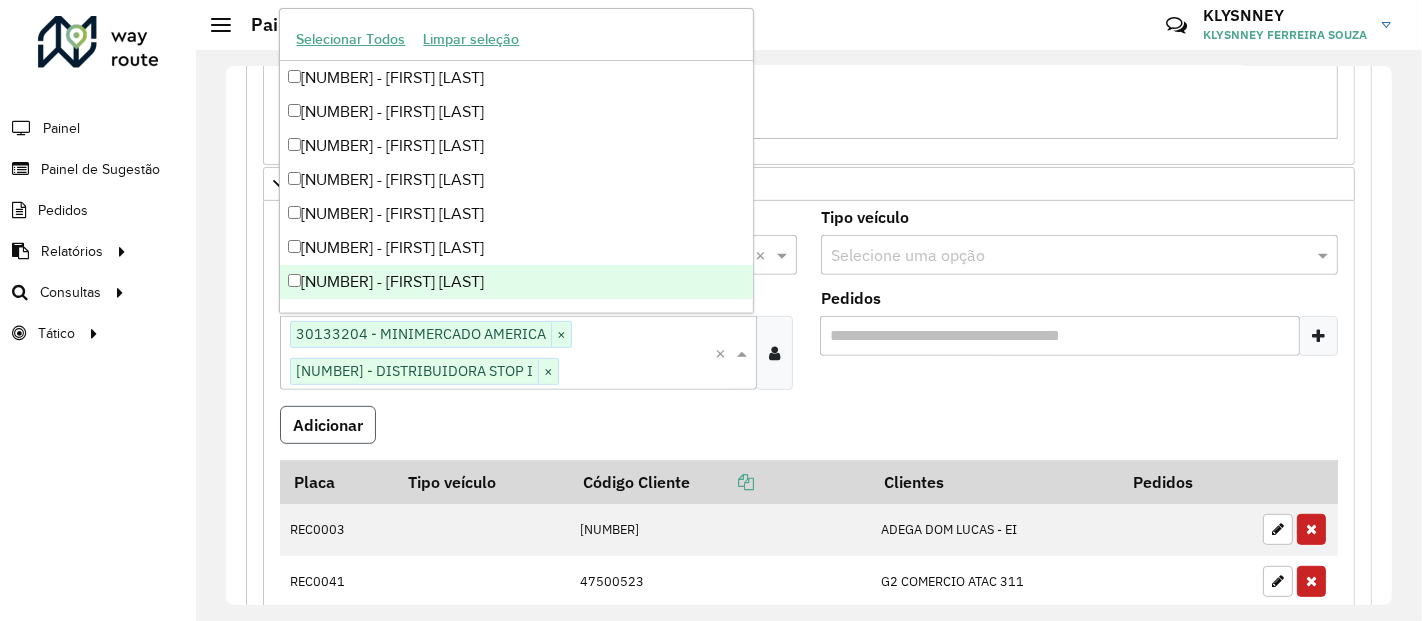 click on "Adicionar" at bounding box center [328, 425] 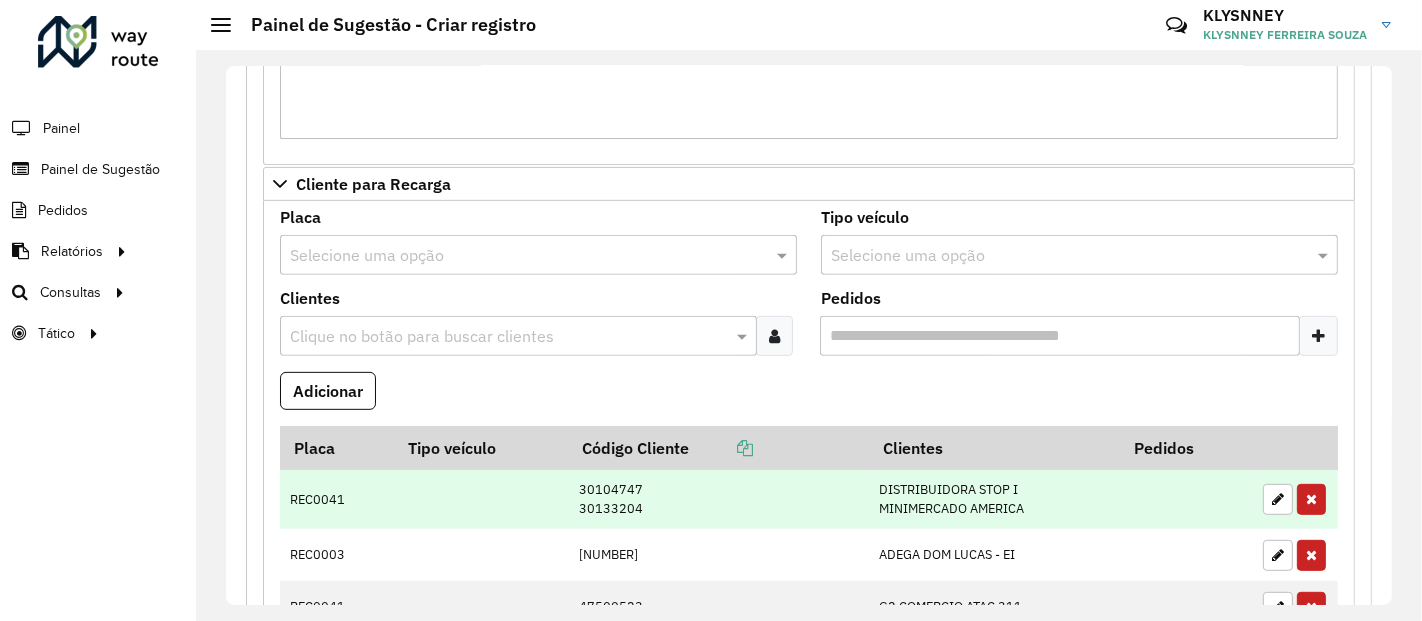 scroll, scrollTop: 777, scrollLeft: 0, axis: vertical 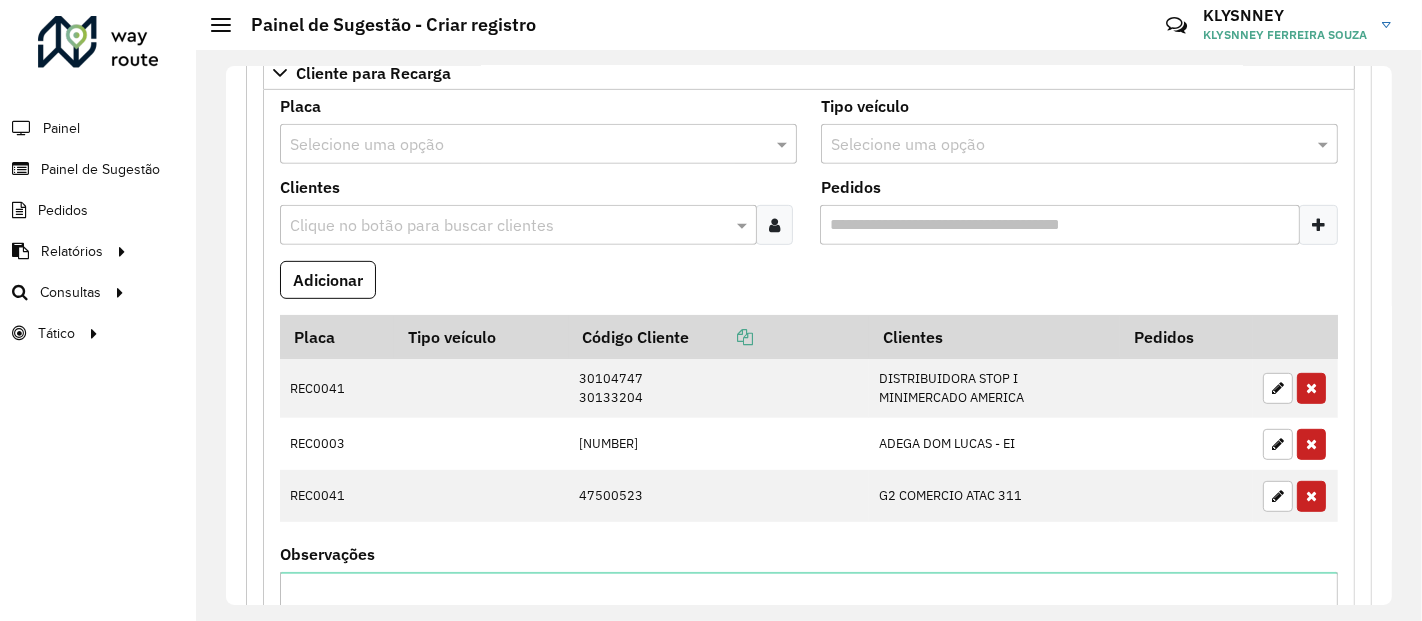 click at bounding box center (518, 145) 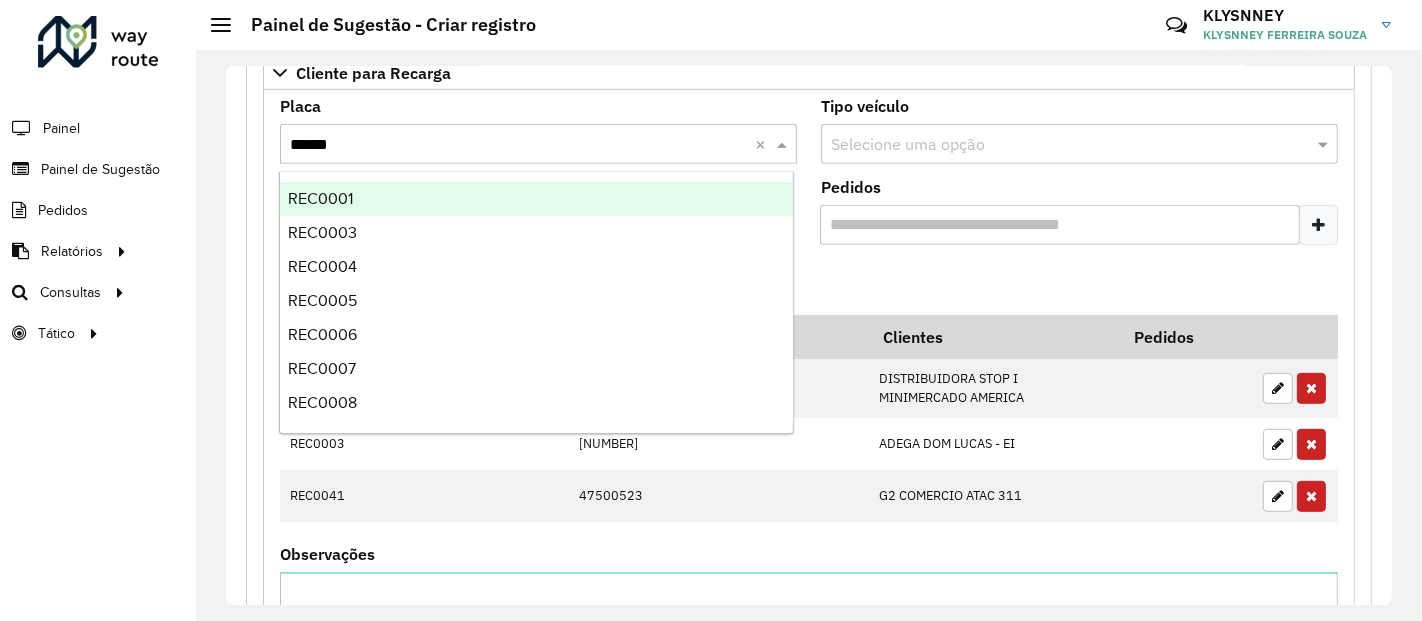 type on "*******" 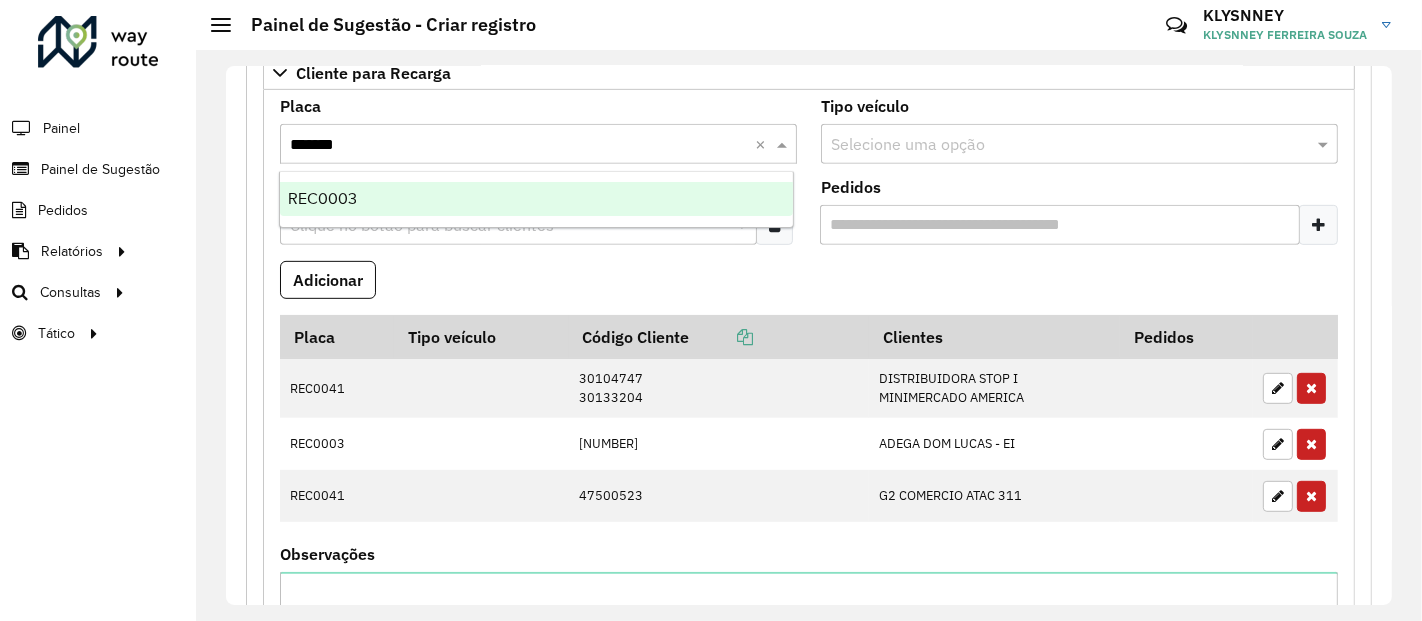 type 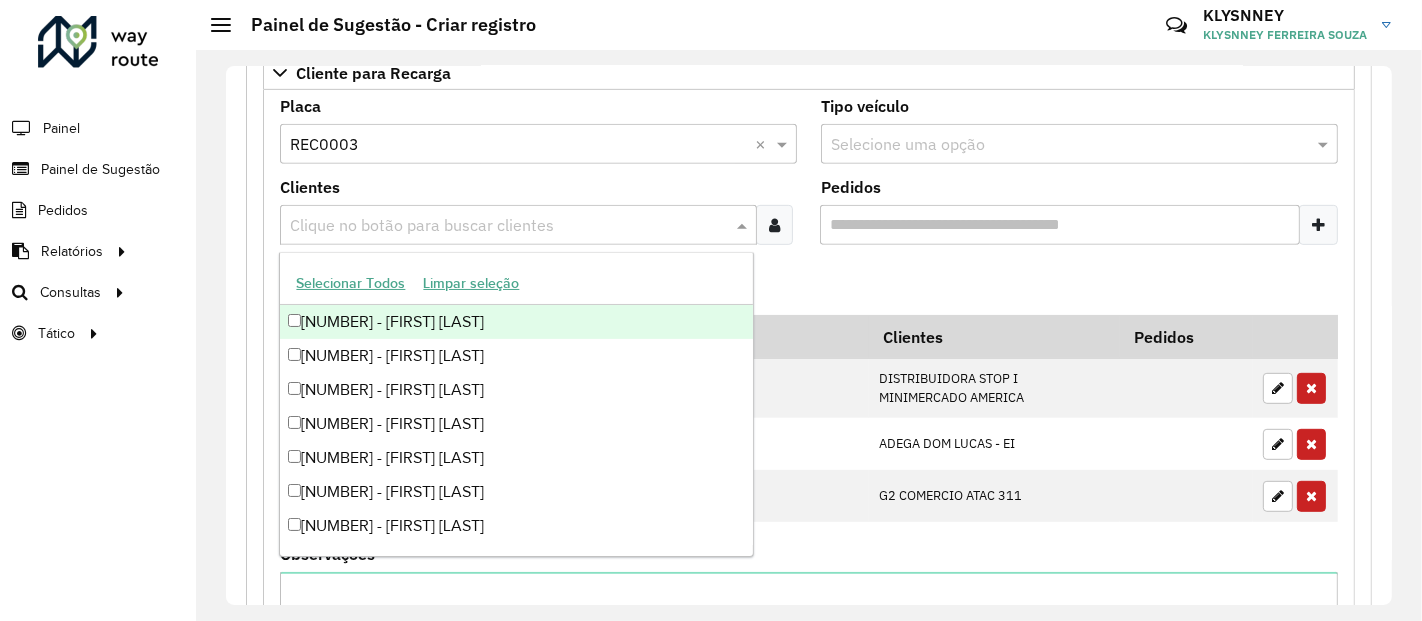 click at bounding box center (508, 226) 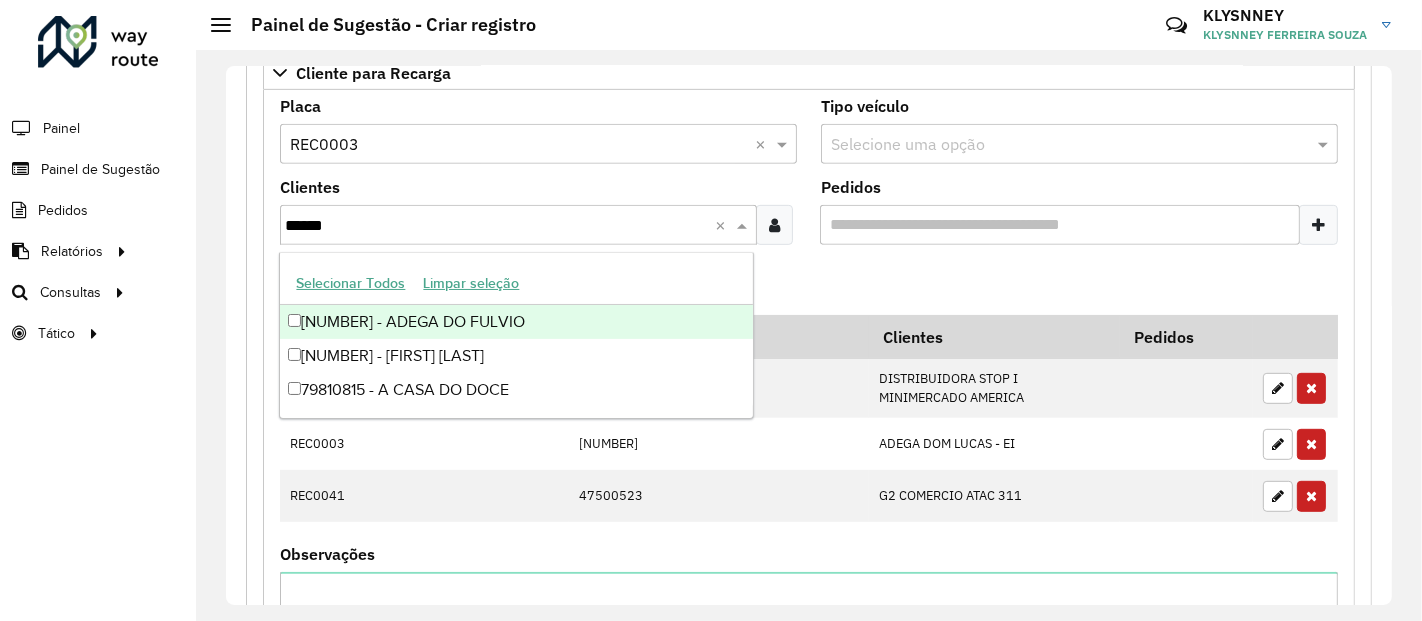 click on "[NUMBER] - ADEGA DO FULVIO" at bounding box center (516, 322) 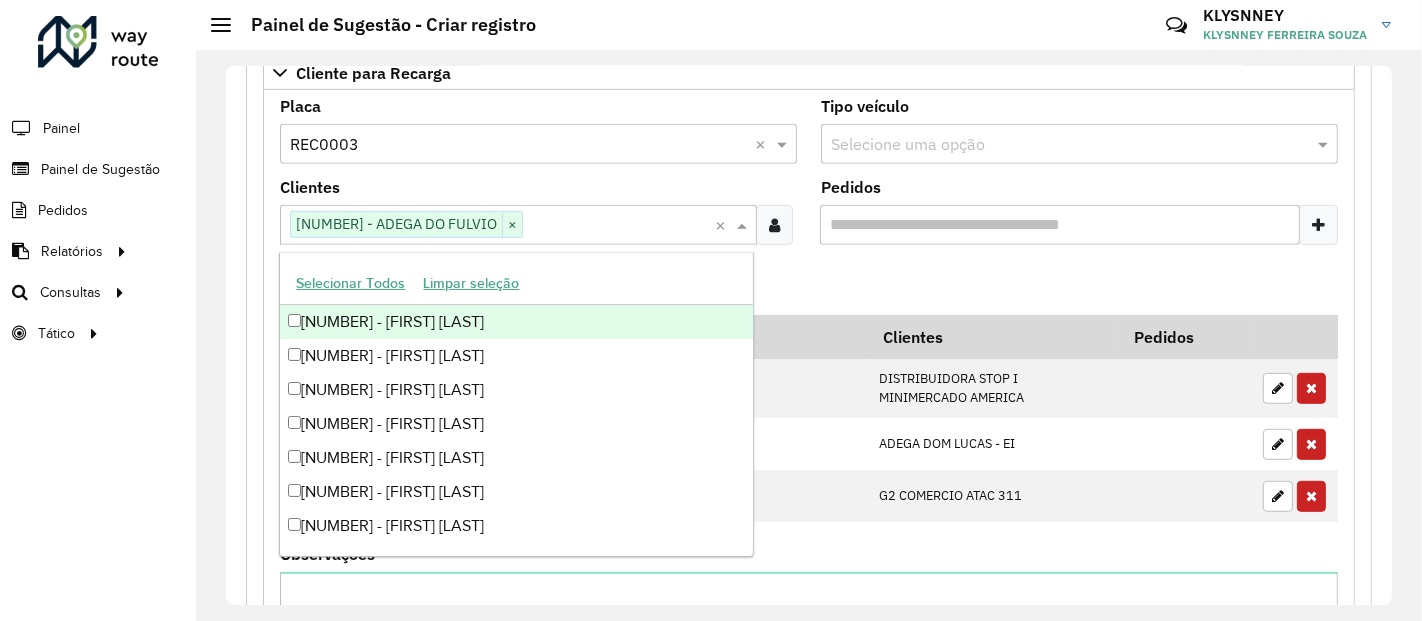 click on "**********" at bounding box center (809, 588) 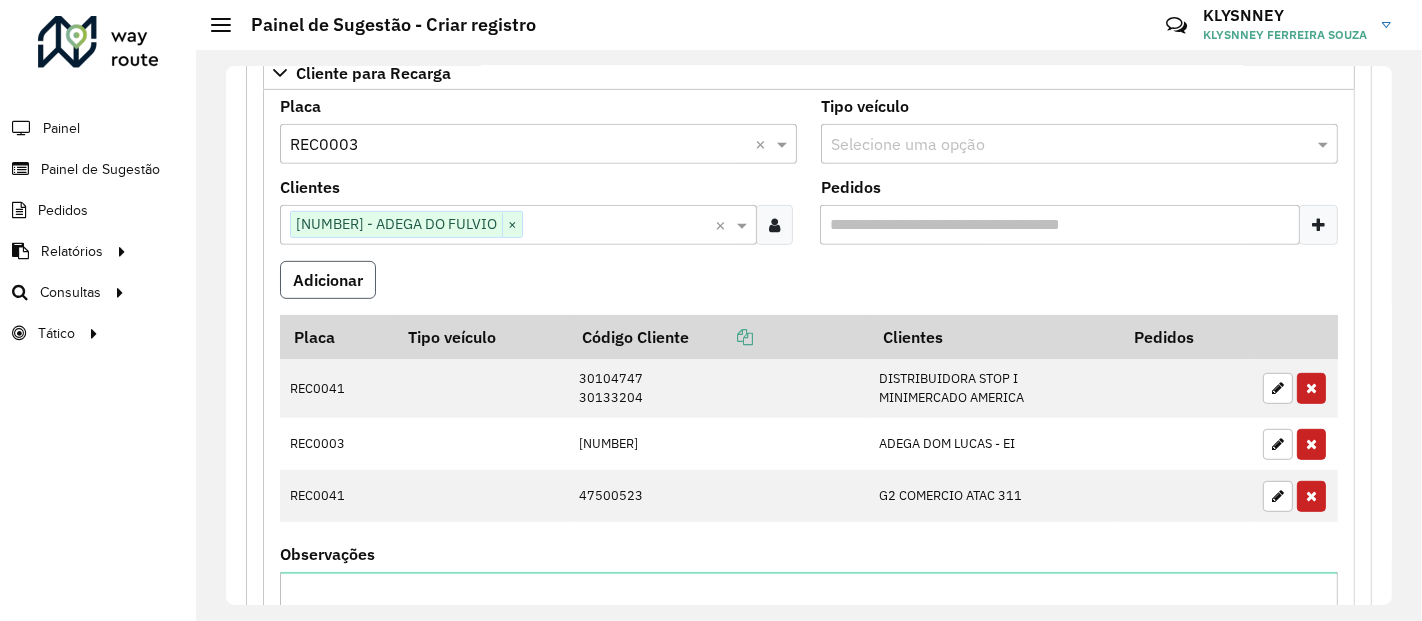 click on "Adicionar" at bounding box center [328, 280] 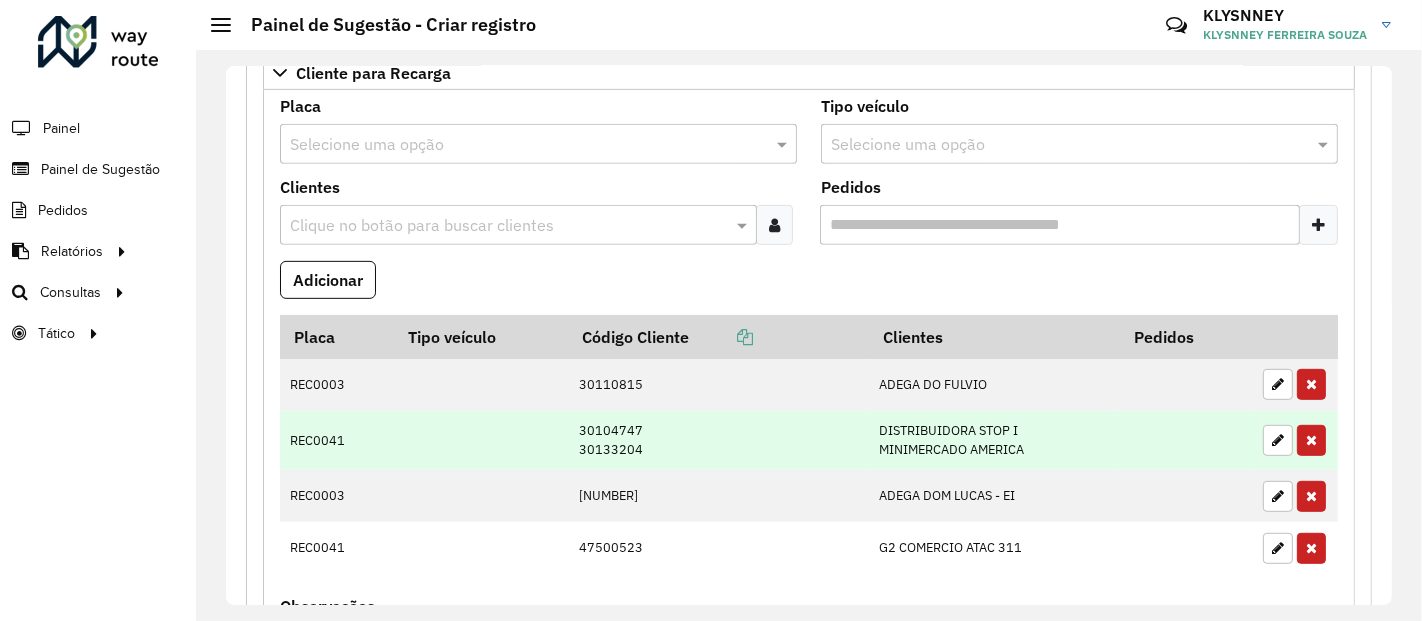 scroll, scrollTop: 888, scrollLeft: 0, axis: vertical 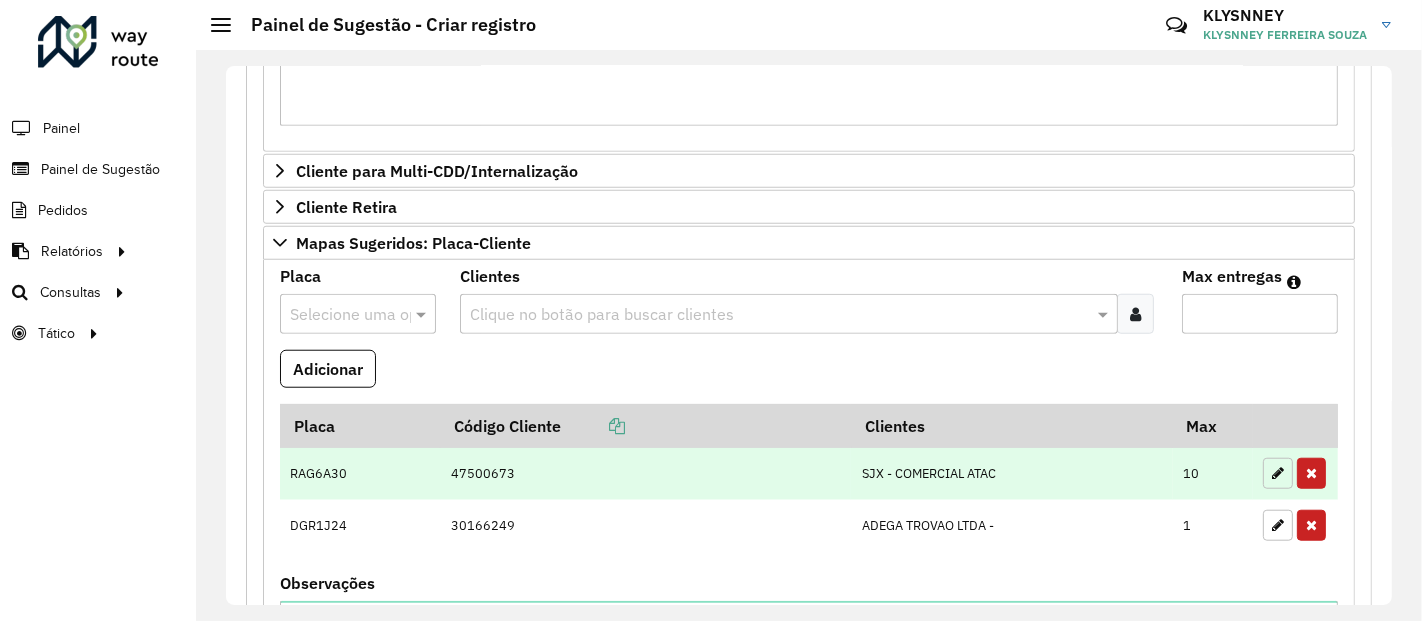 click at bounding box center (1278, 473) 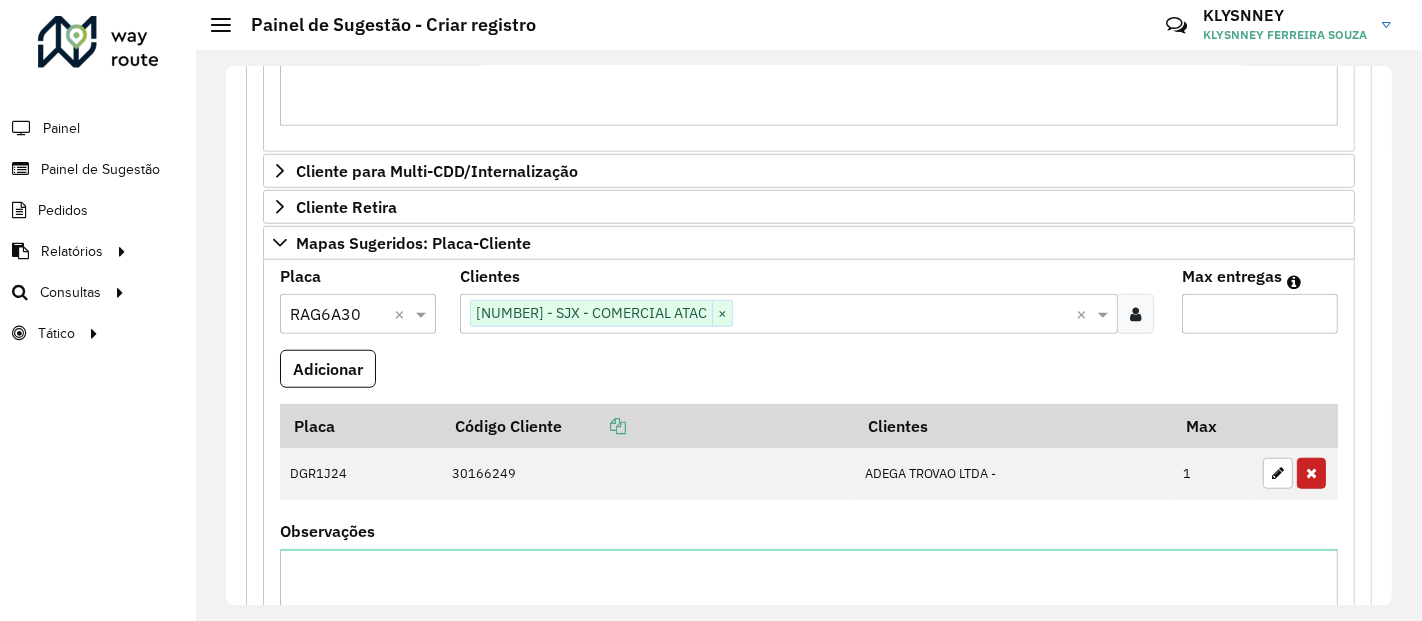 click on "**" at bounding box center (1260, 314) 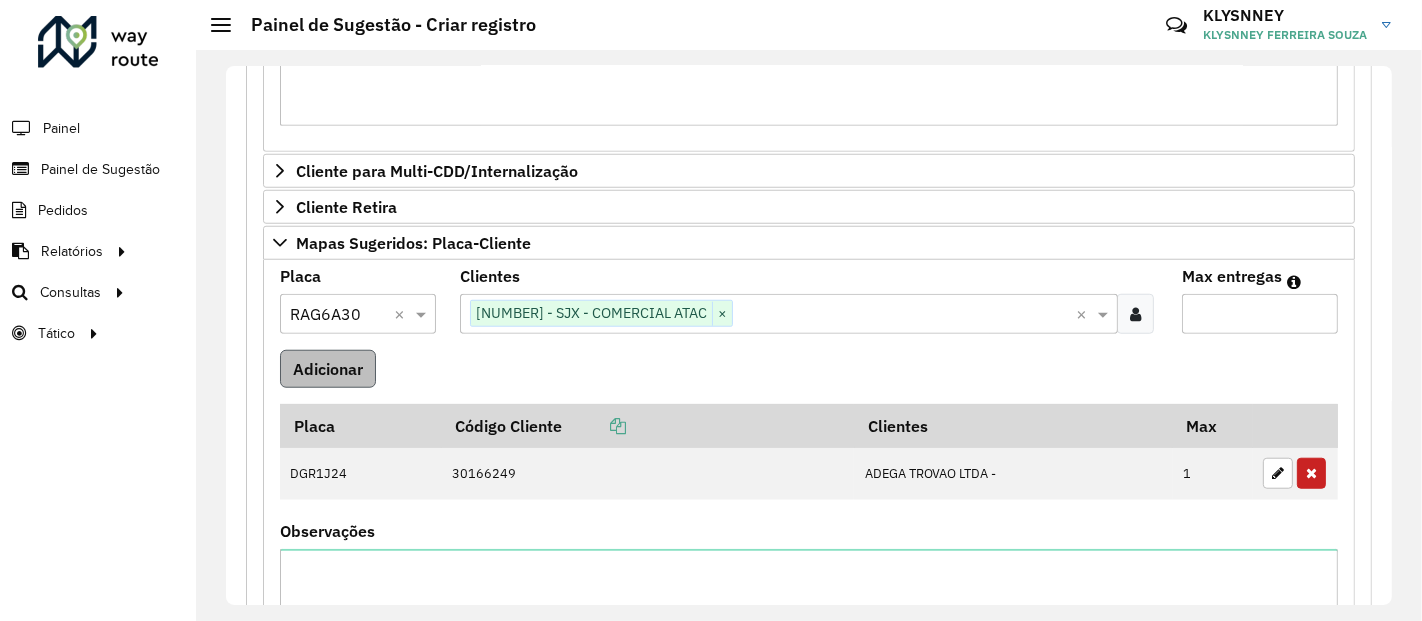 type on "*" 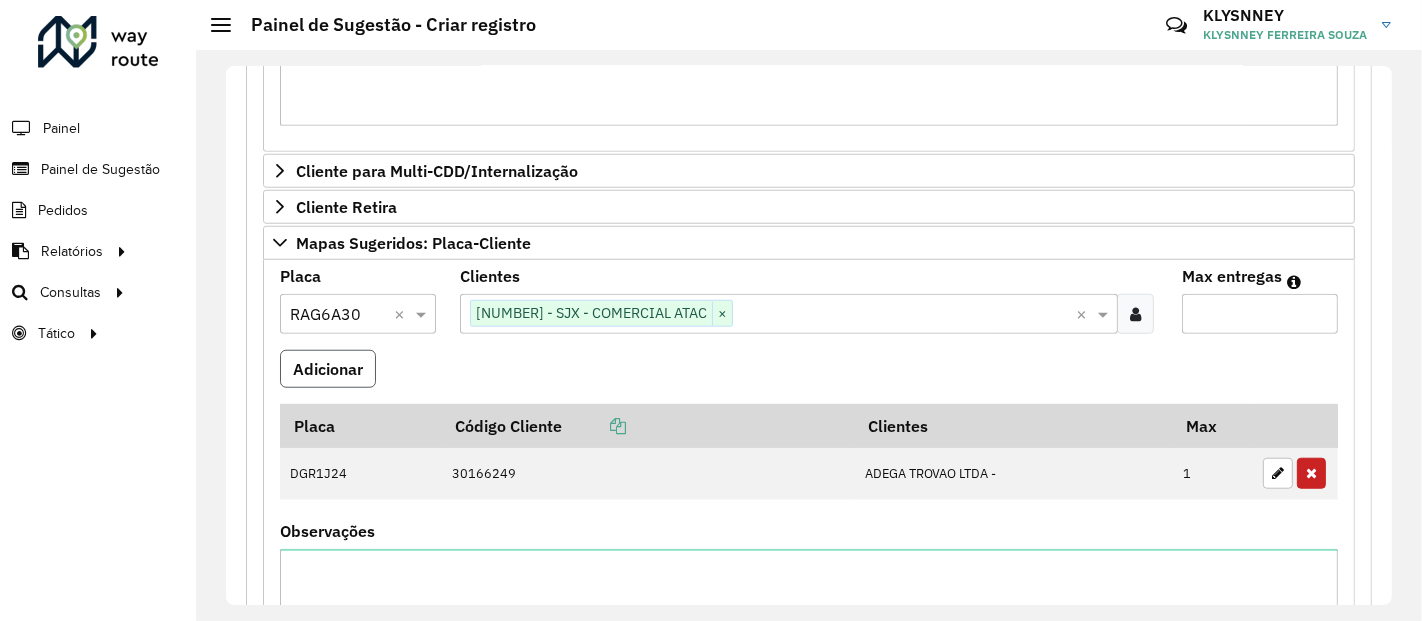 click on "Adicionar" at bounding box center (328, 369) 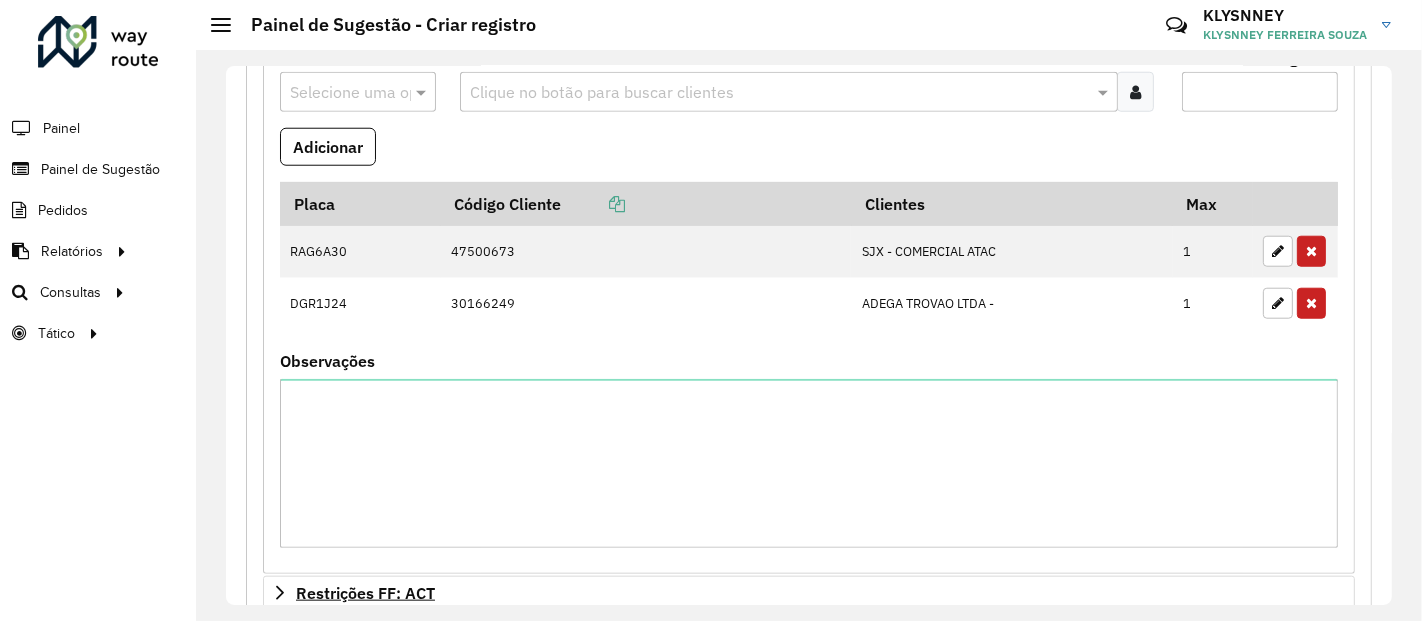 scroll, scrollTop: 1777, scrollLeft: 0, axis: vertical 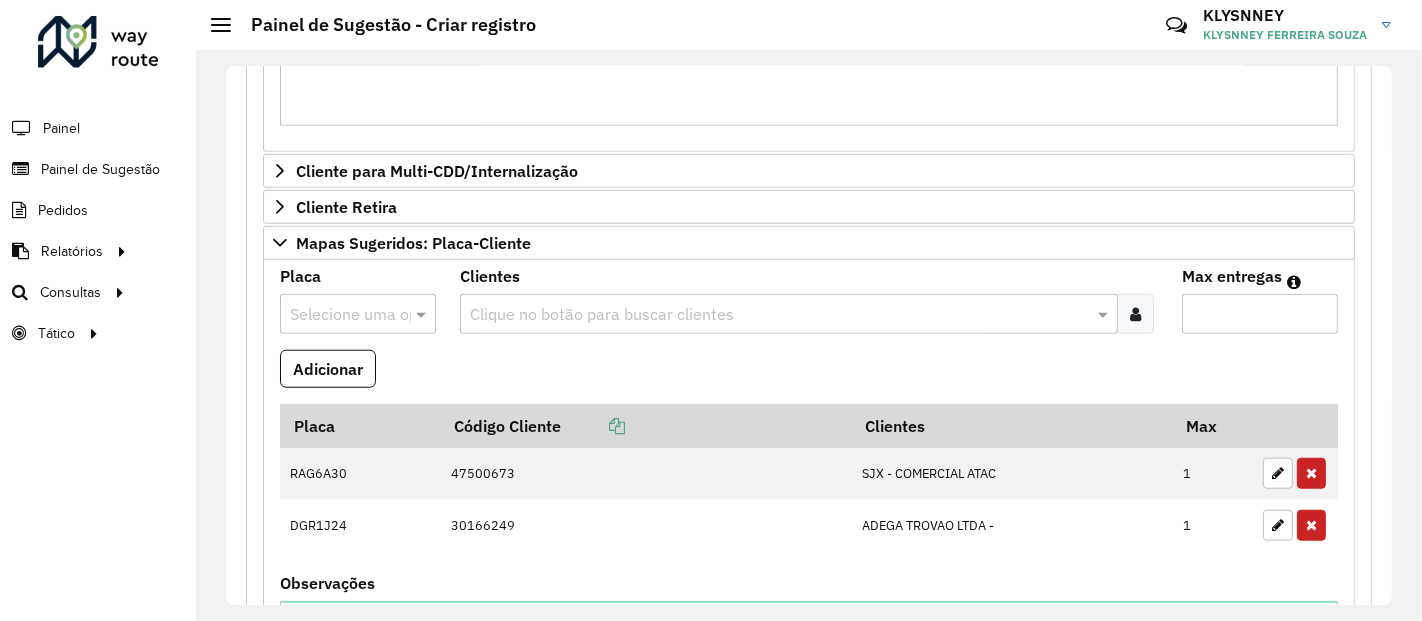 click at bounding box center [338, 315] 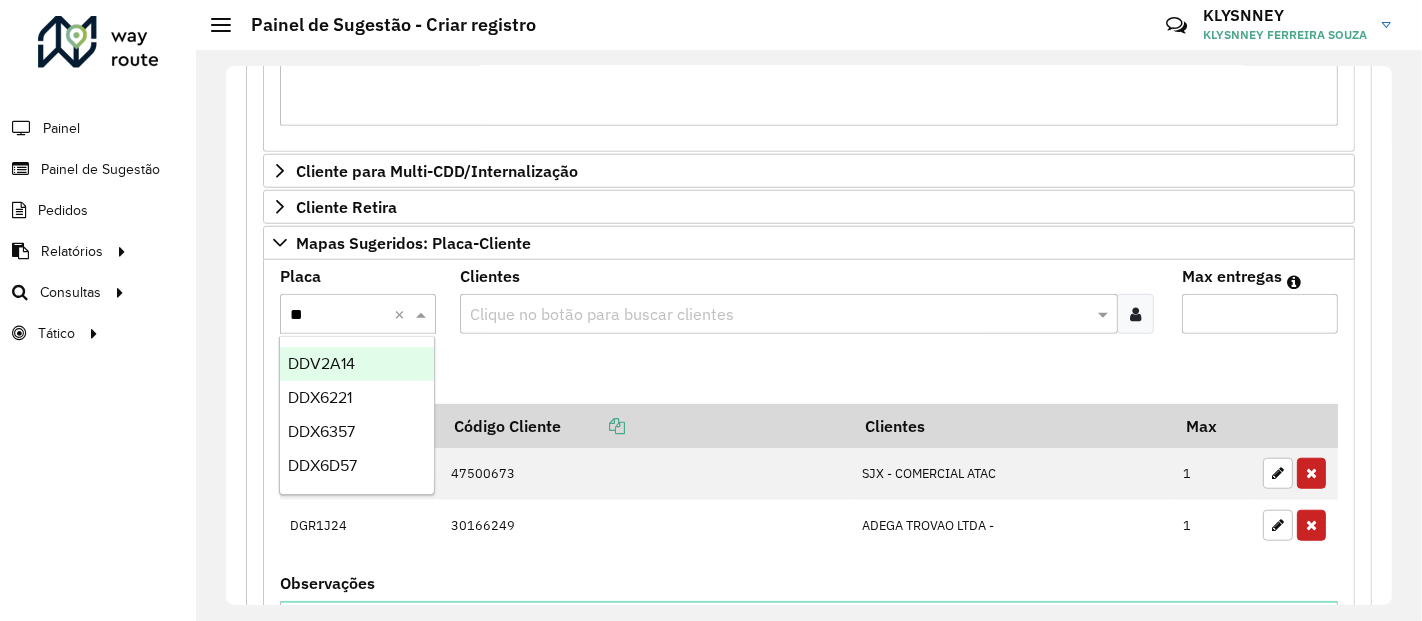 type on "***" 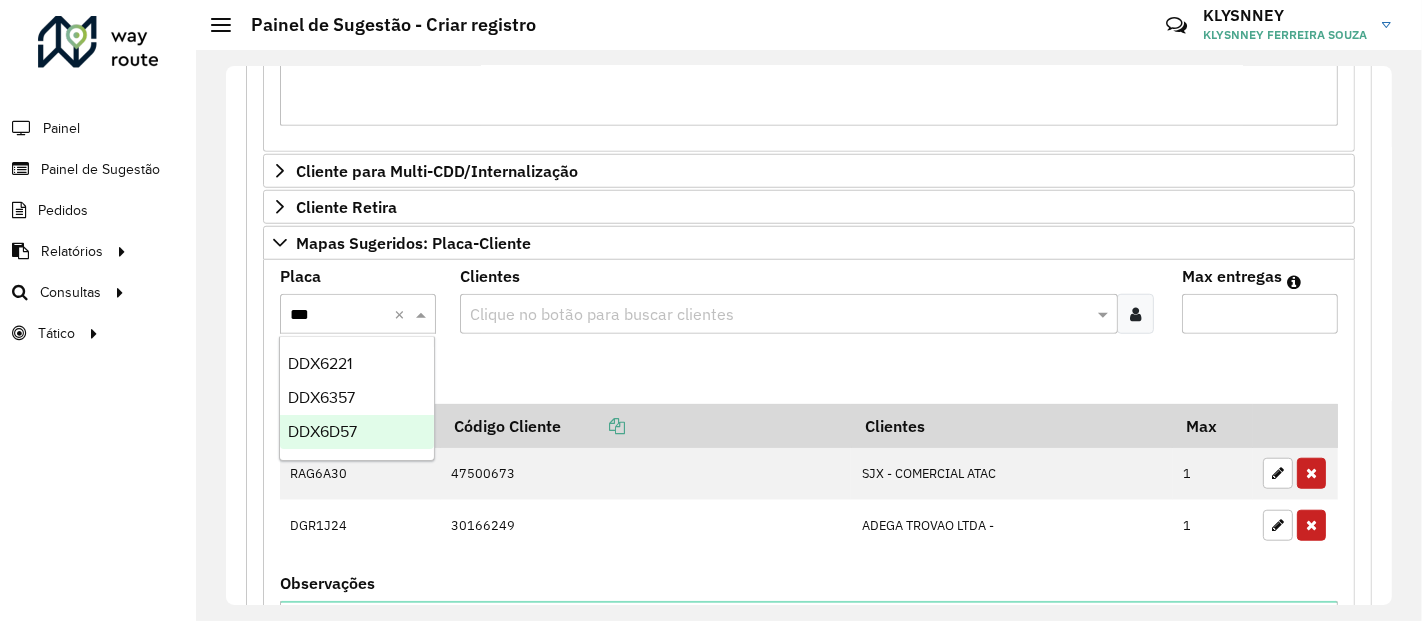 click on "DDX6D57" at bounding box center [322, 431] 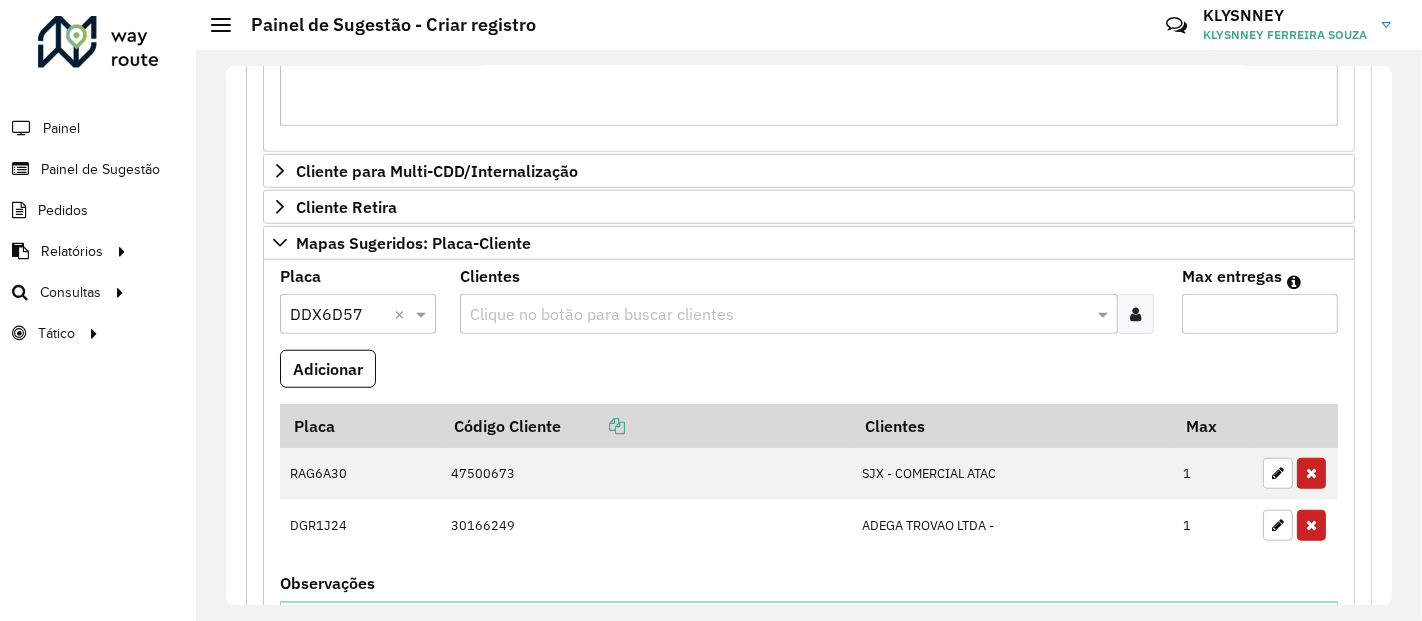 click at bounding box center (778, 315) 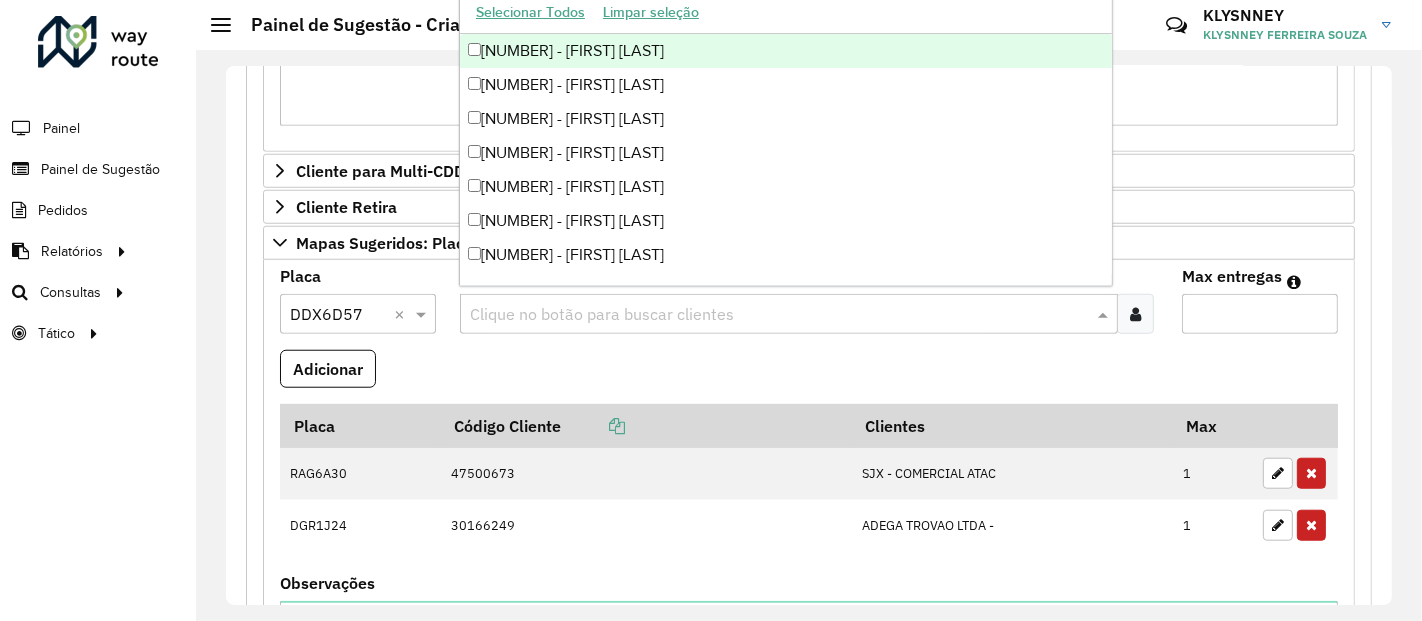 paste on "*****" 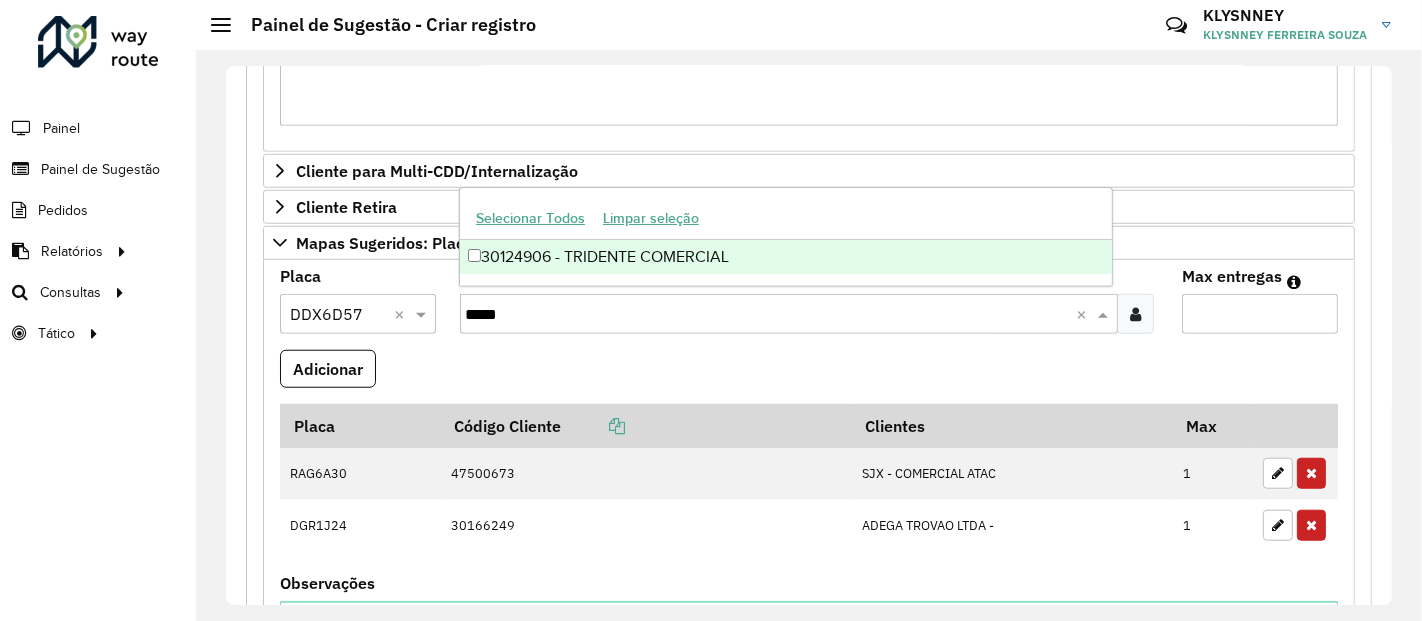 click on "30124906 - TRIDENTE COMERCIAL" at bounding box center (786, 257) 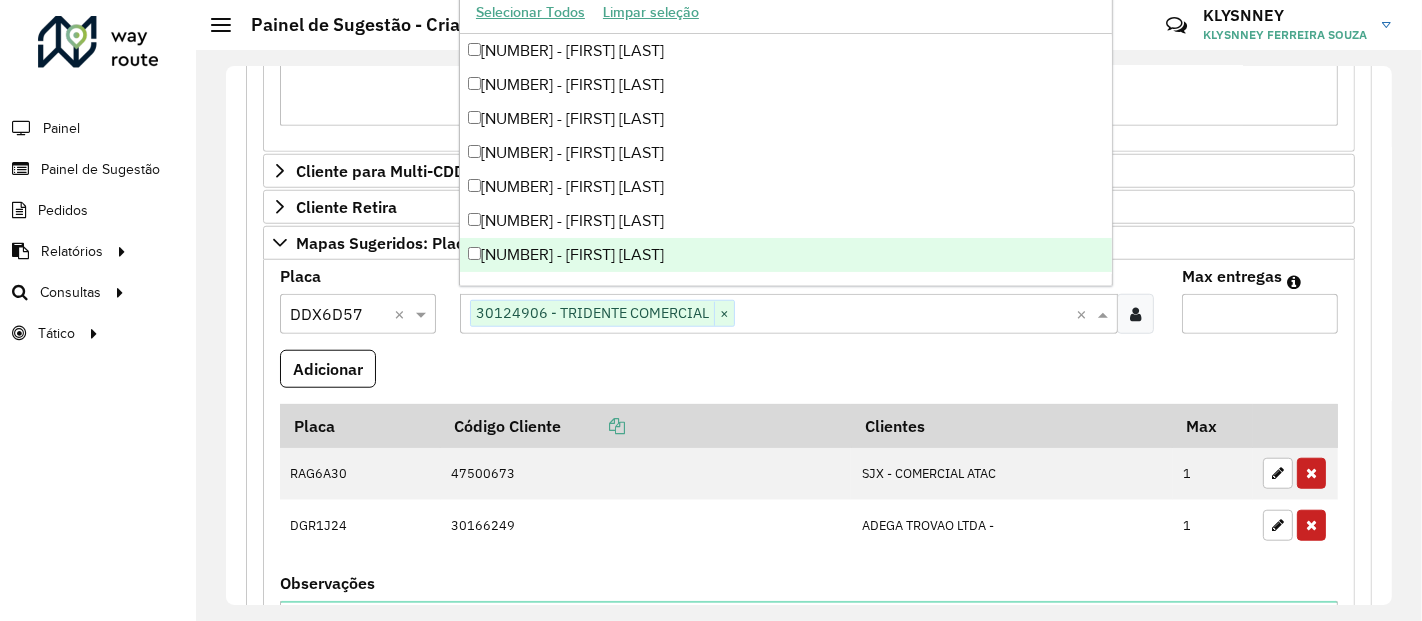 click on "Max entregas" at bounding box center (1260, 314) 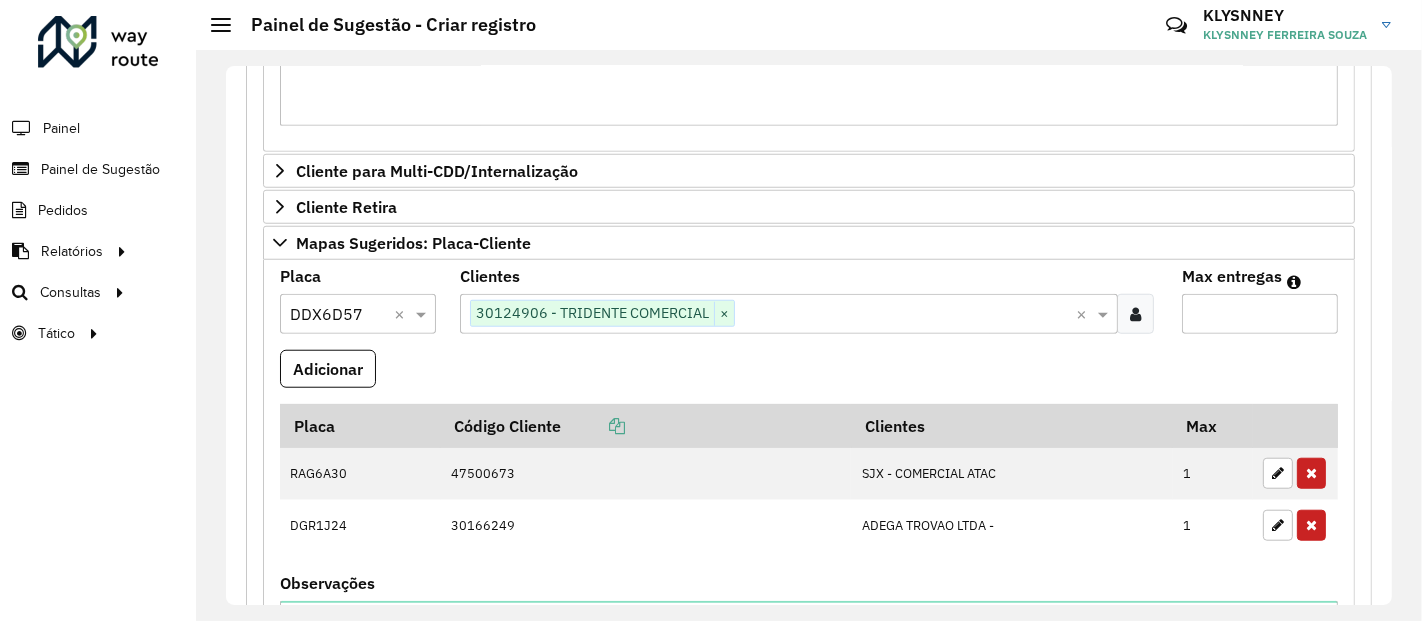 type on "*" 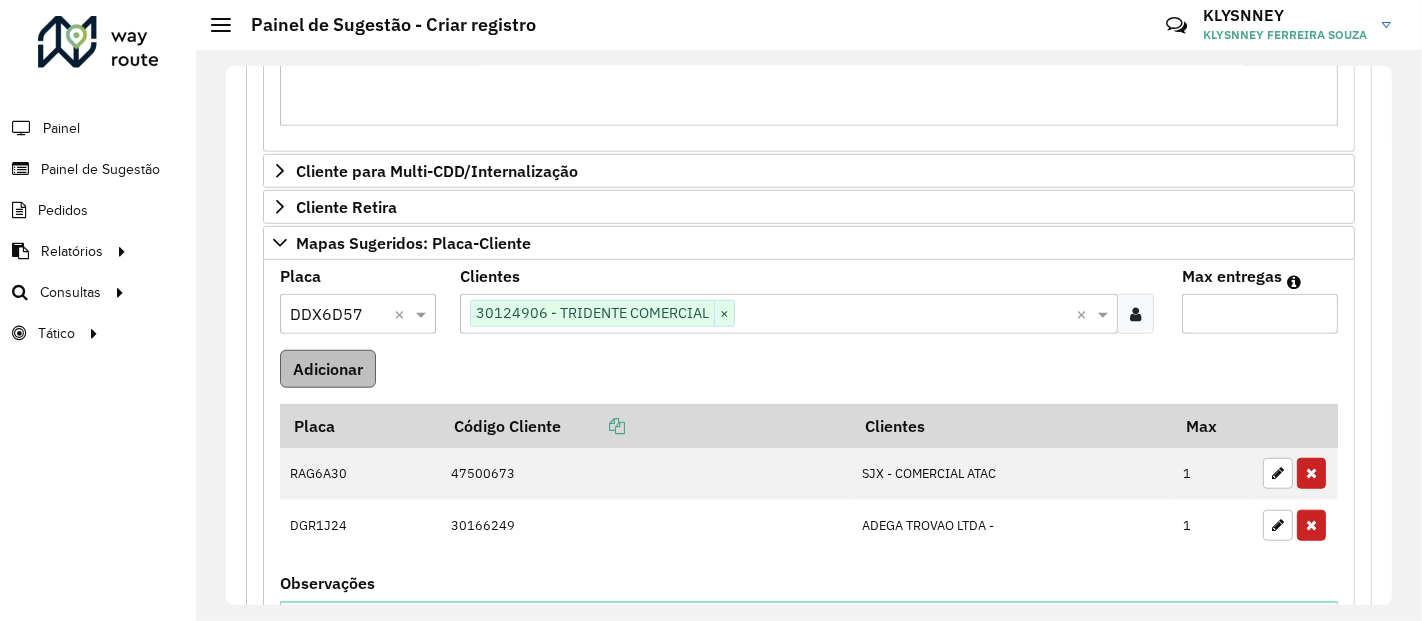 type on "*" 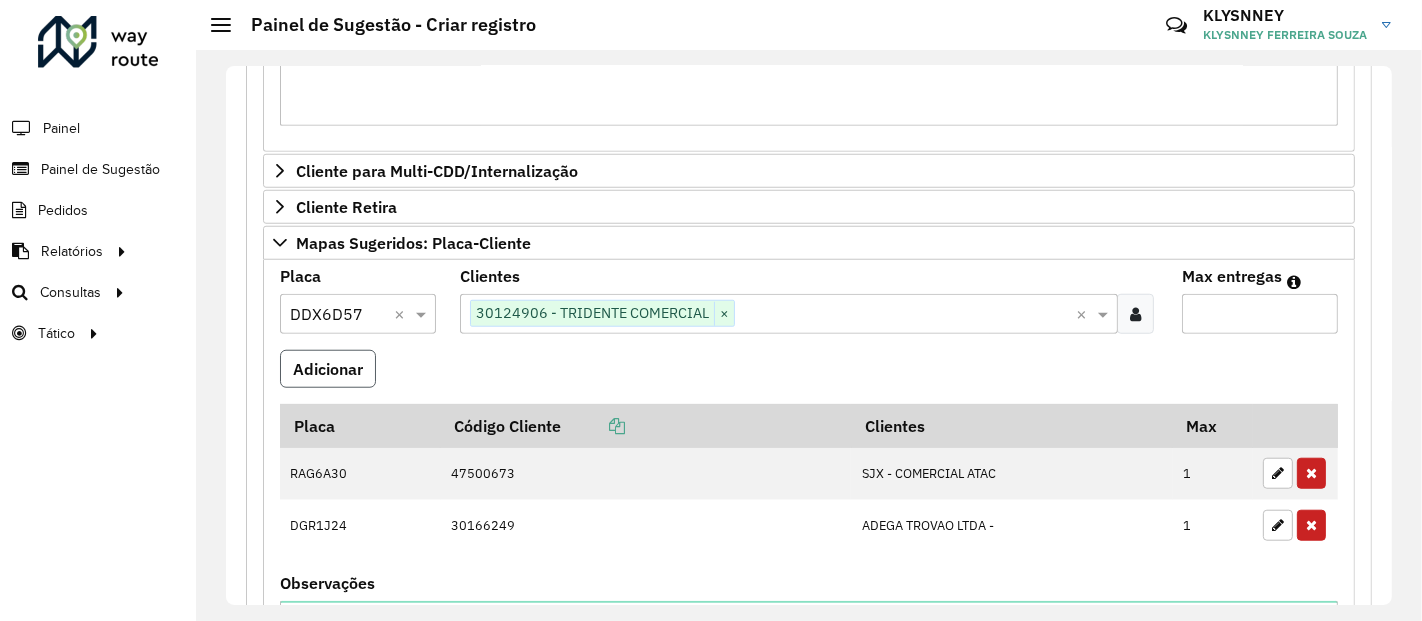 click on "Adicionar" at bounding box center [328, 369] 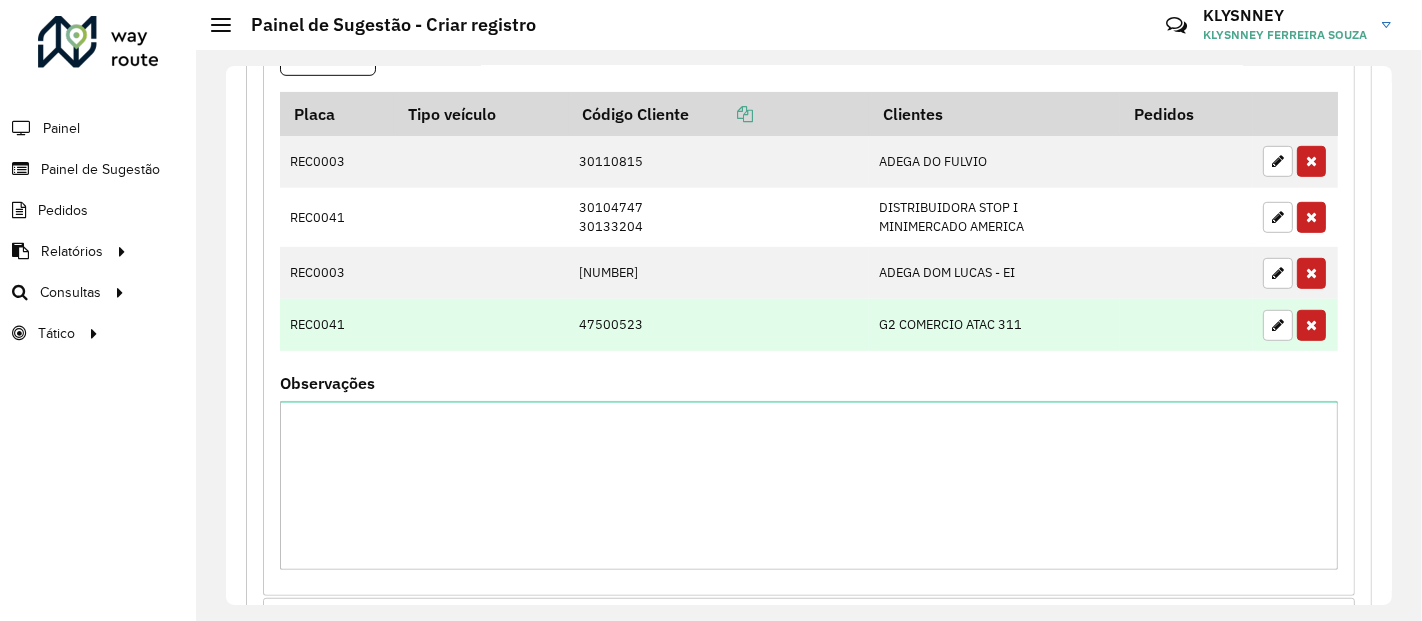 scroll, scrollTop: 333, scrollLeft: 0, axis: vertical 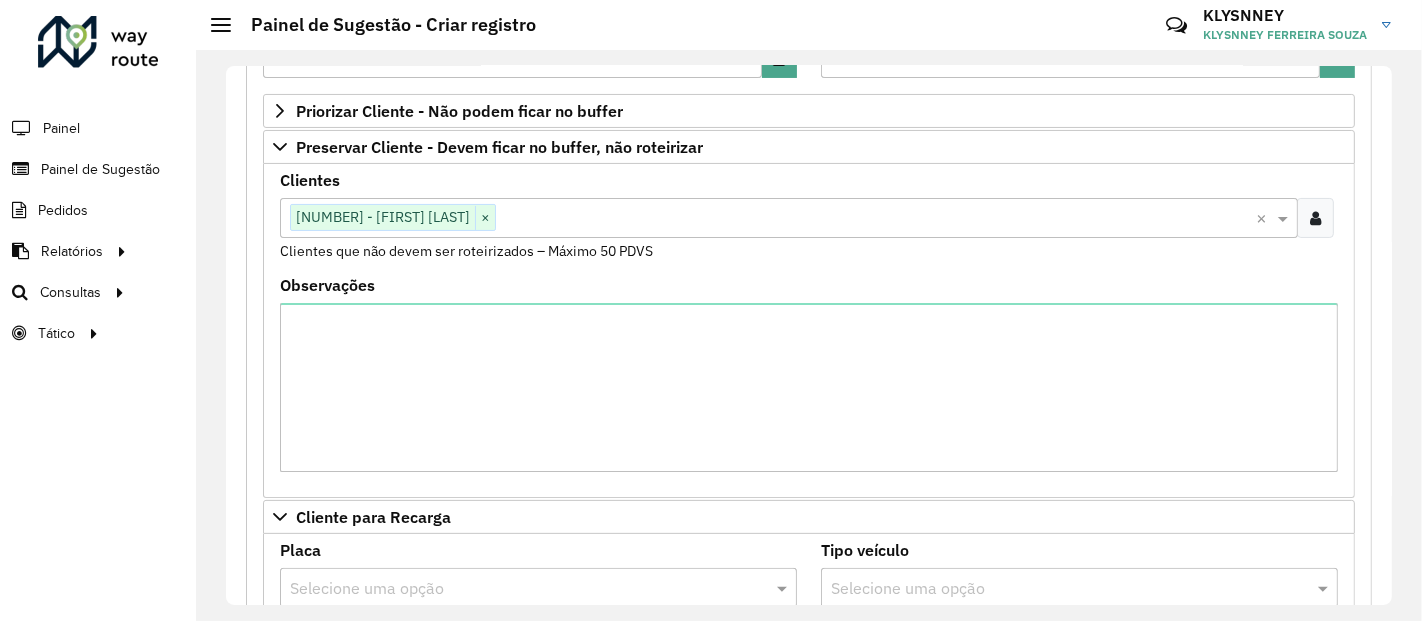 click at bounding box center [876, 219] 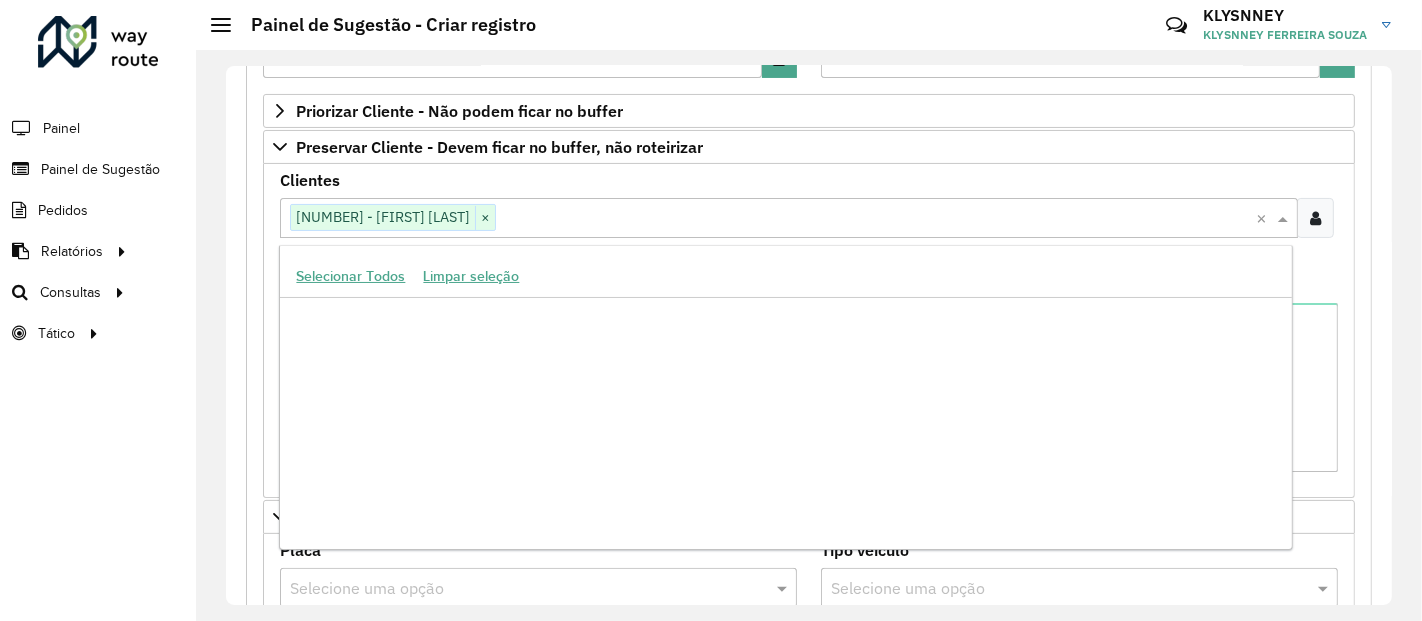 scroll, scrollTop: 1205980, scrollLeft: 0, axis: vertical 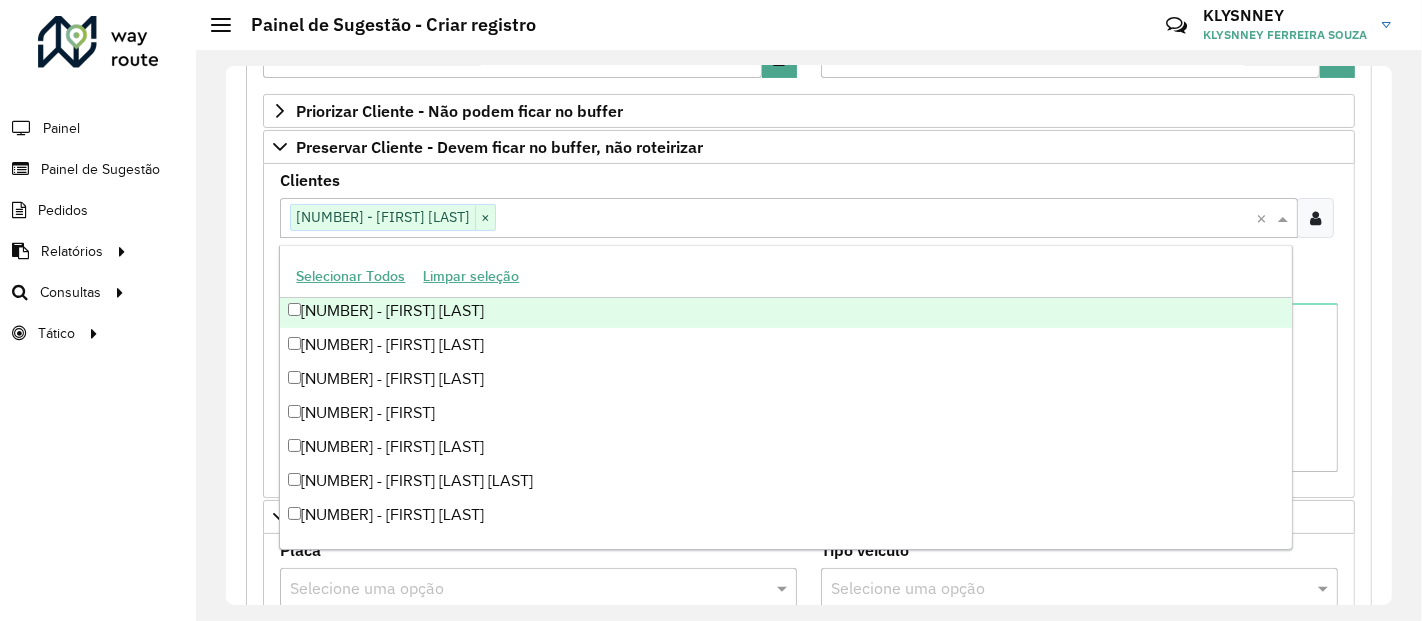 paste on "*****" 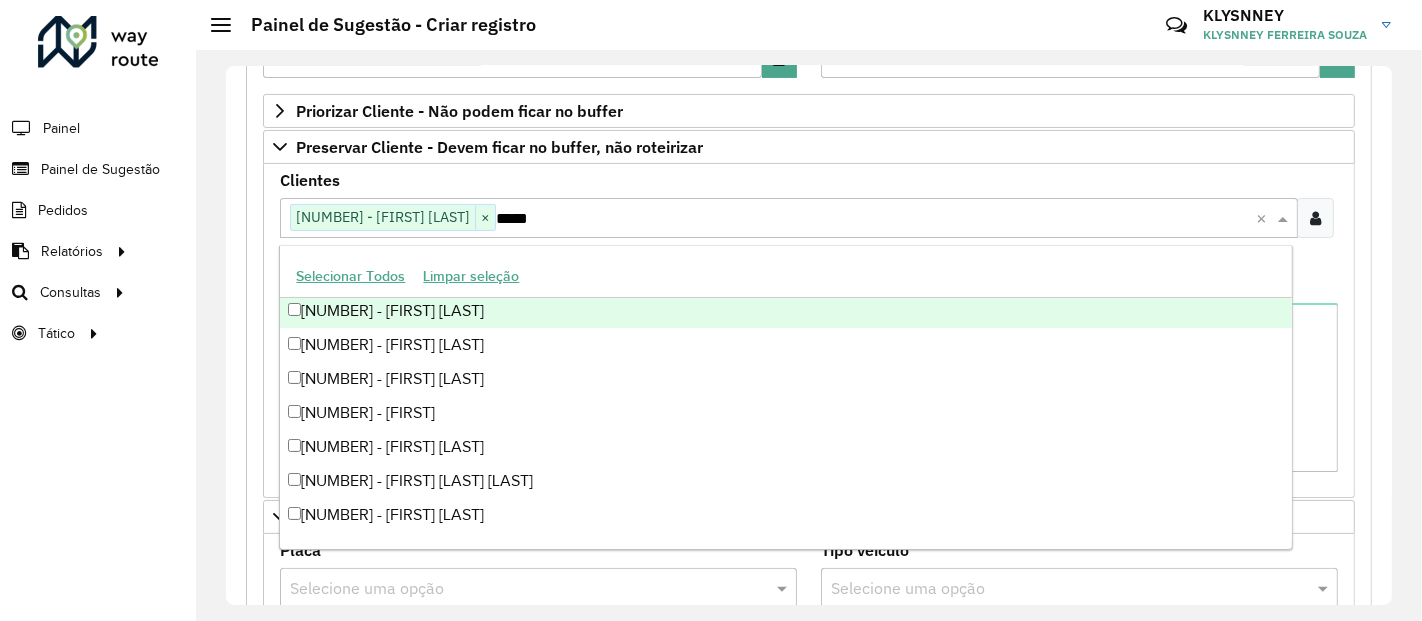 scroll, scrollTop: 0, scrollLeft: 0, axis: both 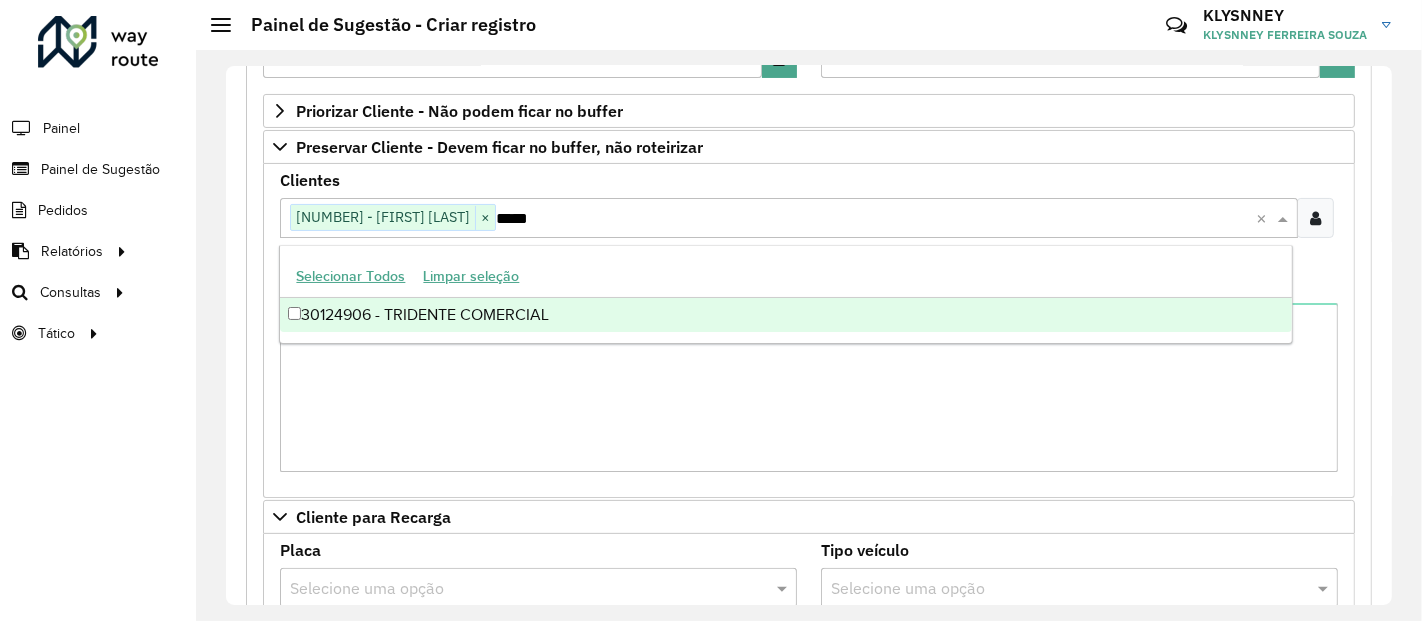 click on "30124906 - TRIDENTE COMERCIAL" at bounding box center [785, 315] 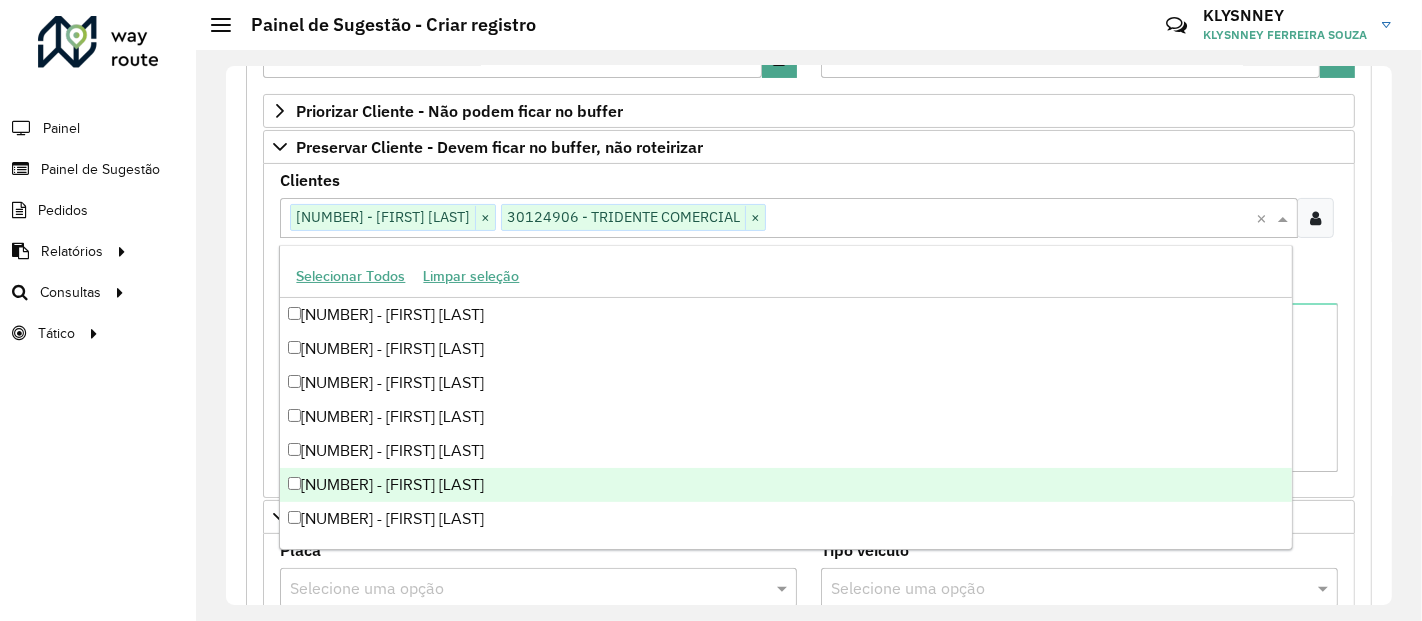 scroll, scrollTop: 555, scrollLeft: 0, axis: vertical 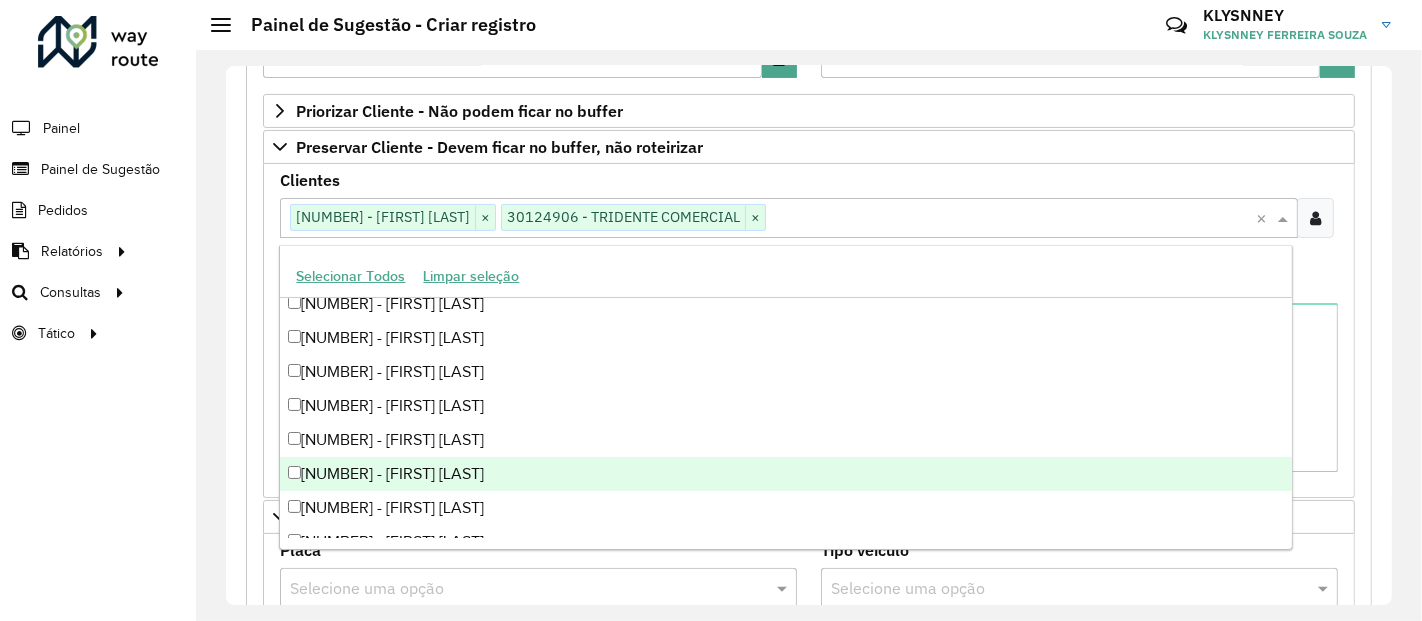 click on "Roteirizador AmbevTech Painel Painel de Sugestão Pedidos Relatórios Clientes Clientes fora malha Edição tempo atendimento Indicadores roteirização Pedidos agrupados Pedidos não Roteirizados Romaneio Roteirização Setor Veículos Consultas Roteirização Setores Tático Análise de Sessões Service Time" 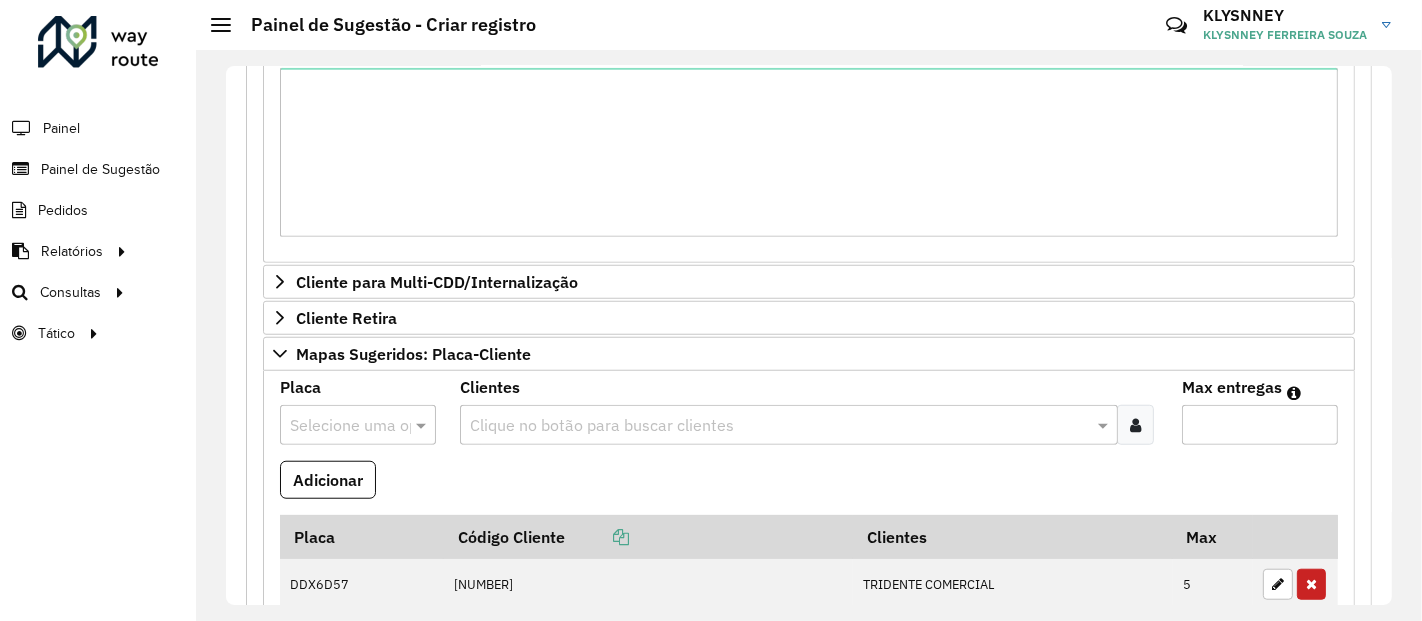 scroll, scrollTop: 1555, scrollLeft: 0, axis: vertical 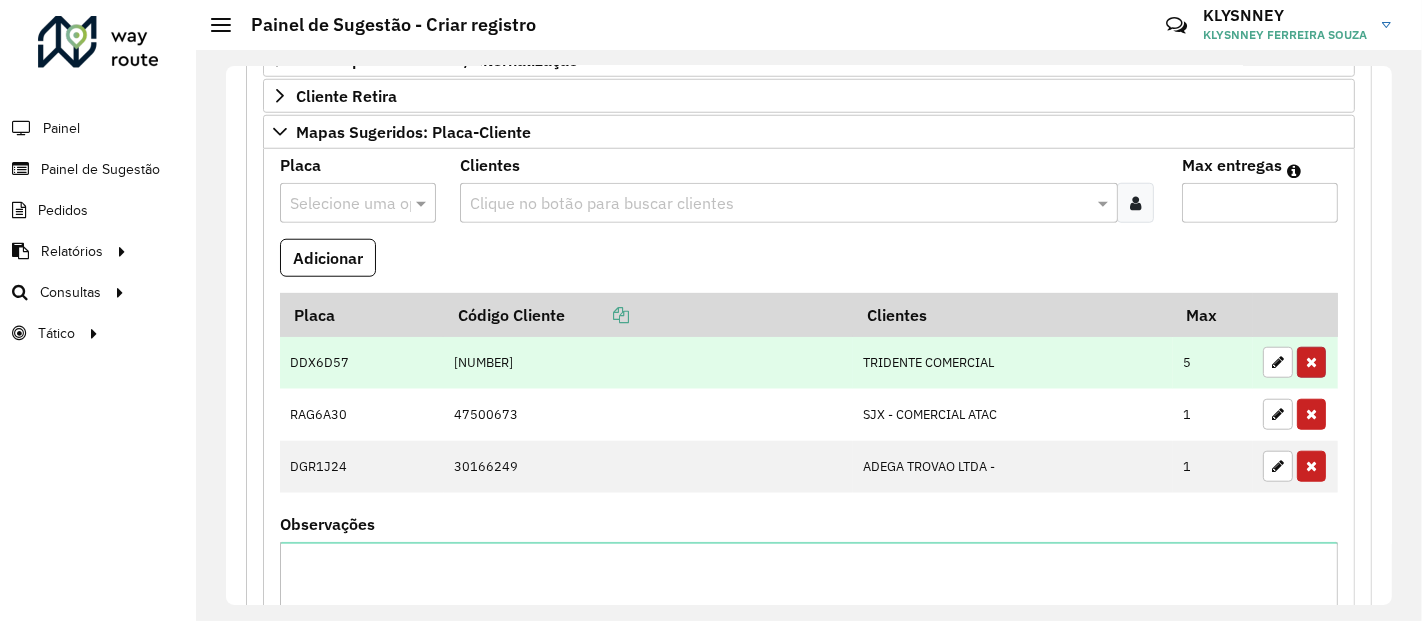 click at bounding box center (1311, 362) 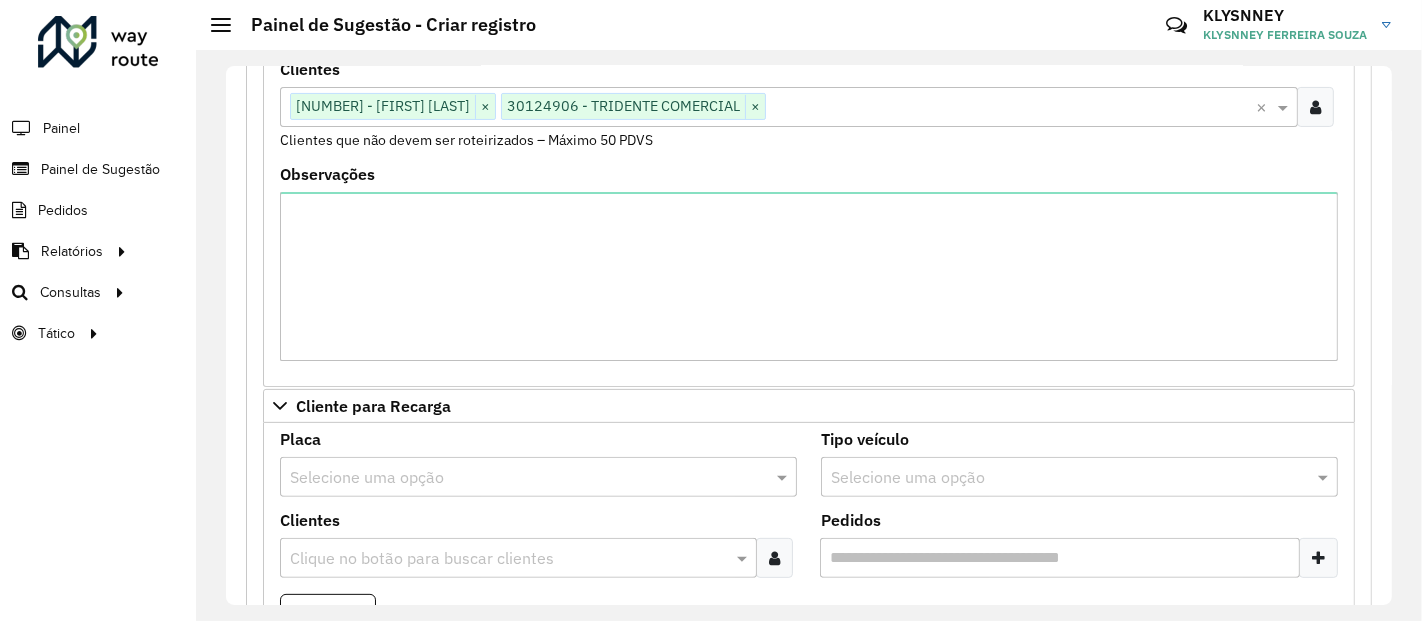 scroll, scrollTop: 333, scrollLeft: 0, axis: vertical 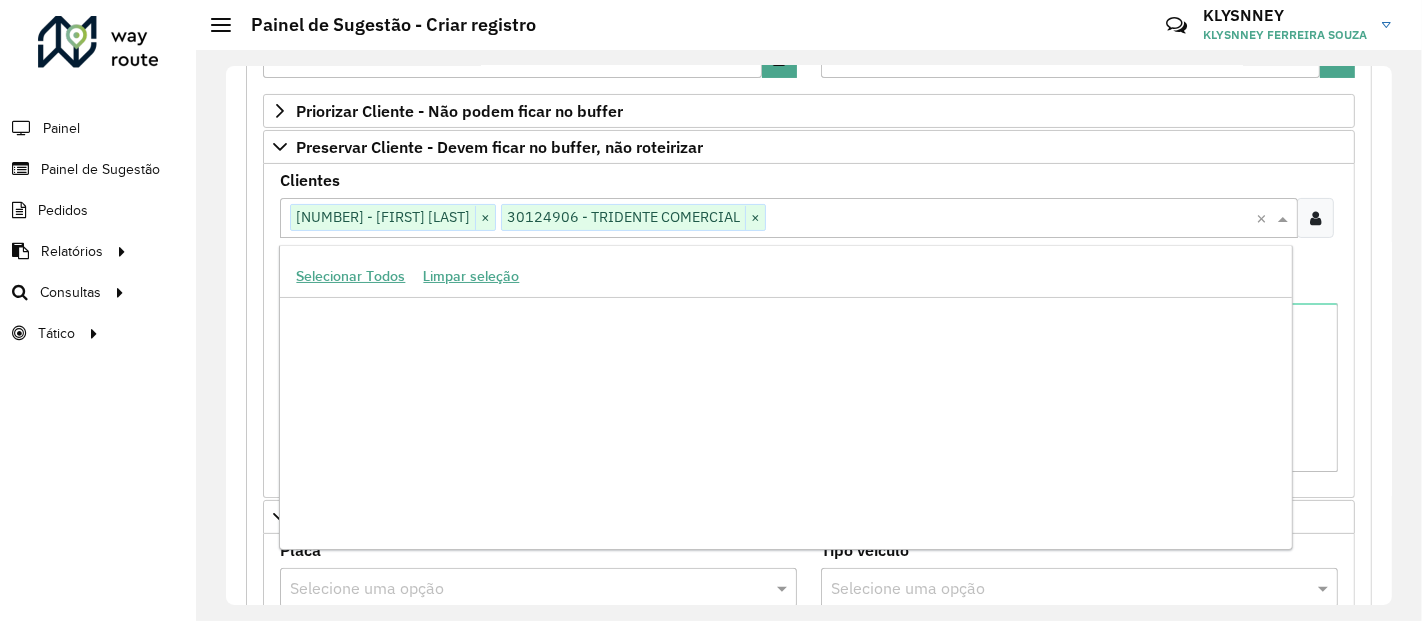 click at bounding box center (1011, 219) 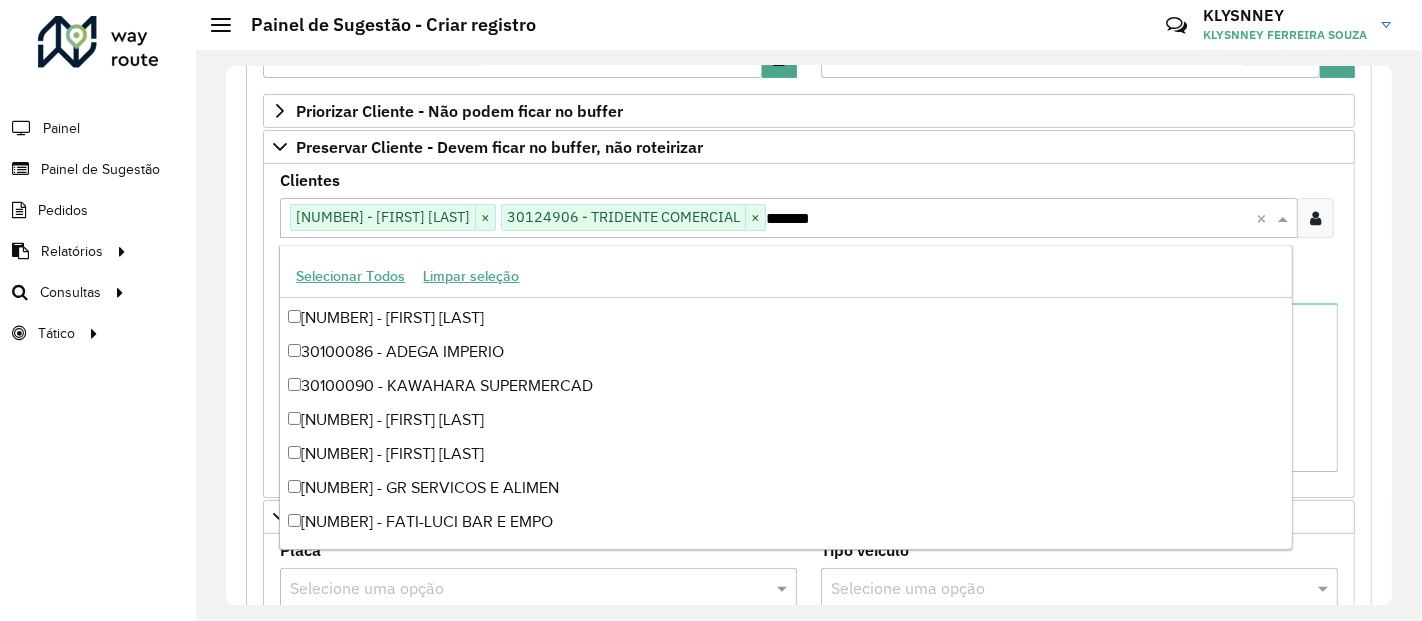 scroll, scrollTop: 0, scrollLeft: 0, axis: both 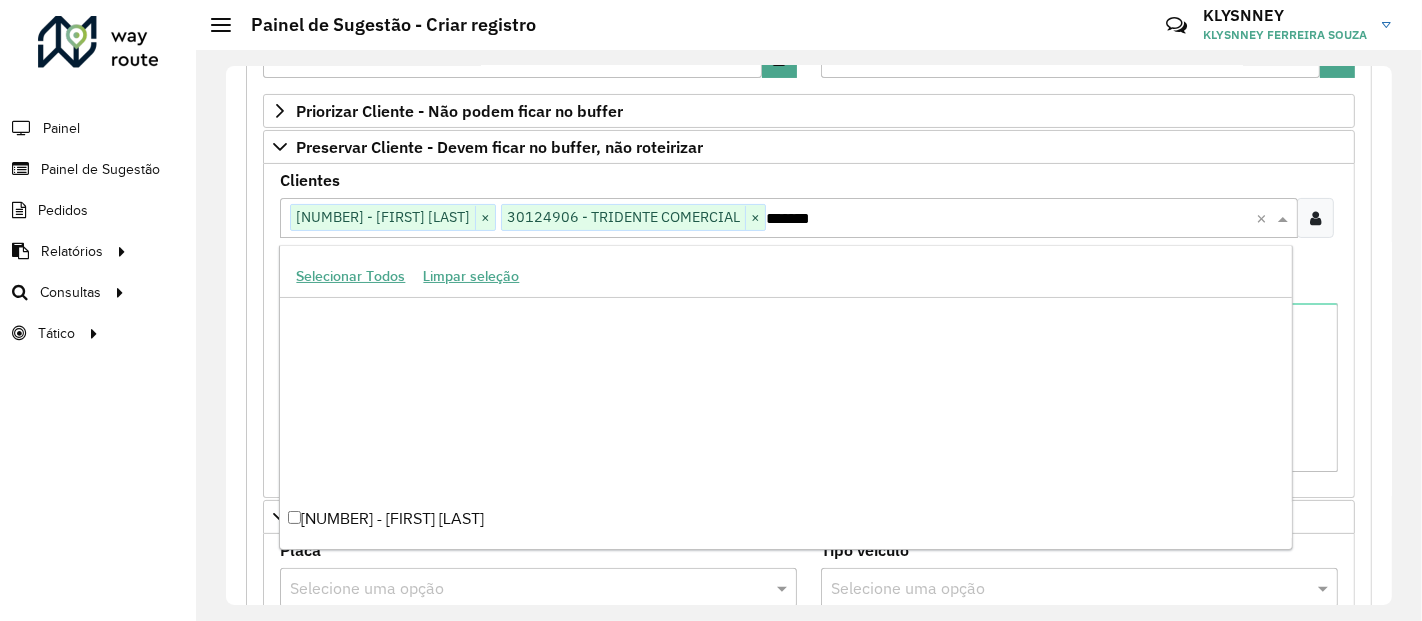 type on "********" 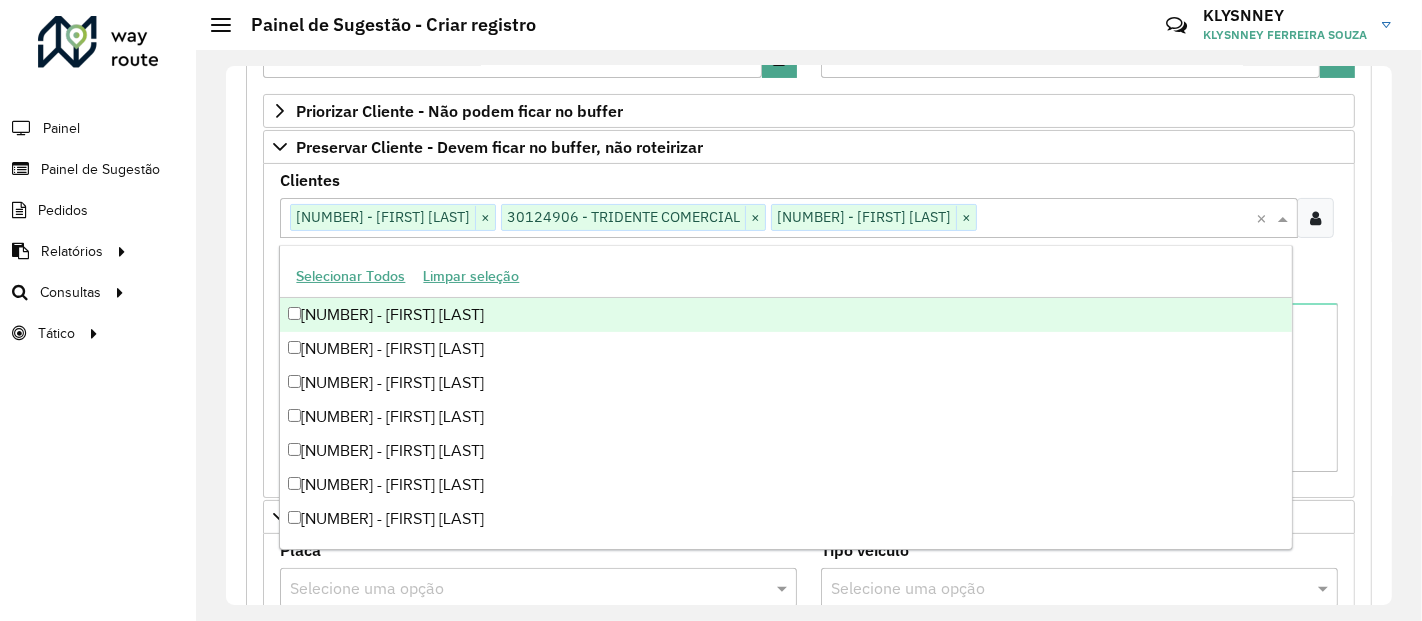 click on "**********" 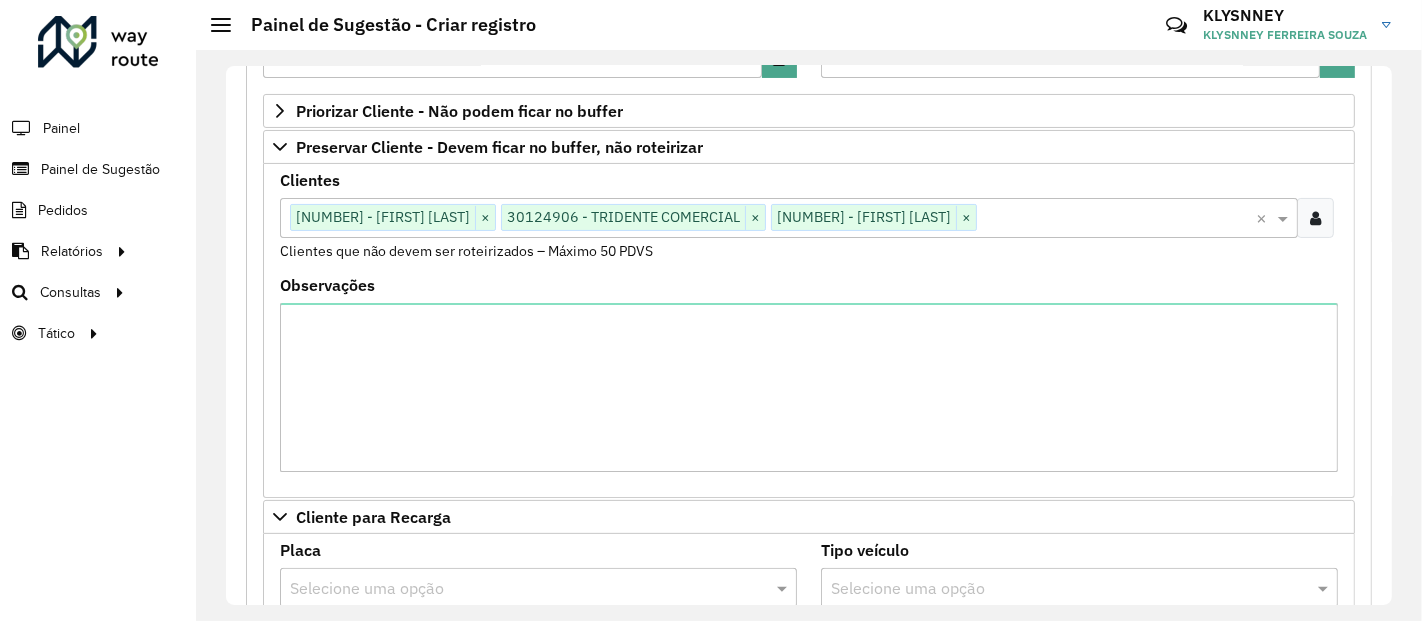 click at bounding box center [1116, 219] 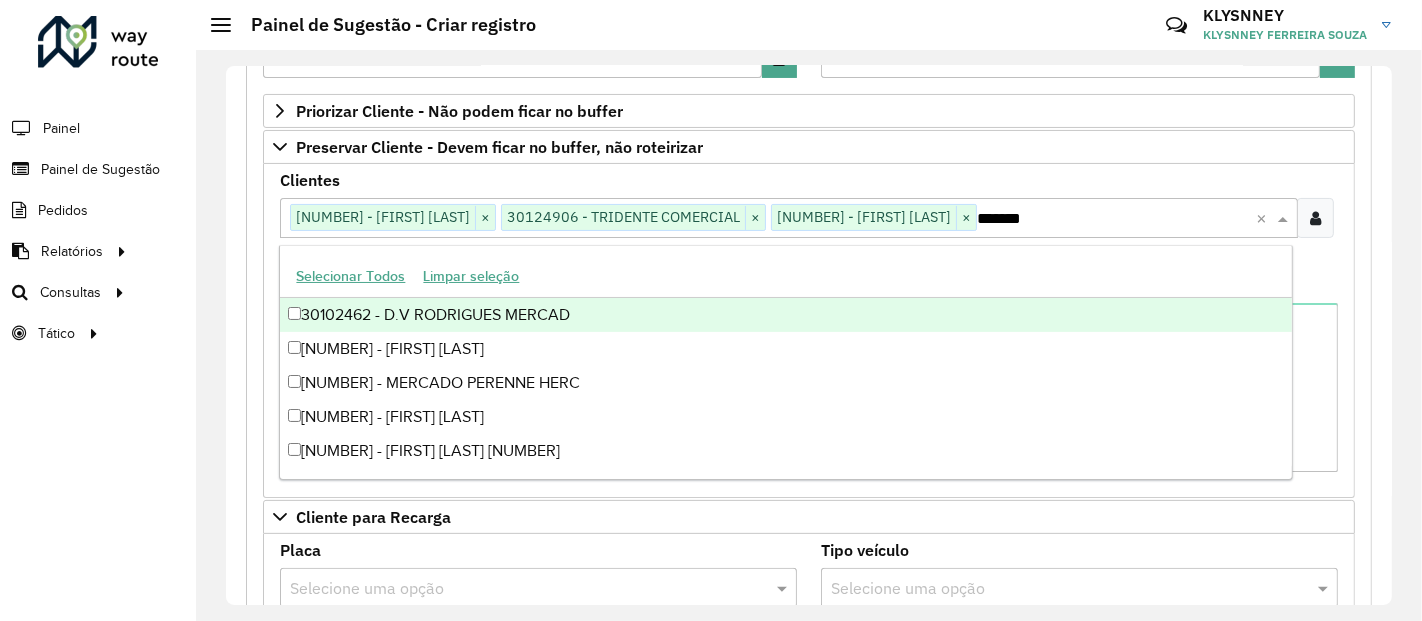 scroll, scrollTop: 0, scrollLeft: 0, axis: both 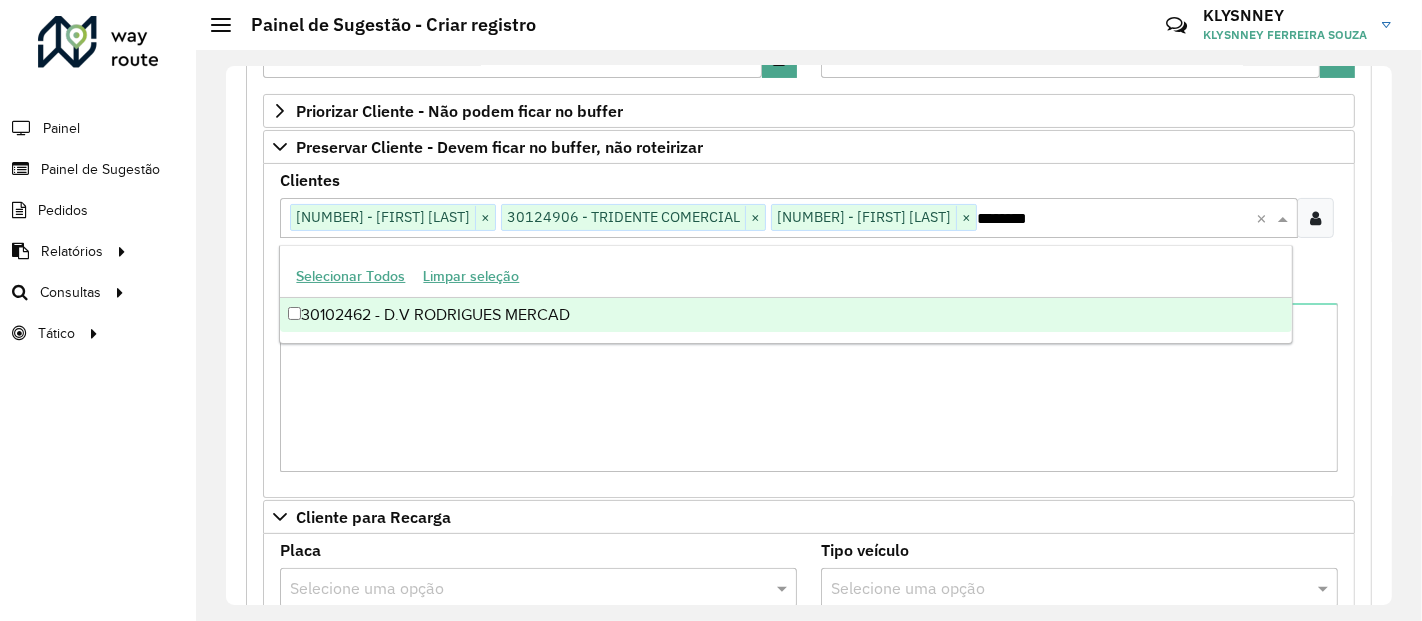 type 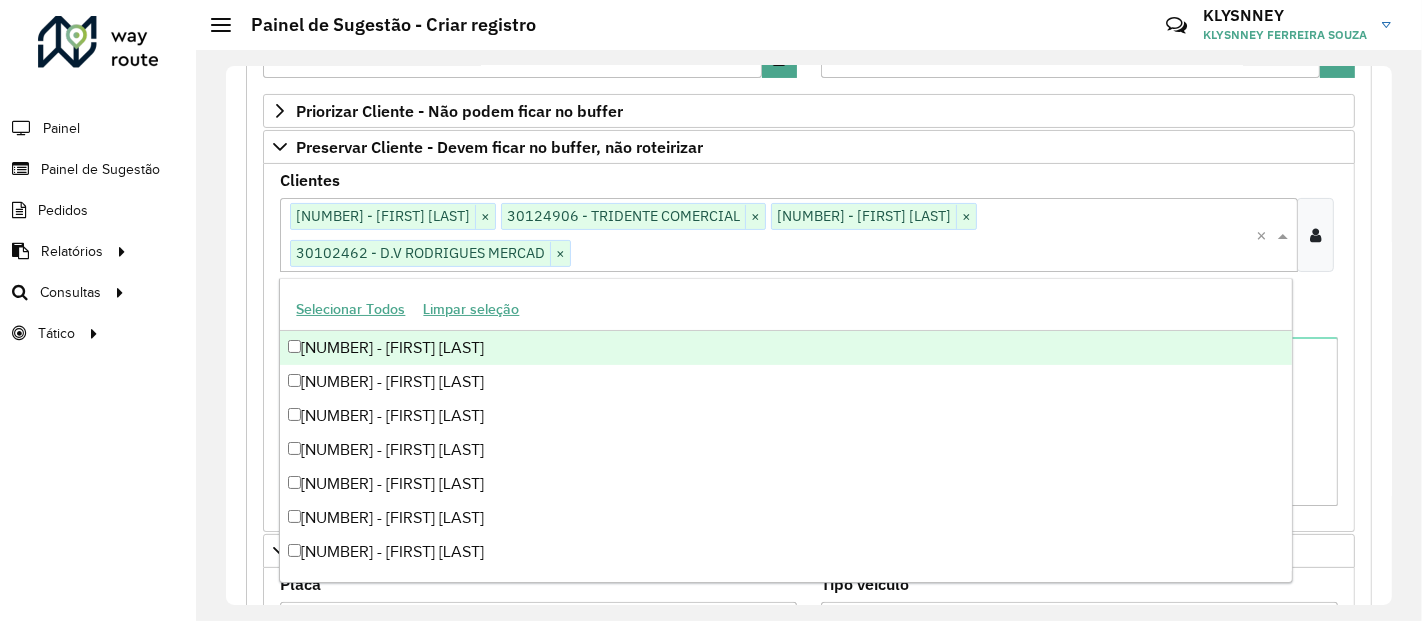 click on "**********" at bounding box center (809, 1075) 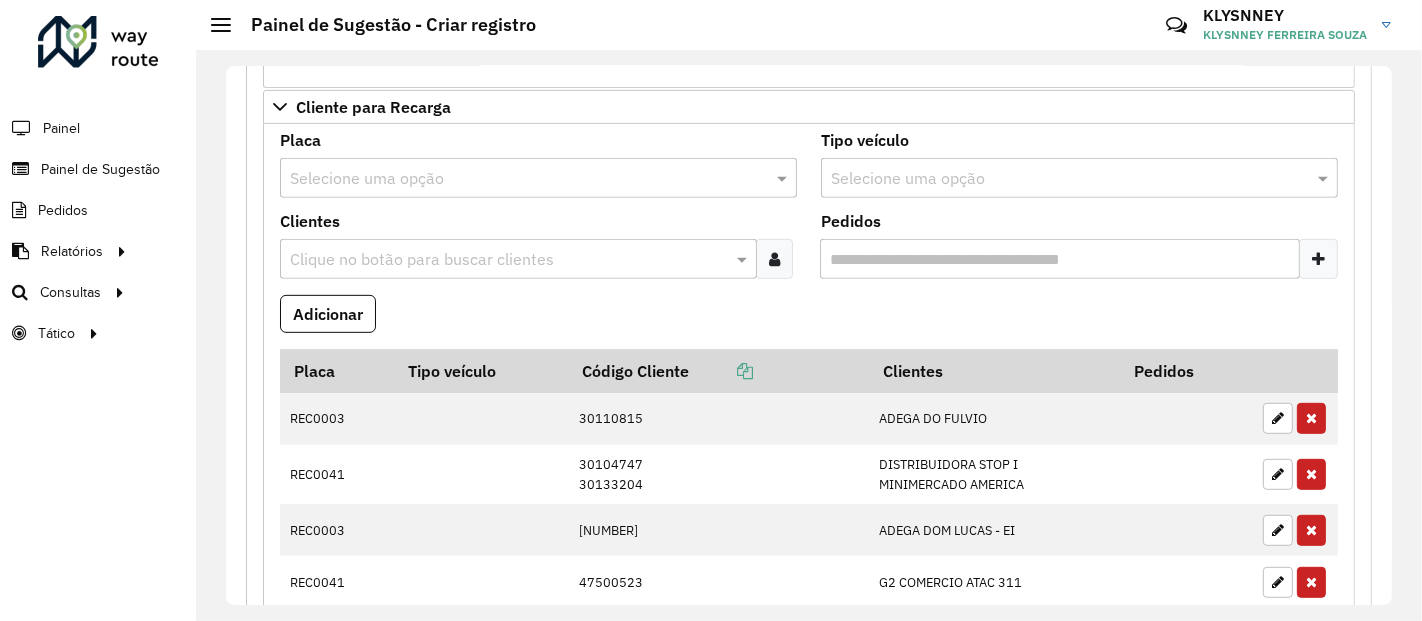 scroll, scrollTop: 666, scrollLeft: 0, axis: vertical 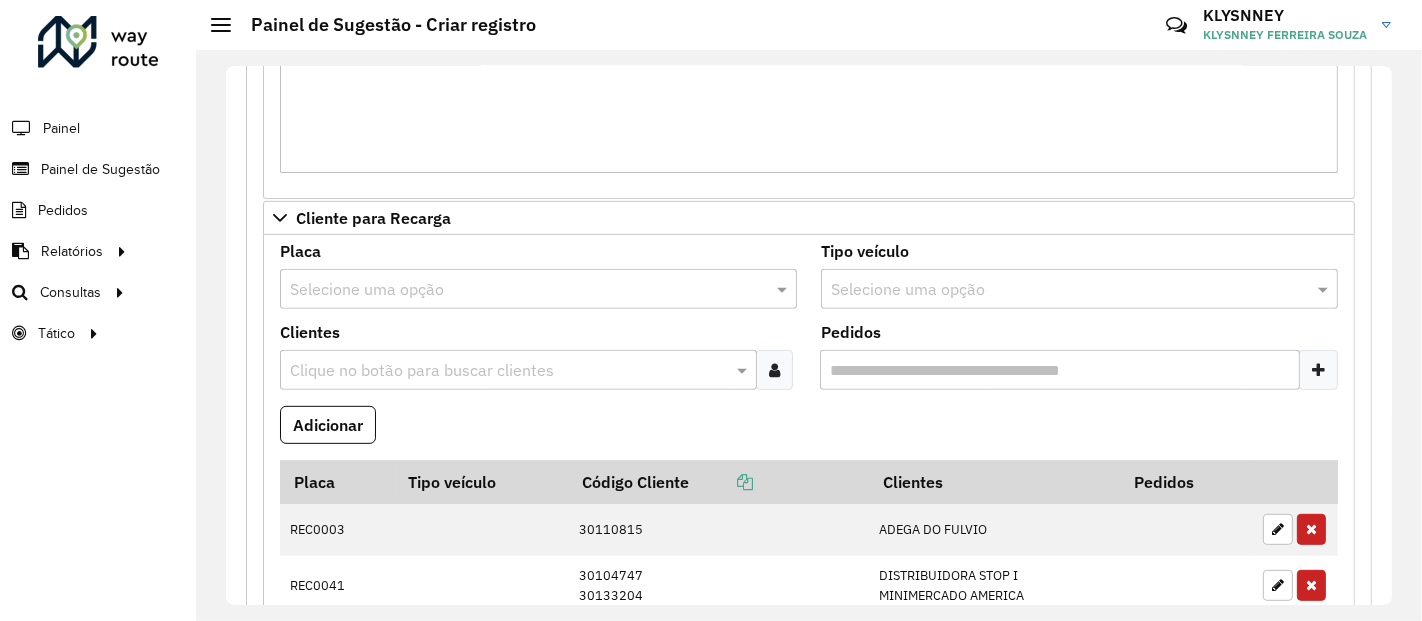click on "Pedidos" at bounding box center [1079, 365] 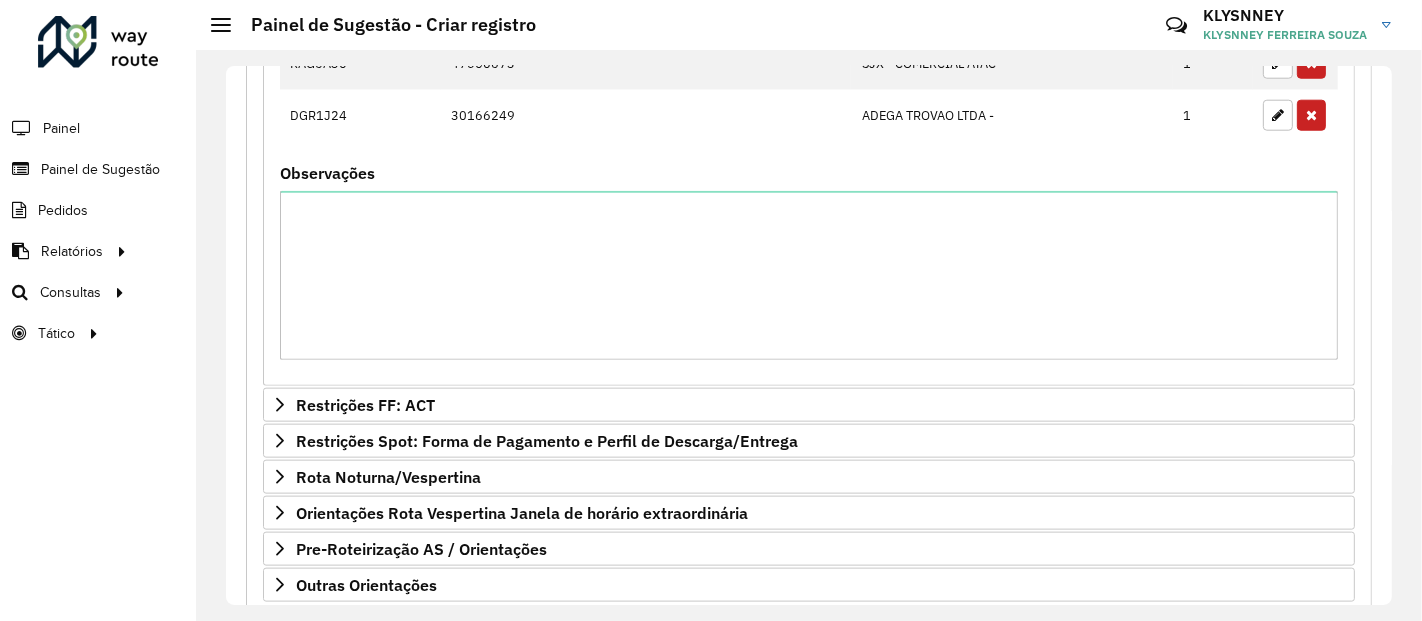 scroll, scrollTop: 1994, scrollLeft: 0, axis: vertical 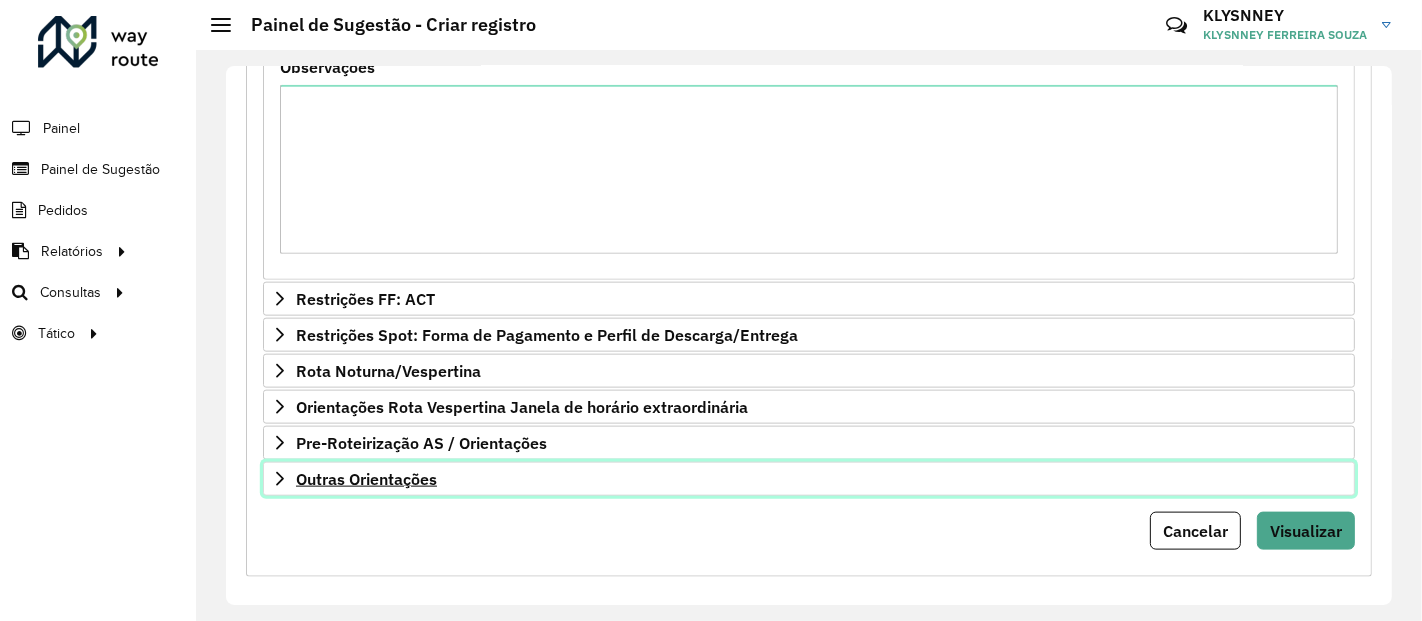 click on "Outras Orientações" at bounding box center [366, 479] 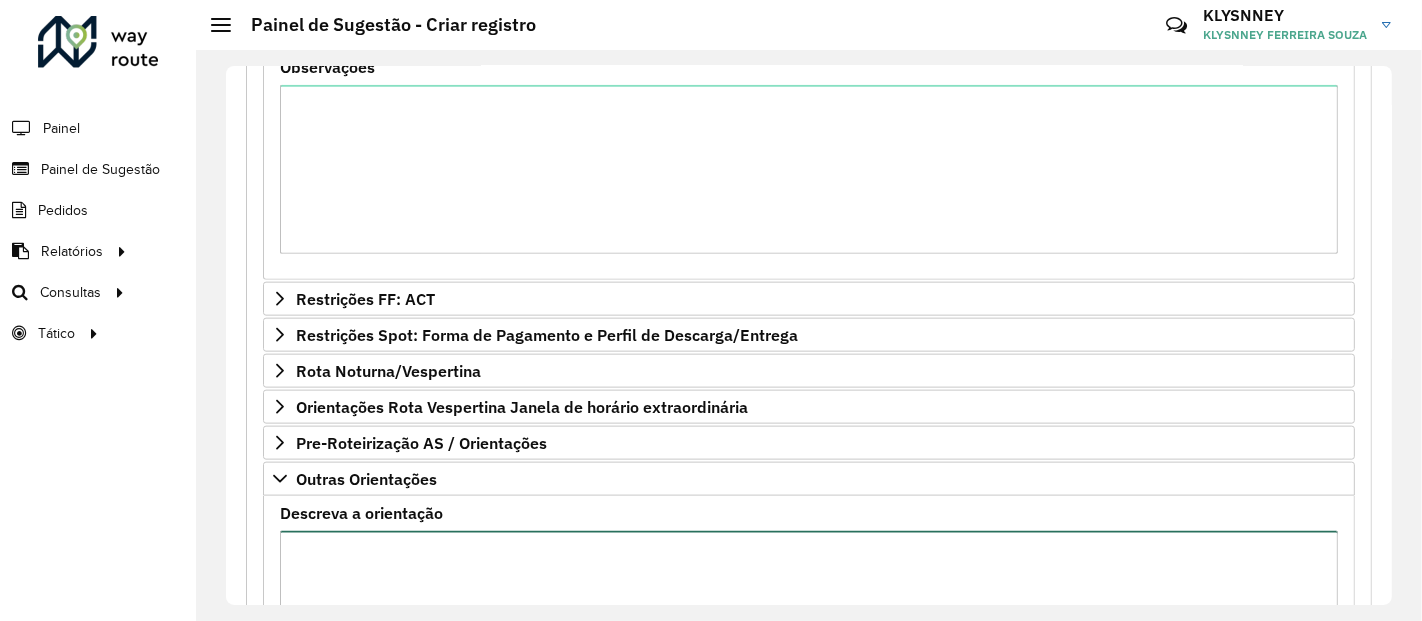 click on "Descreva a orientação" at bounding box center (809, 615) 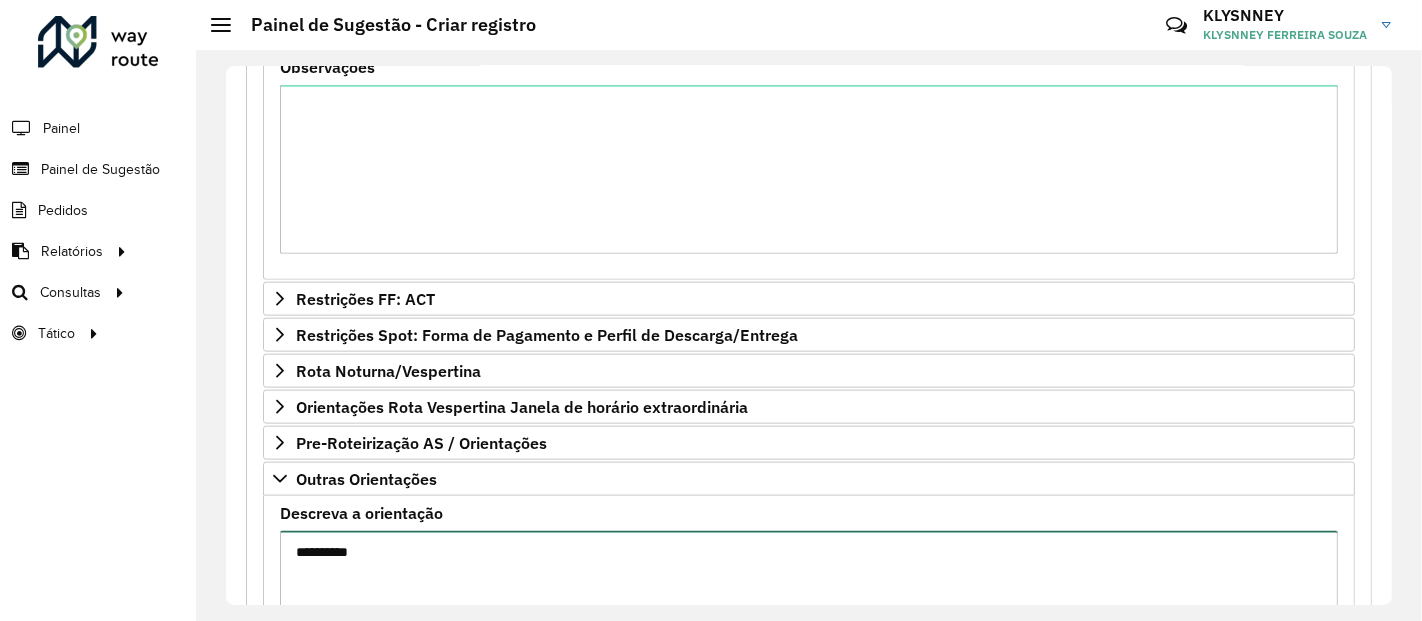 paste on "******" 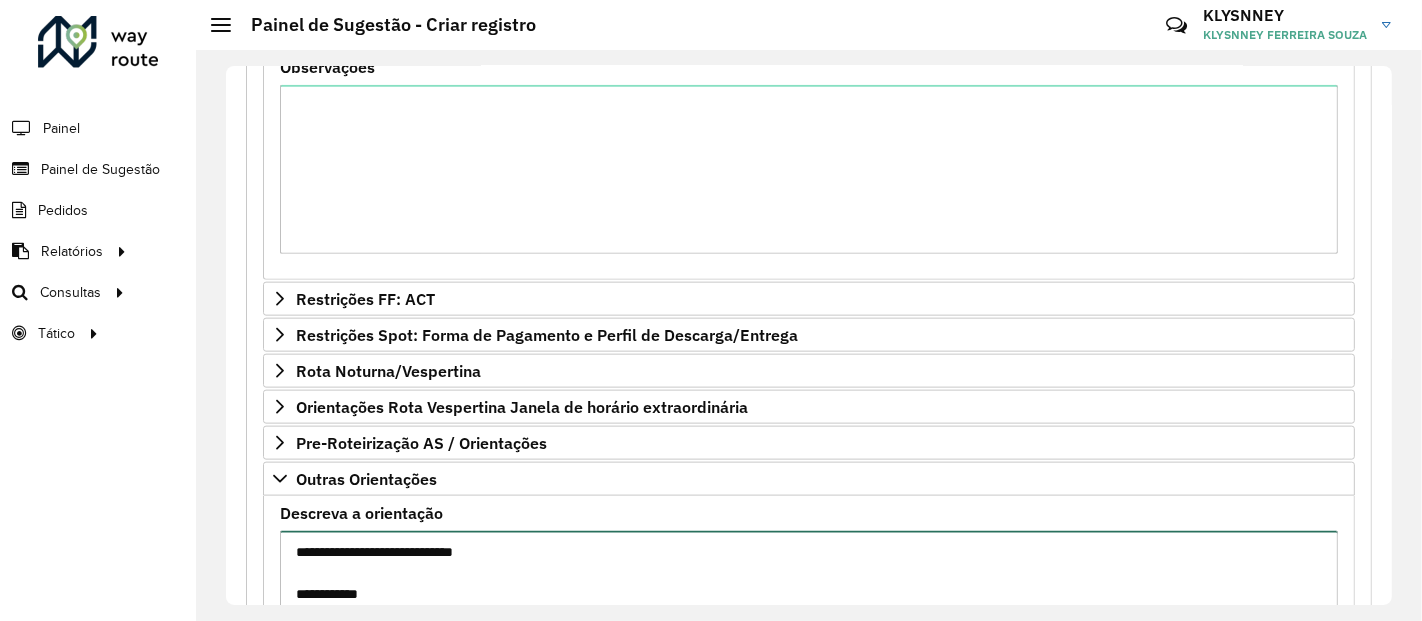scroll, scrollTop: 1998, scrollLeft: 0, axis: vertical 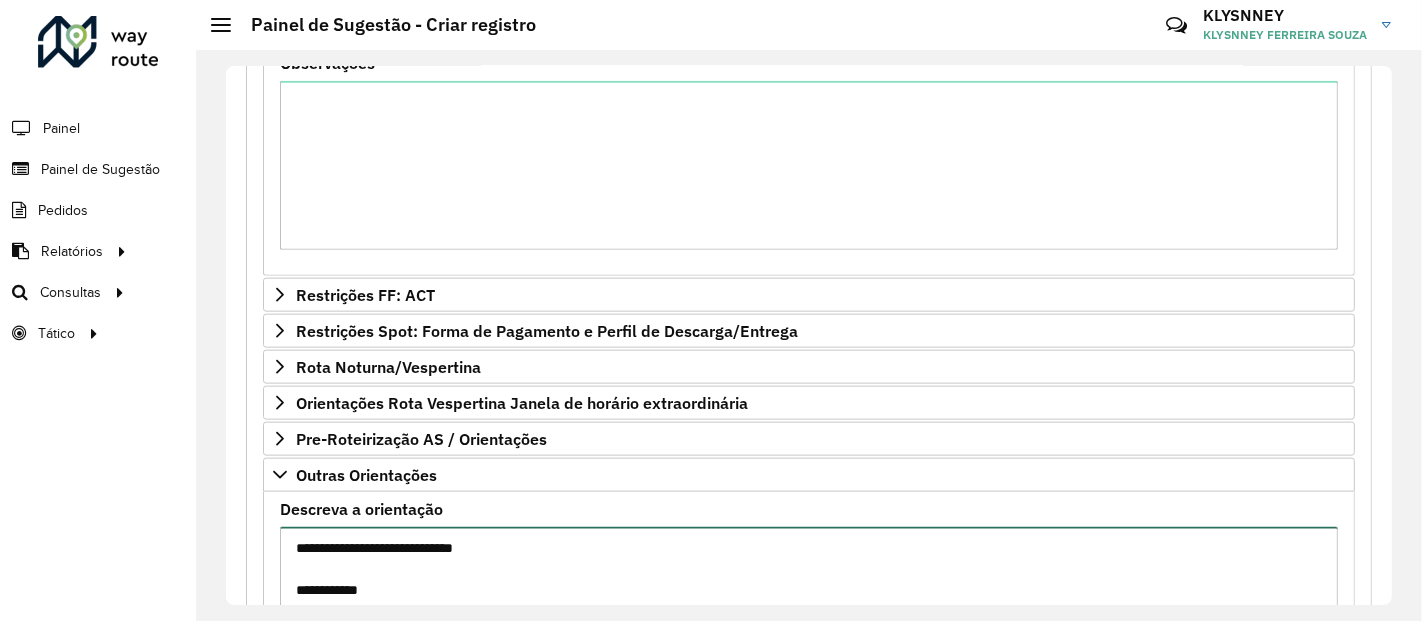 paste on "*****
*****
*****
*****
*****" 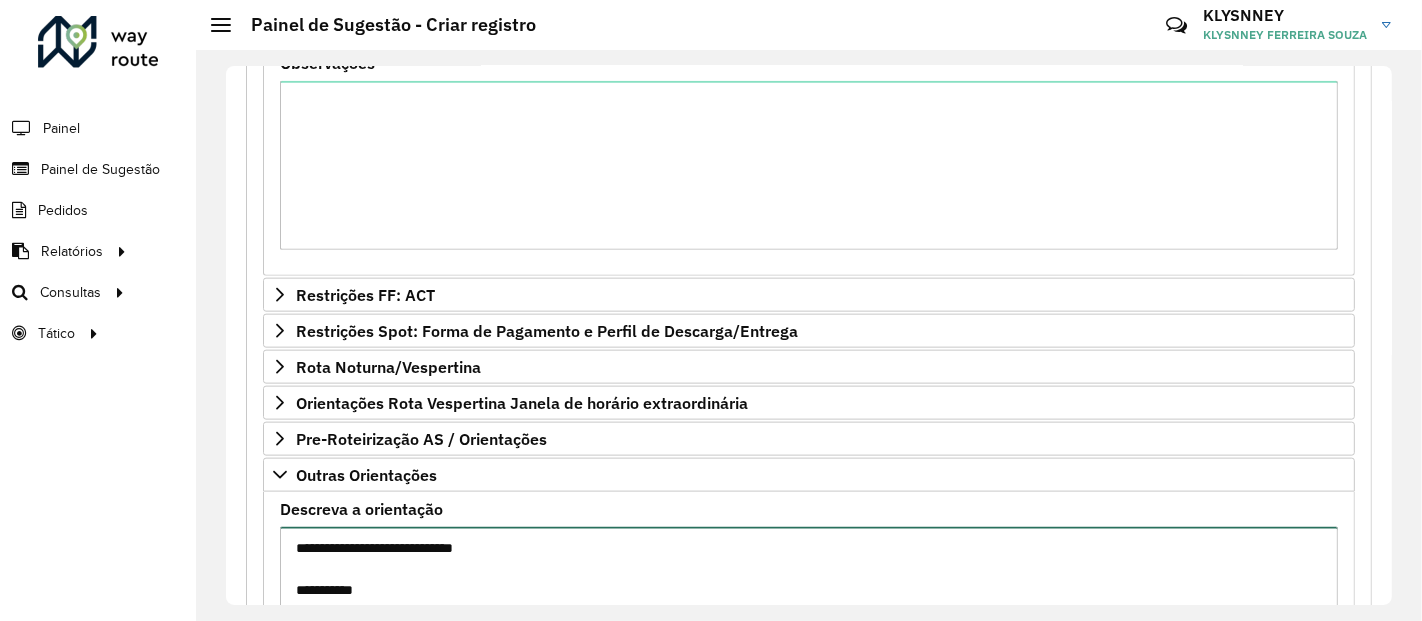 scroll, scrollTop: 30, scrollLeft: 0, axis: vertical 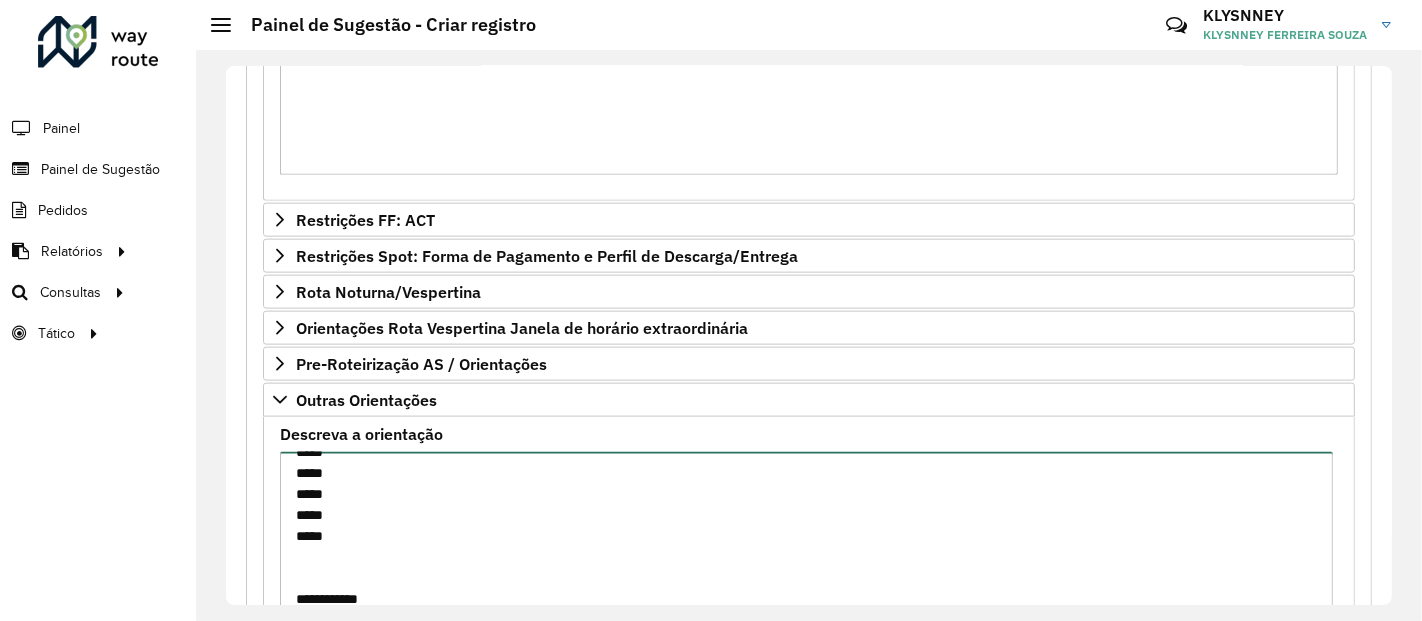 paste on "***
****
****
*****
*****
*****" 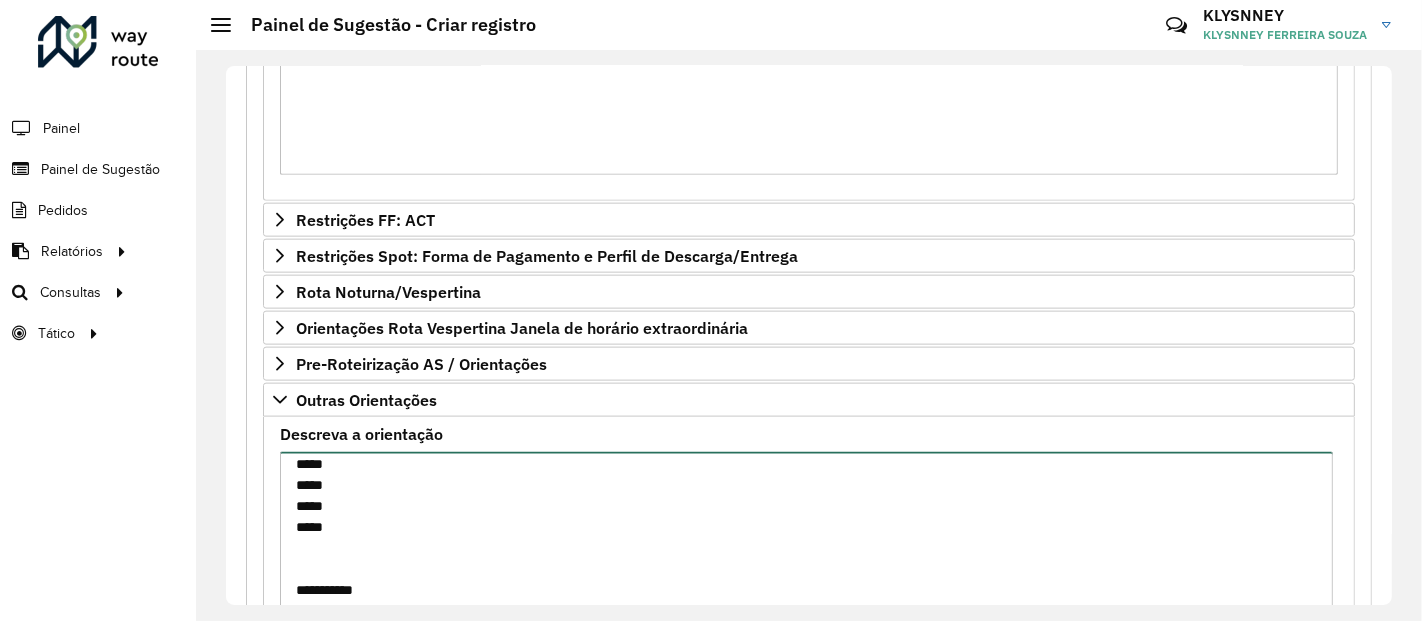 scroll, scrollTop: 219, scrollLeft: 0, axis: vertical 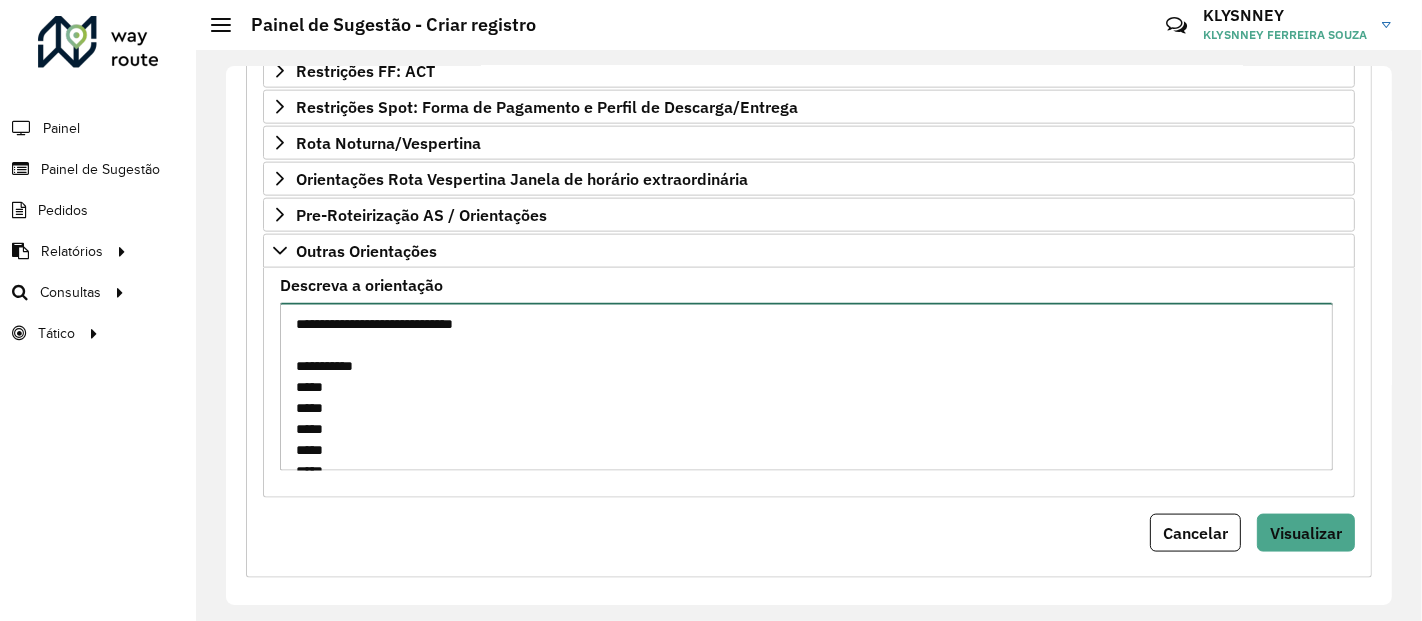 click on "**********" at bounding box center [806, 387] 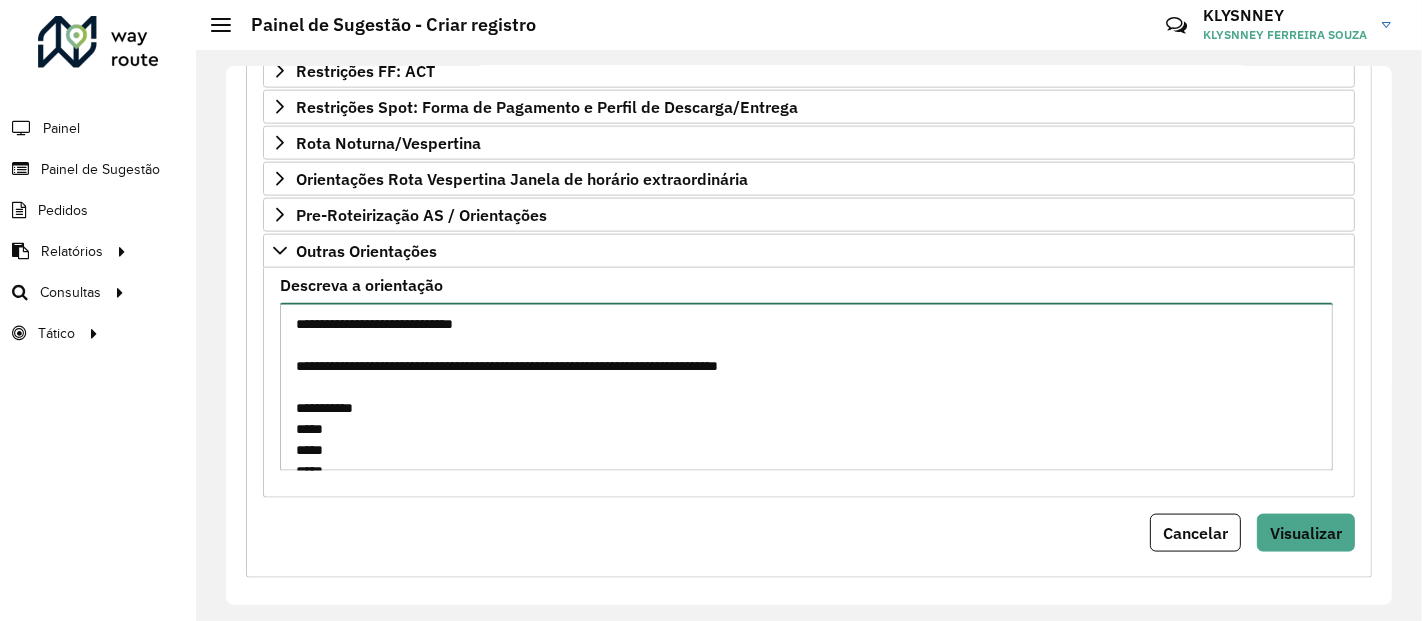 click on "**********" at bounding box center (806, 387) 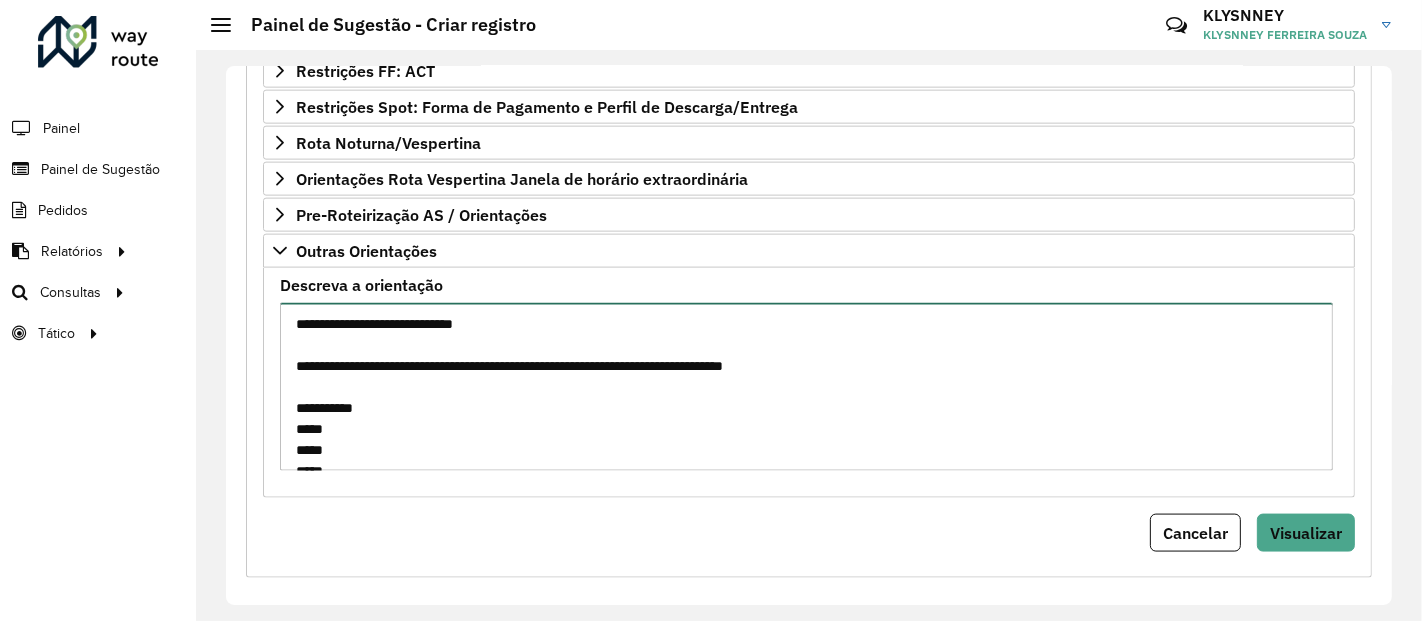 paste on "*****" 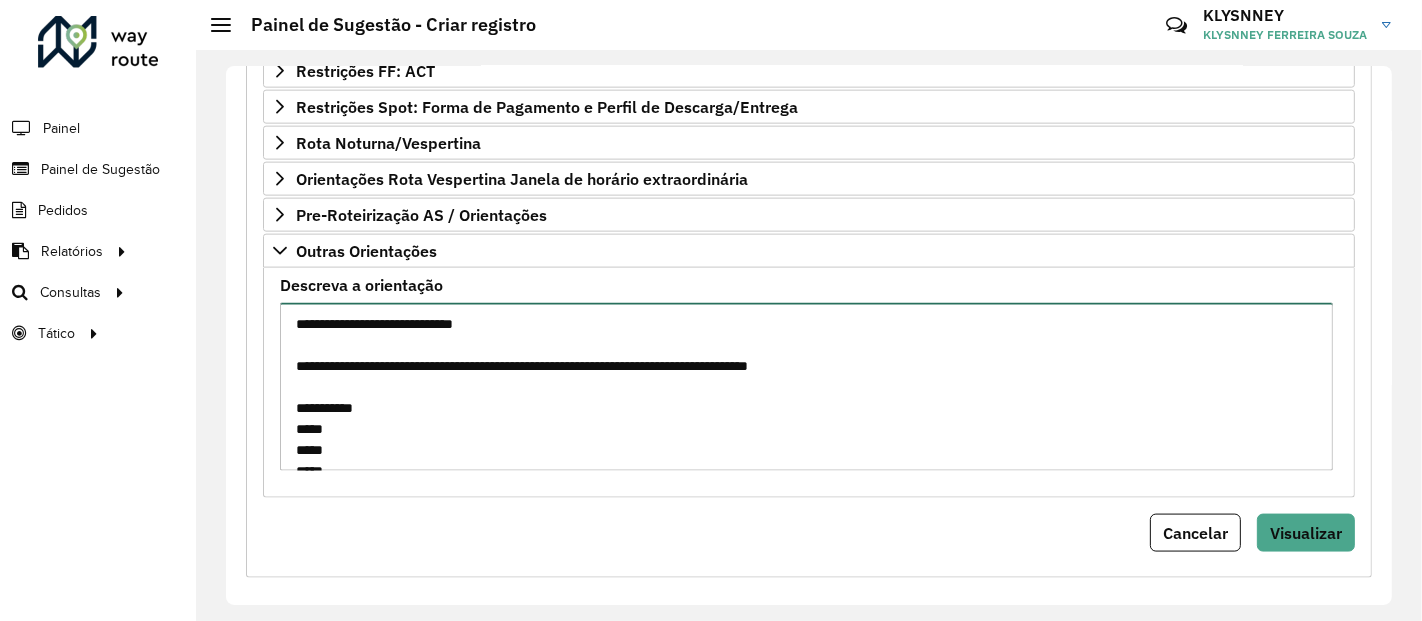 type on "**********" 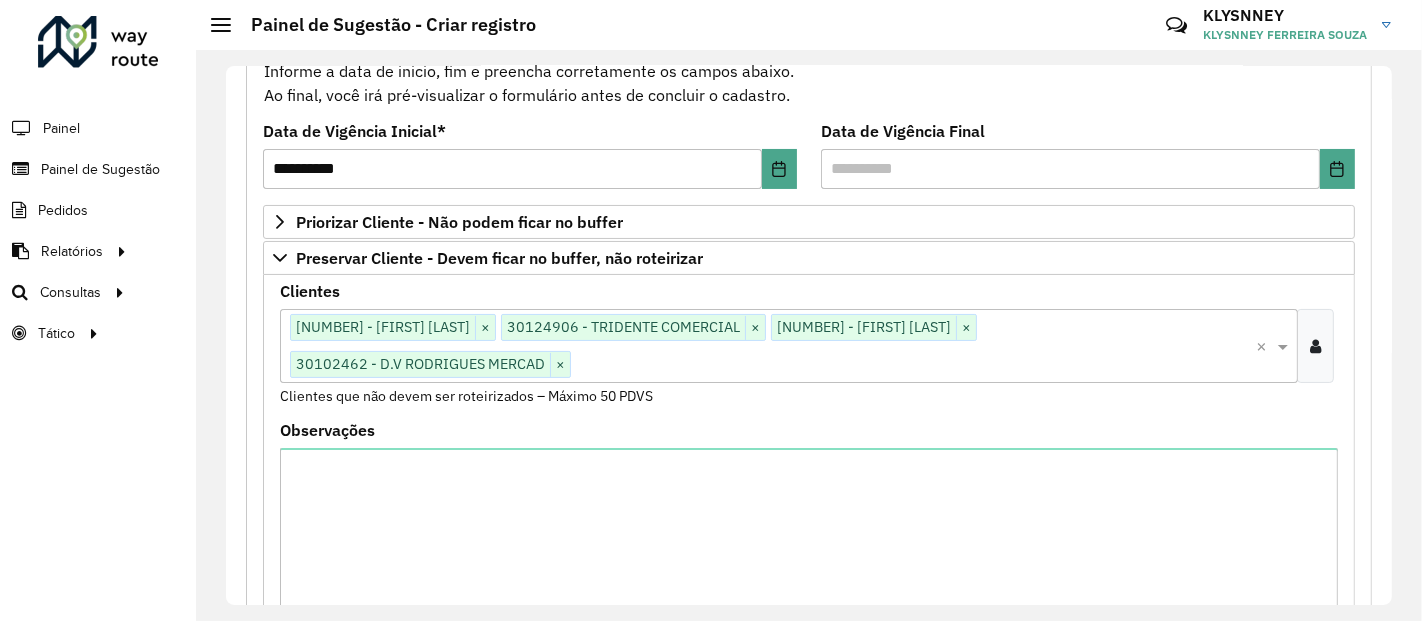 scroll, scrollTop: 0, scrollLeft: 0, axis: both 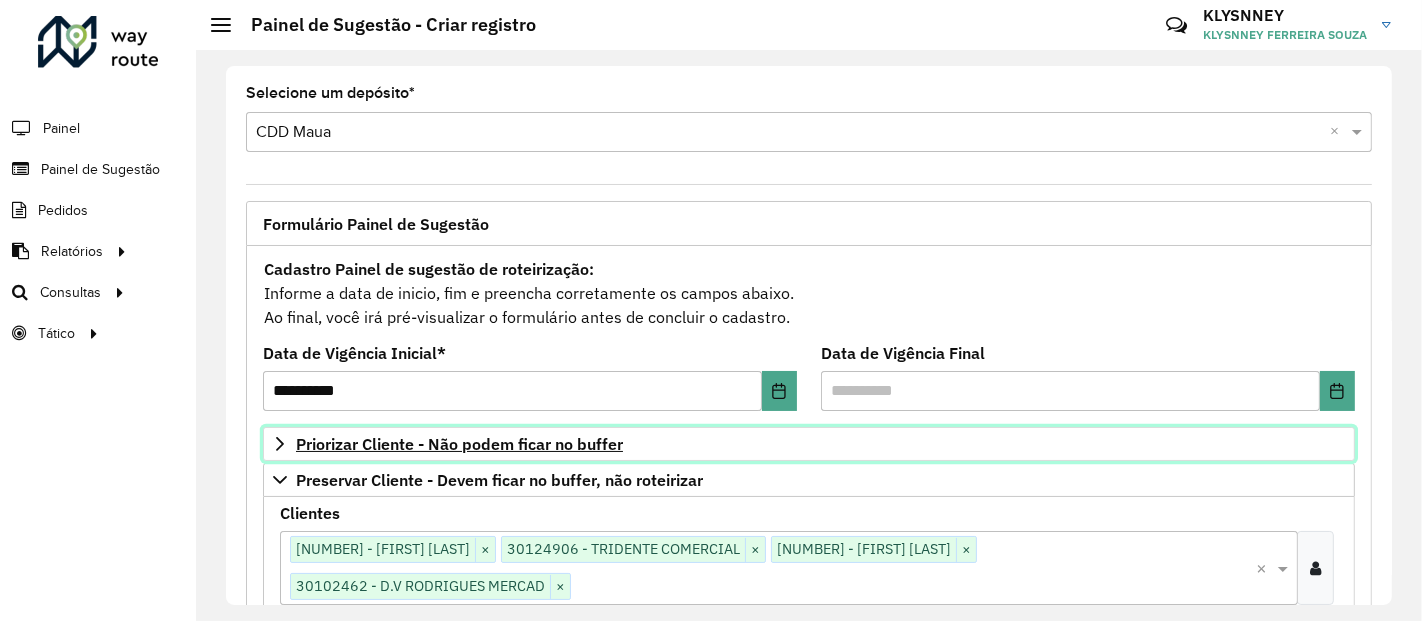click on "Priorizar Cliente - Não podem ficar no buffer" at bounding box center (459, 444) 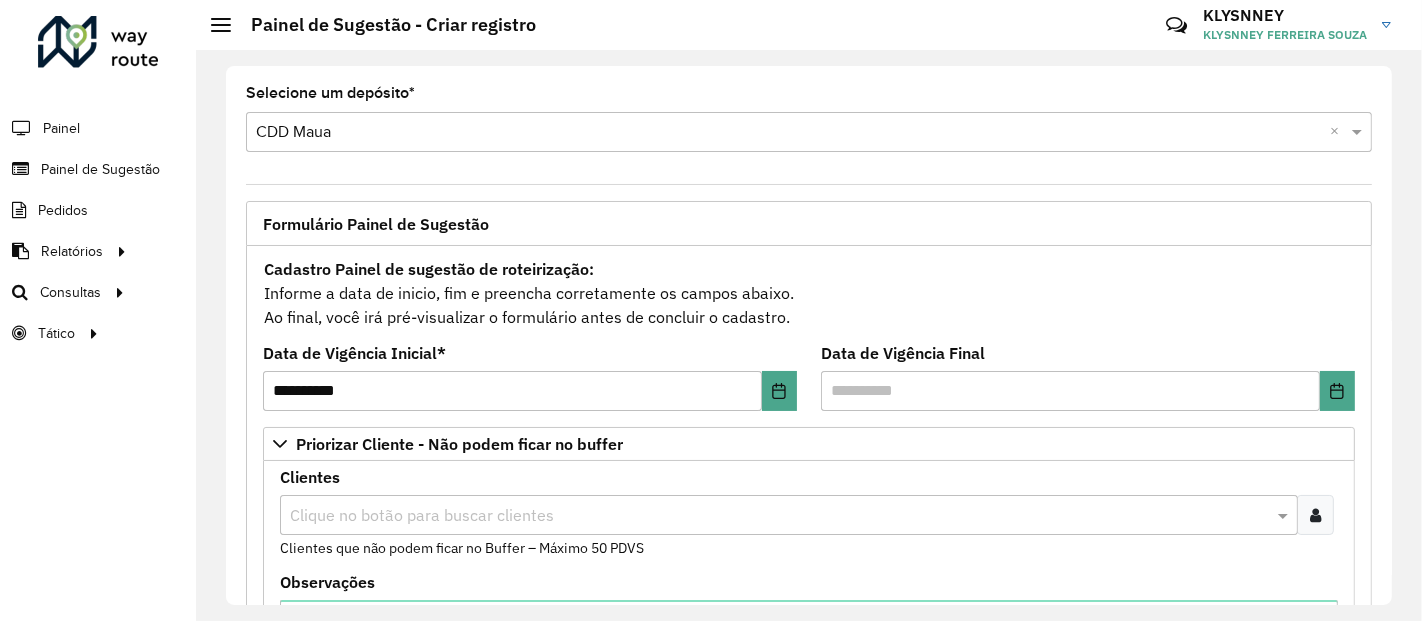 click at bounding box center (779, 516) 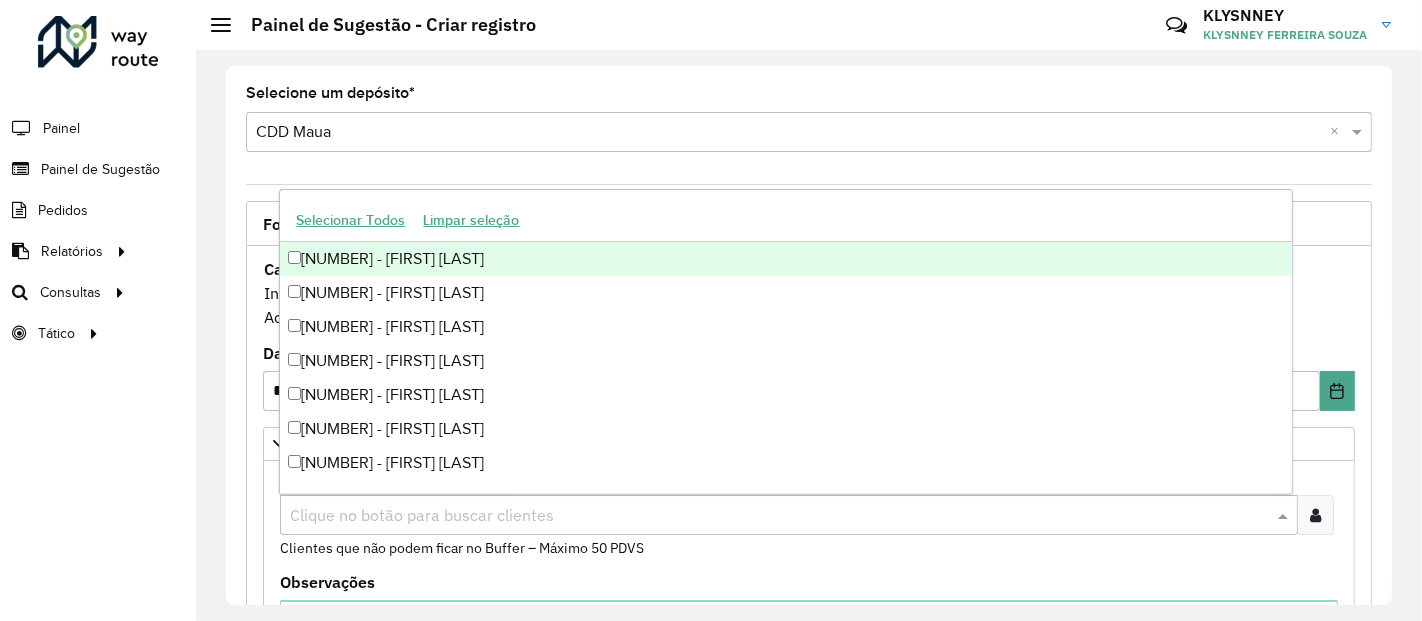 paste on "*****" 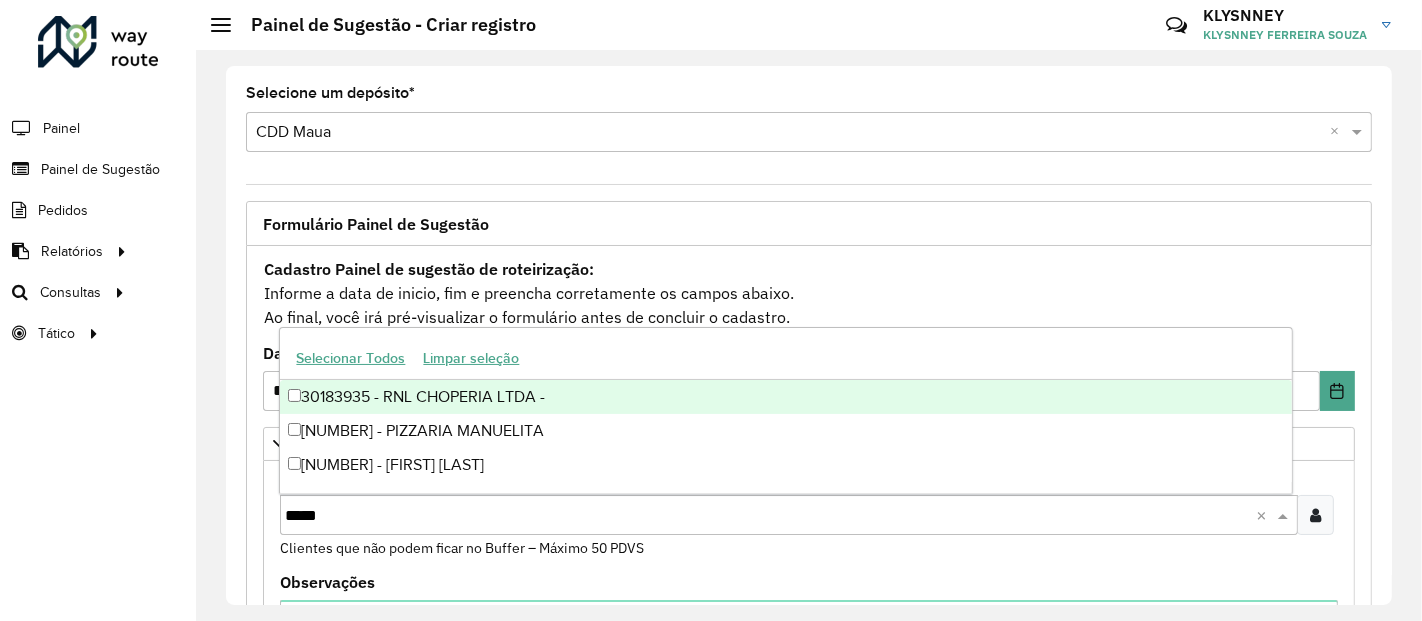 click on "30183935 - RNL CHOPERIA LTDA -" at bounding box center [785, 397] 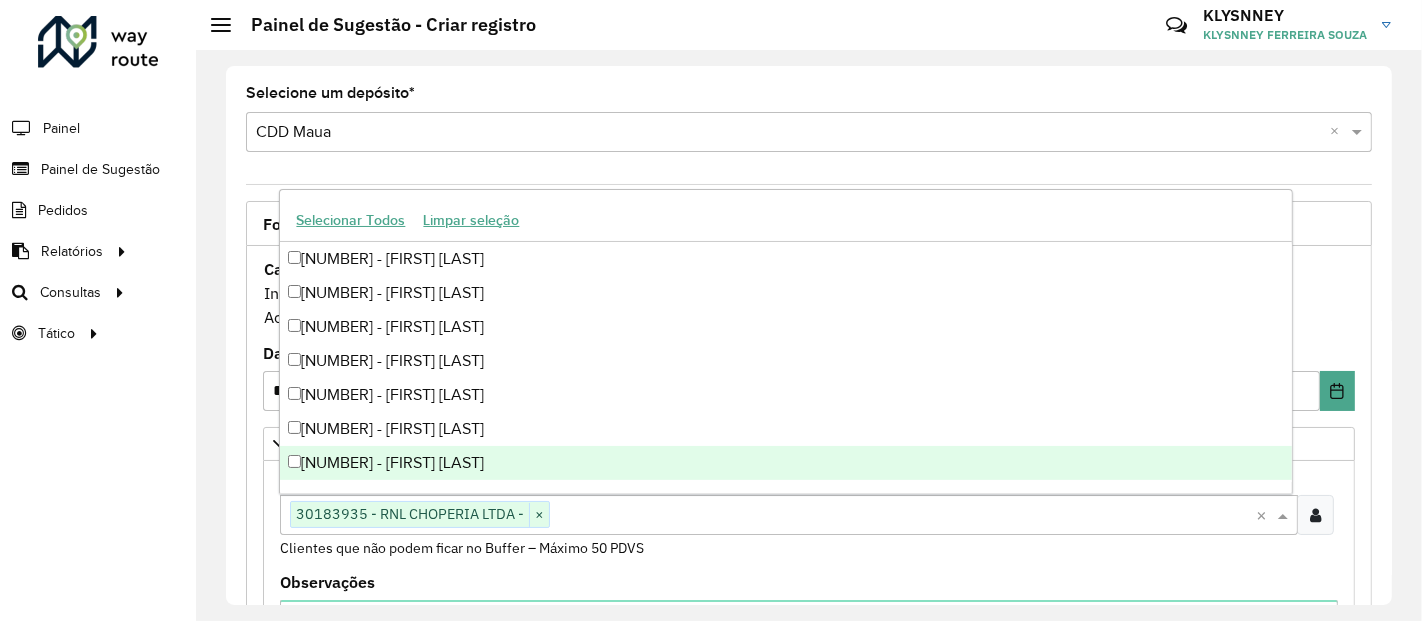 scroll, scrollTop: 111, scrollLeft: 0, axis: vertical 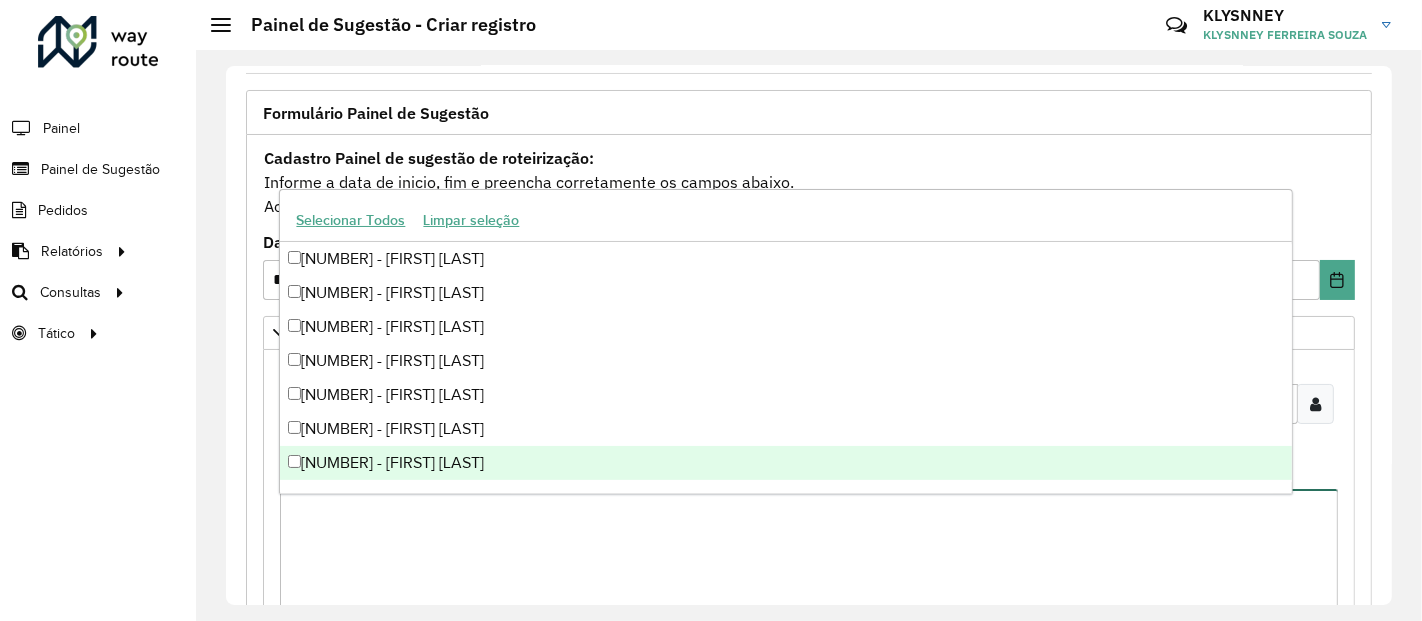 click on "Observações" at bounding box center [809, 573] 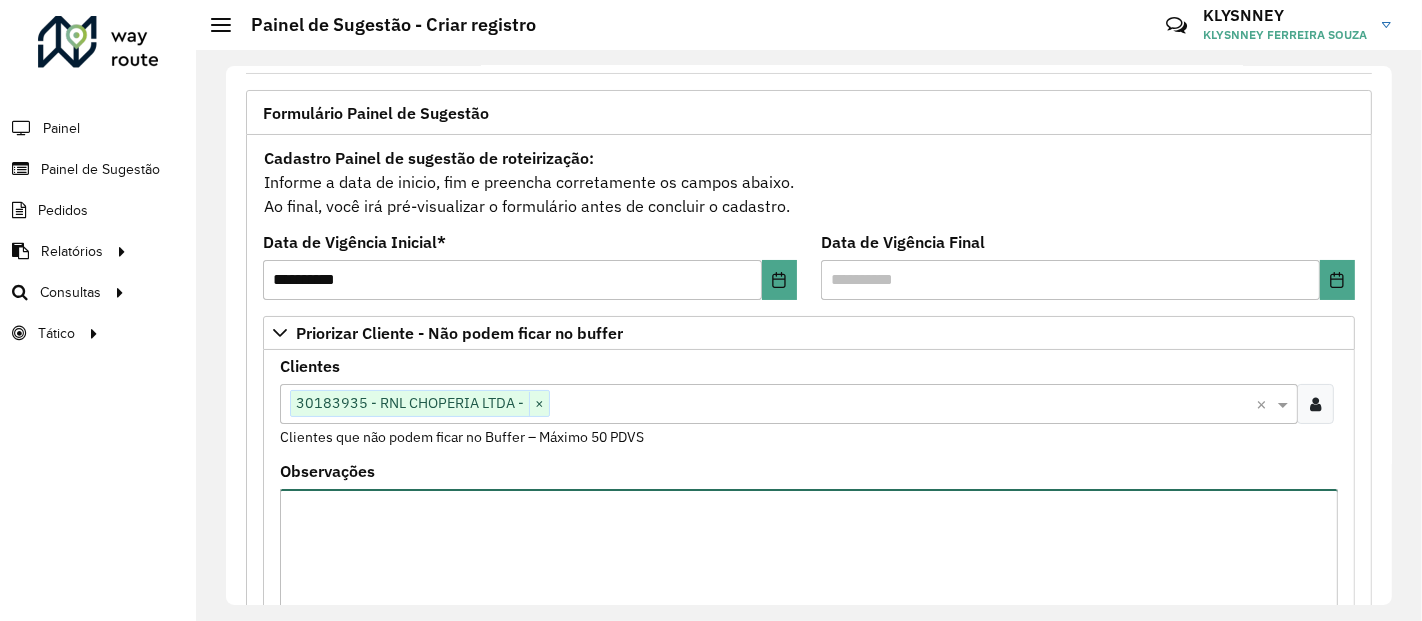 paste on "*****
*****
*****" 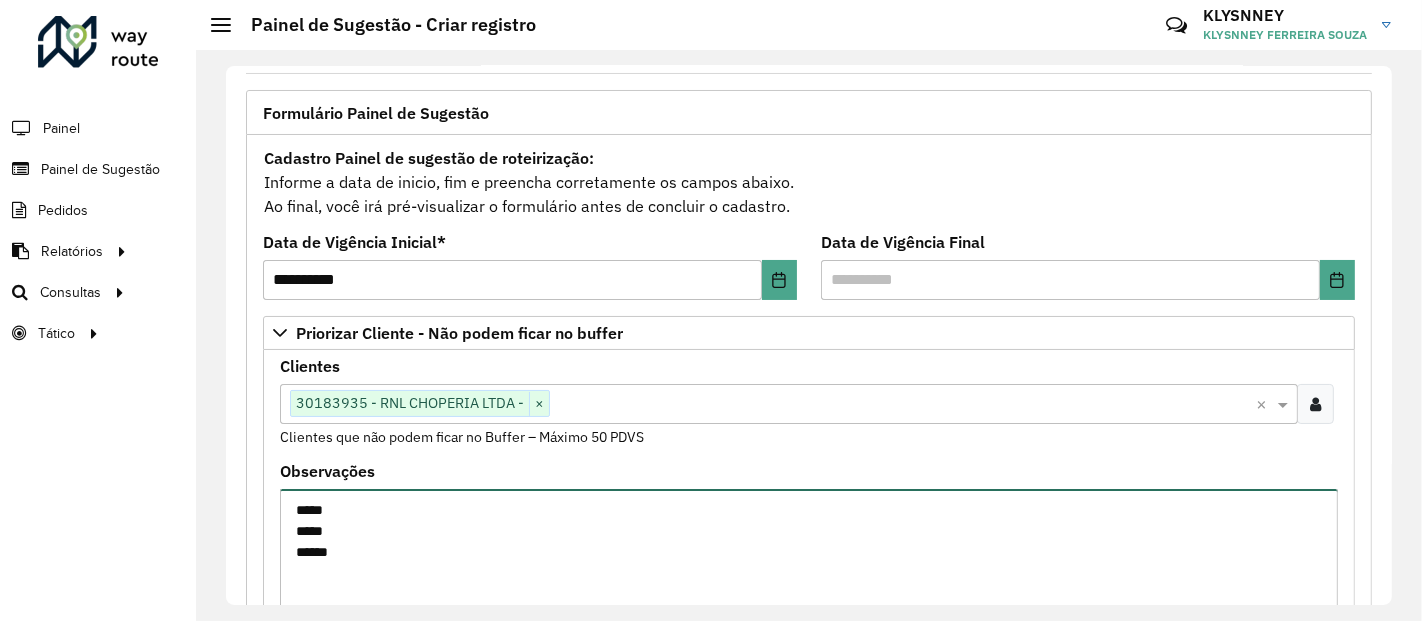type on "*****
*****
*****" 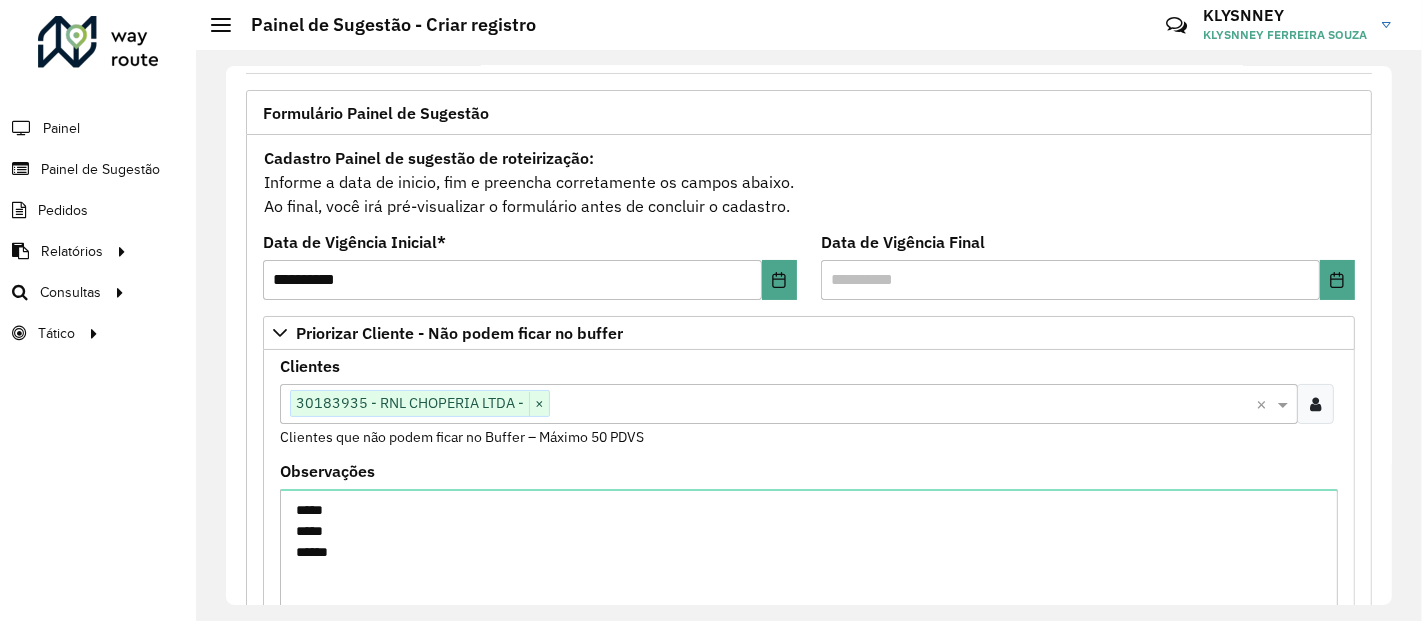 click at bounding box center [903, 405] 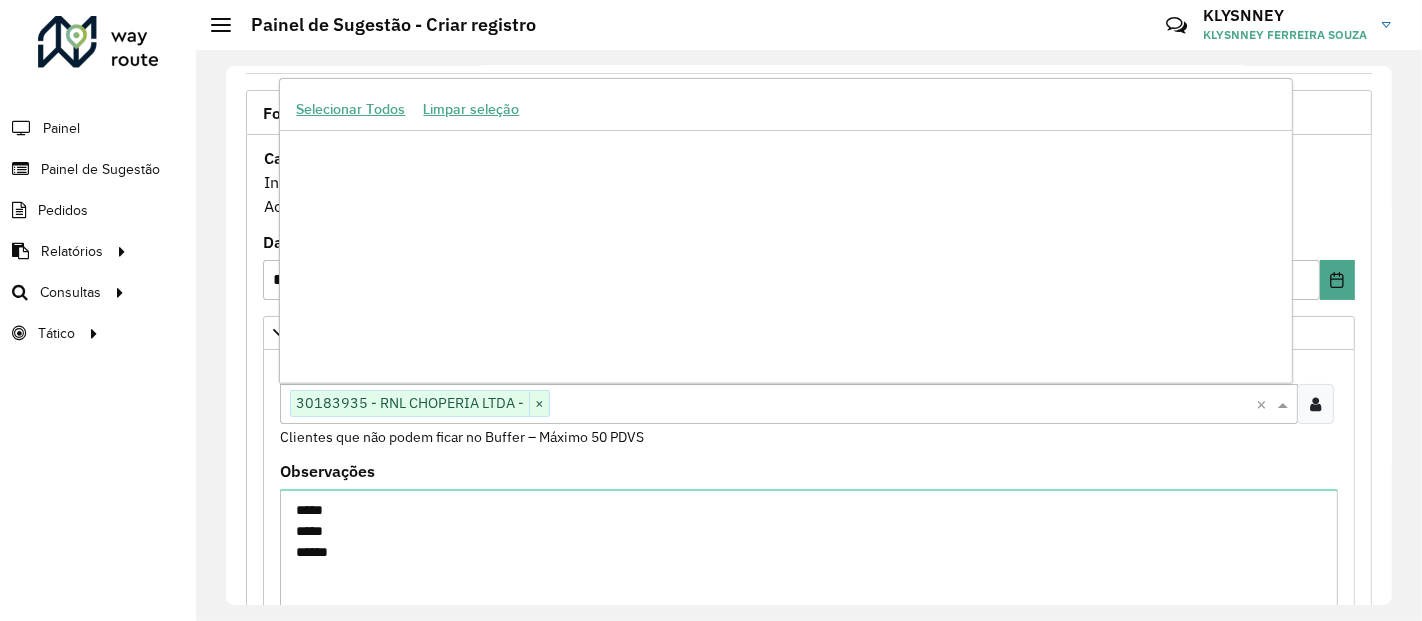 scroll, scrollTop: 1369112, scrollLeft: 0, axis: vertical 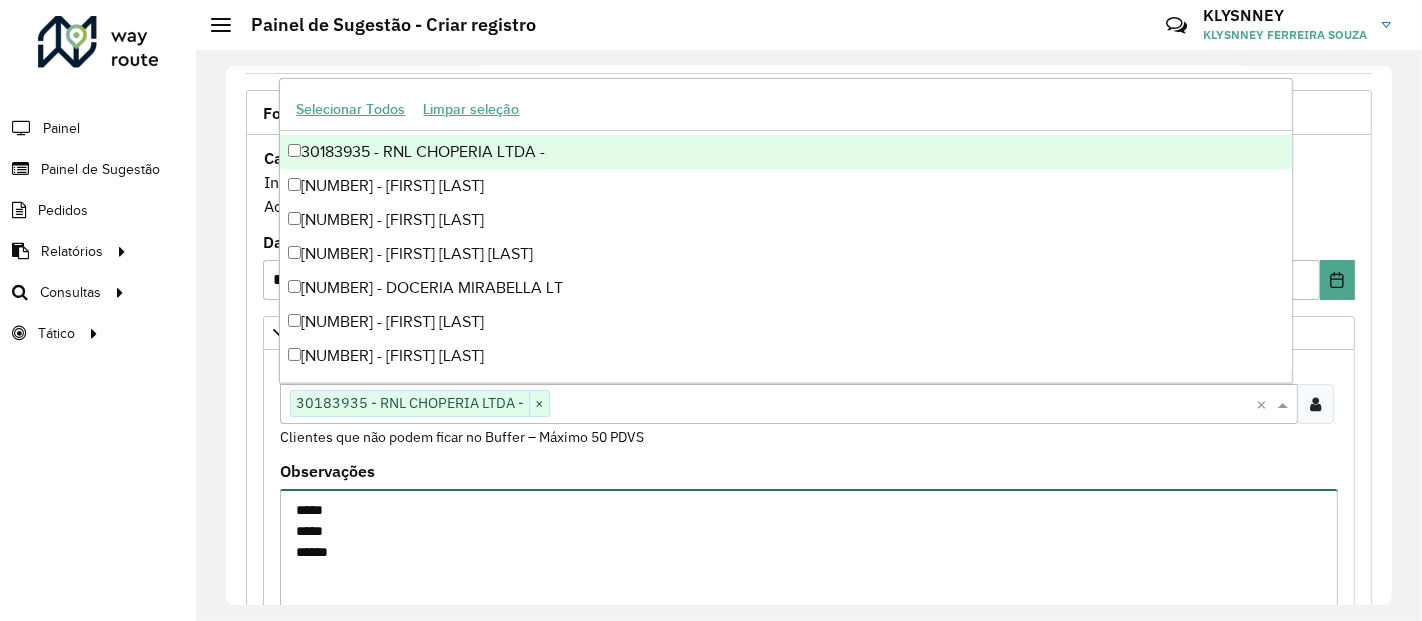click on "*****
*****
*****" at bounding box center (809, 573) 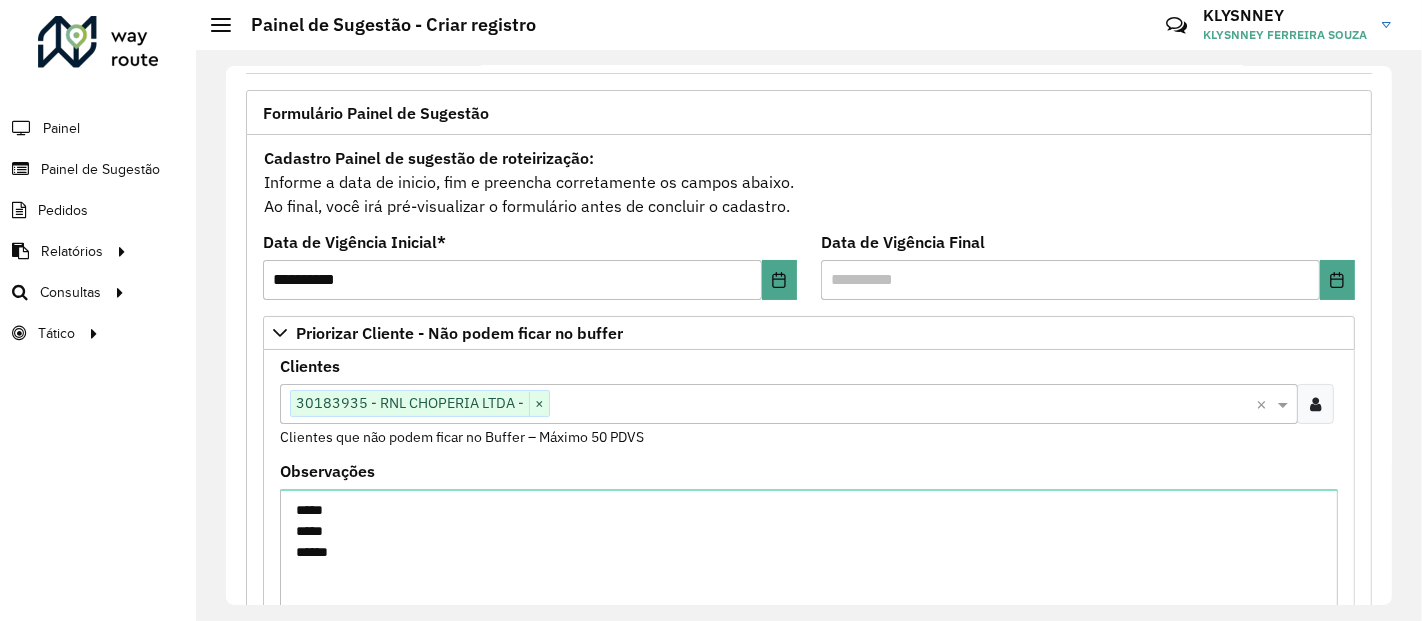 click at bounding box center (903, 405) 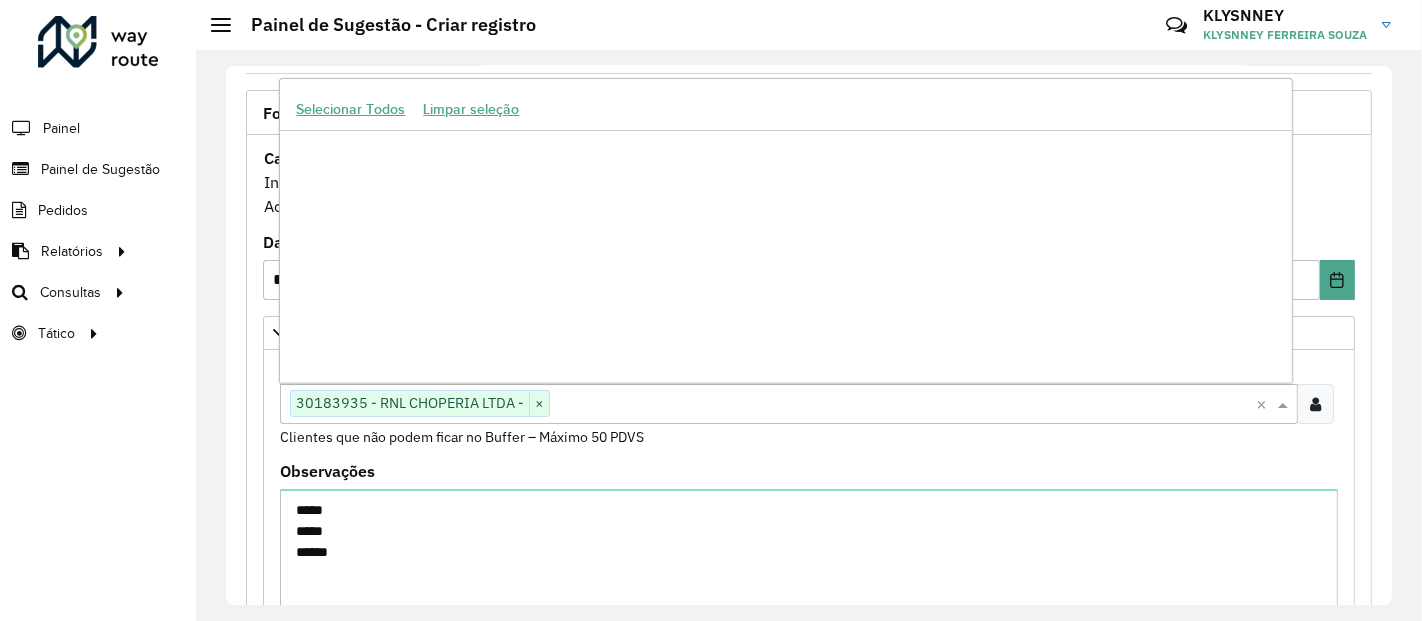 scroll, scrollTop: 1369112, scrollLeft: 0, axis: vertical 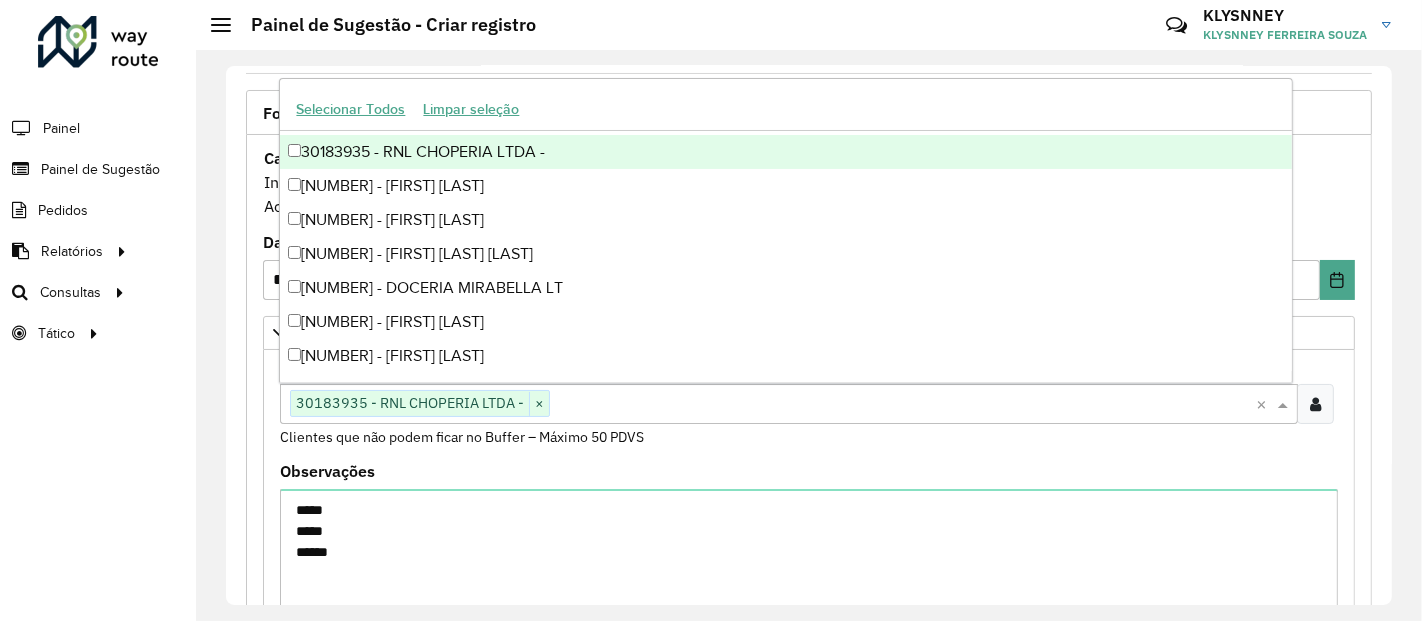 paste on "*****" 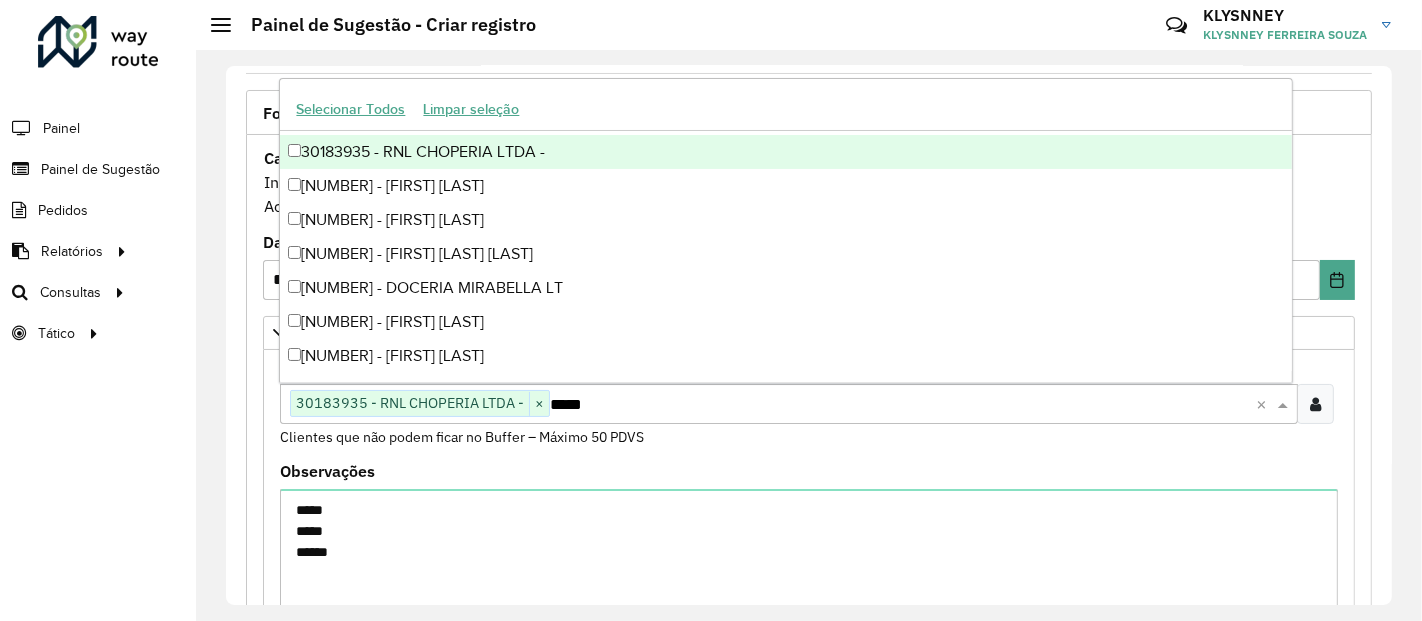 scroll, scrollTop: 0, scrollLeft: 0, axis: both 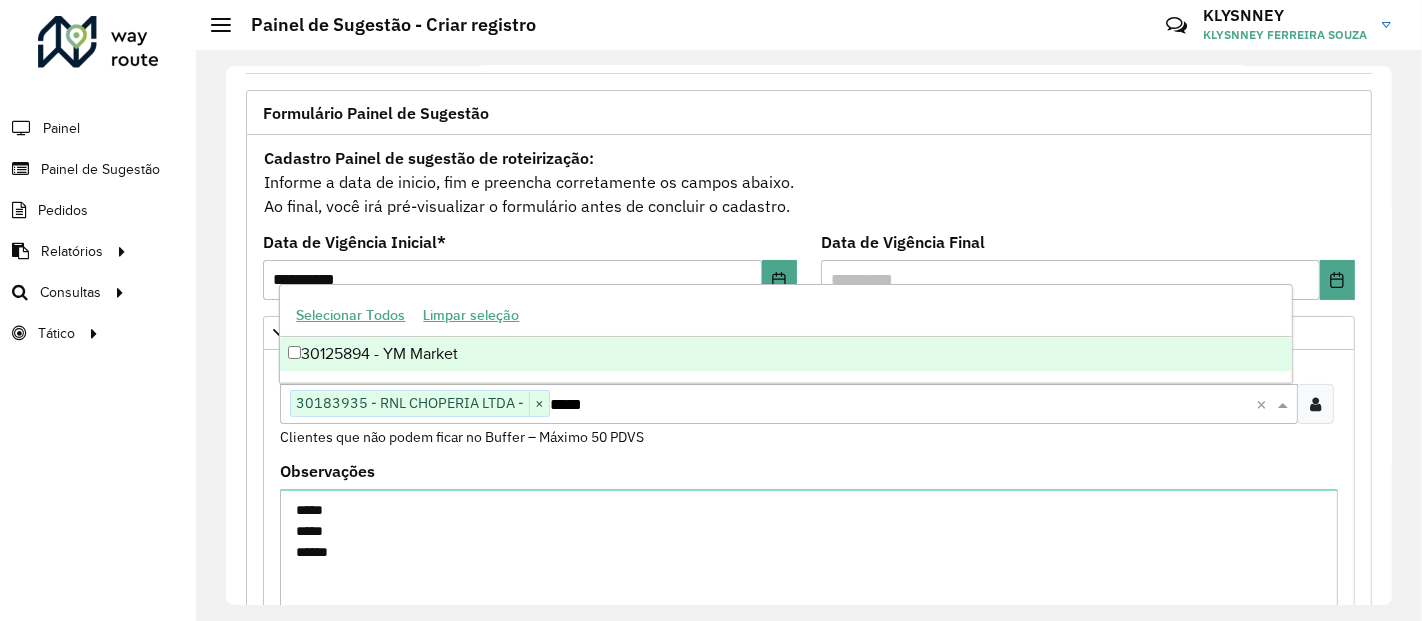 click on "30125894 - YM Market" at bounding box center (785, 354) 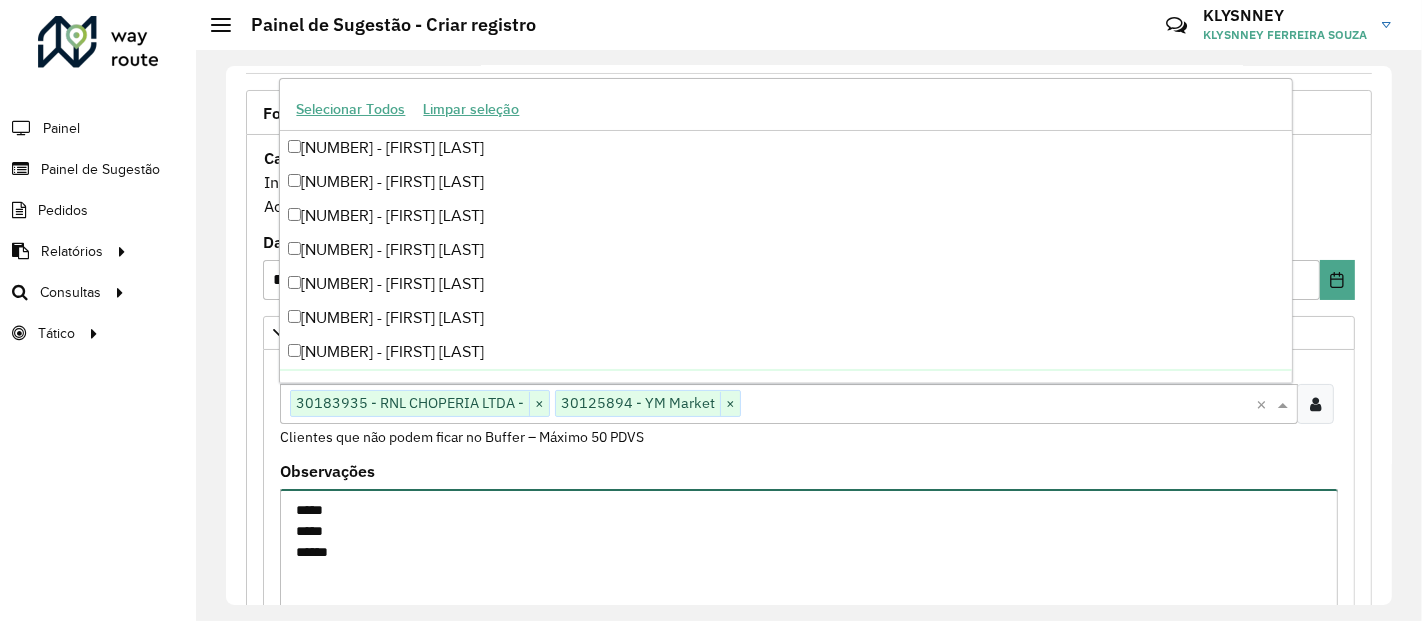 click on "*****
*****
*****" at bounding box center [809, 573] 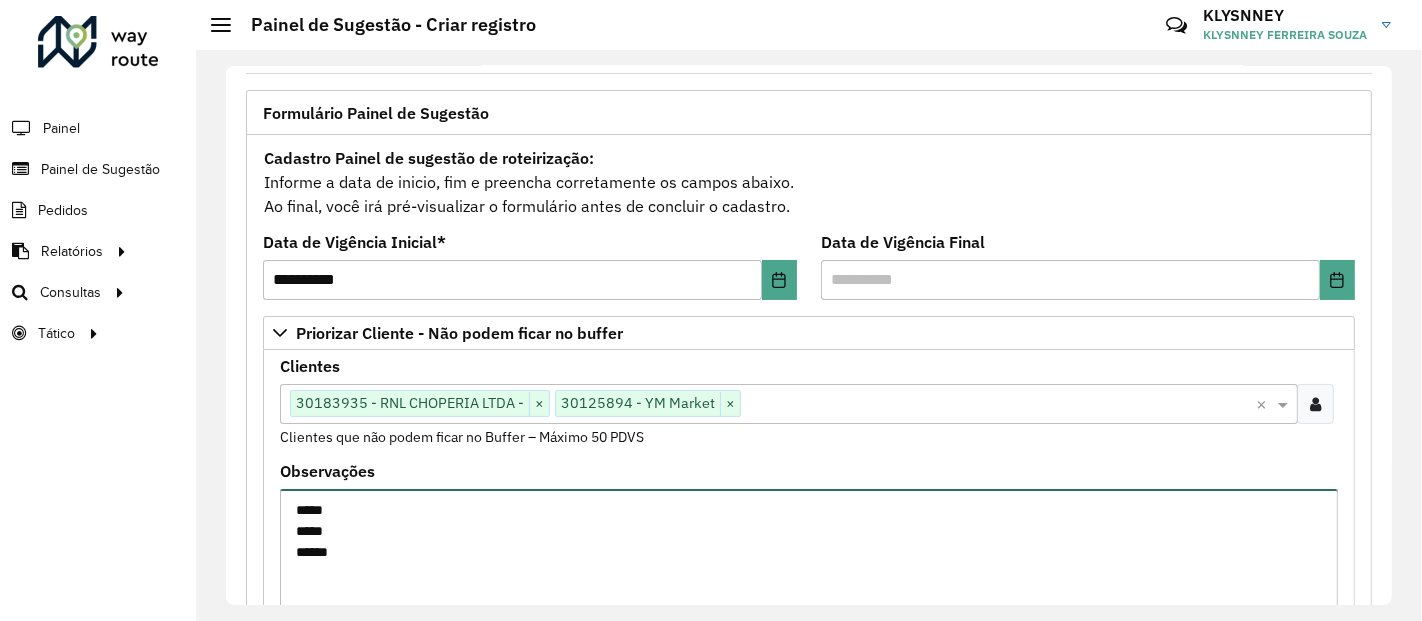 click on "*****
*****
*****" at bounding box center [809, 573] 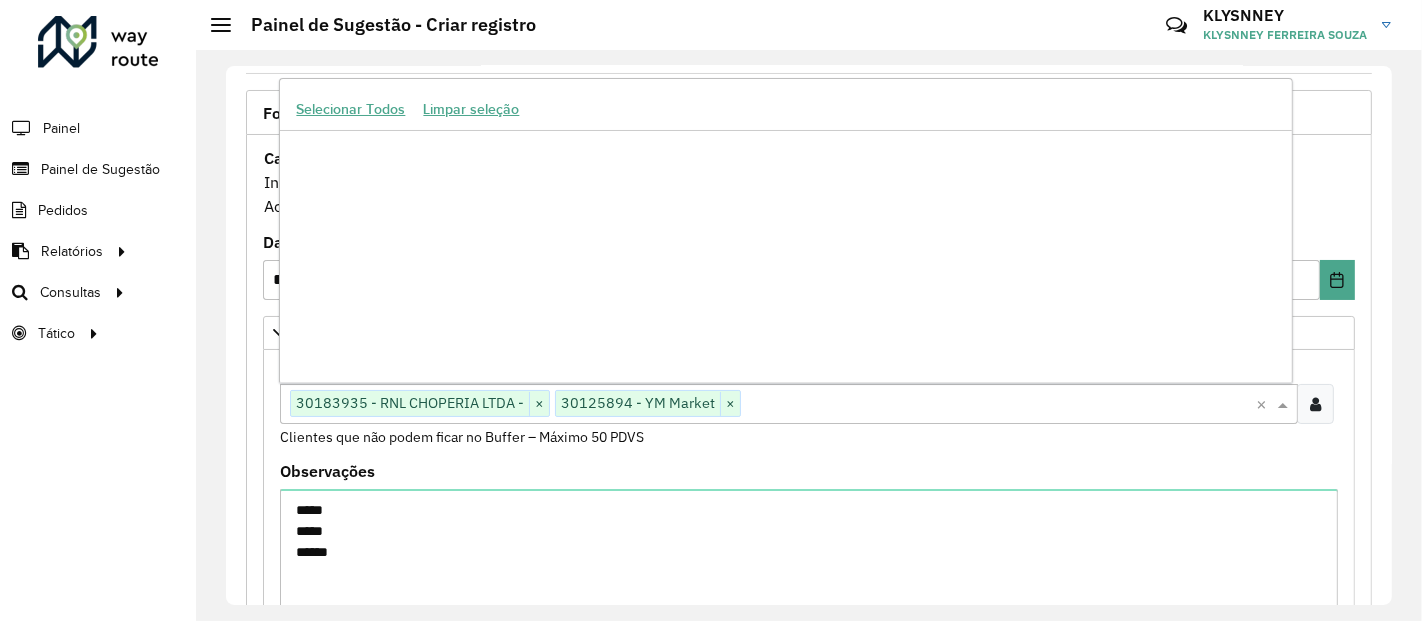 click at bounding box center (998, 405) 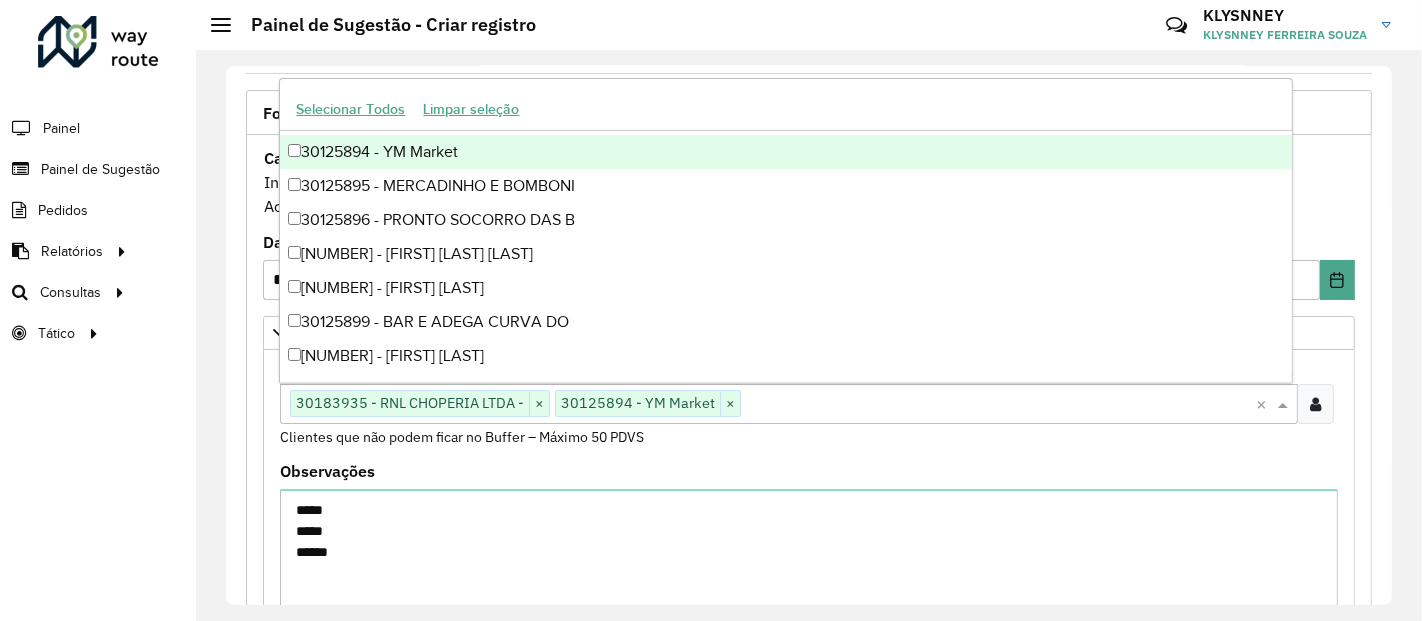 paste on "*****" 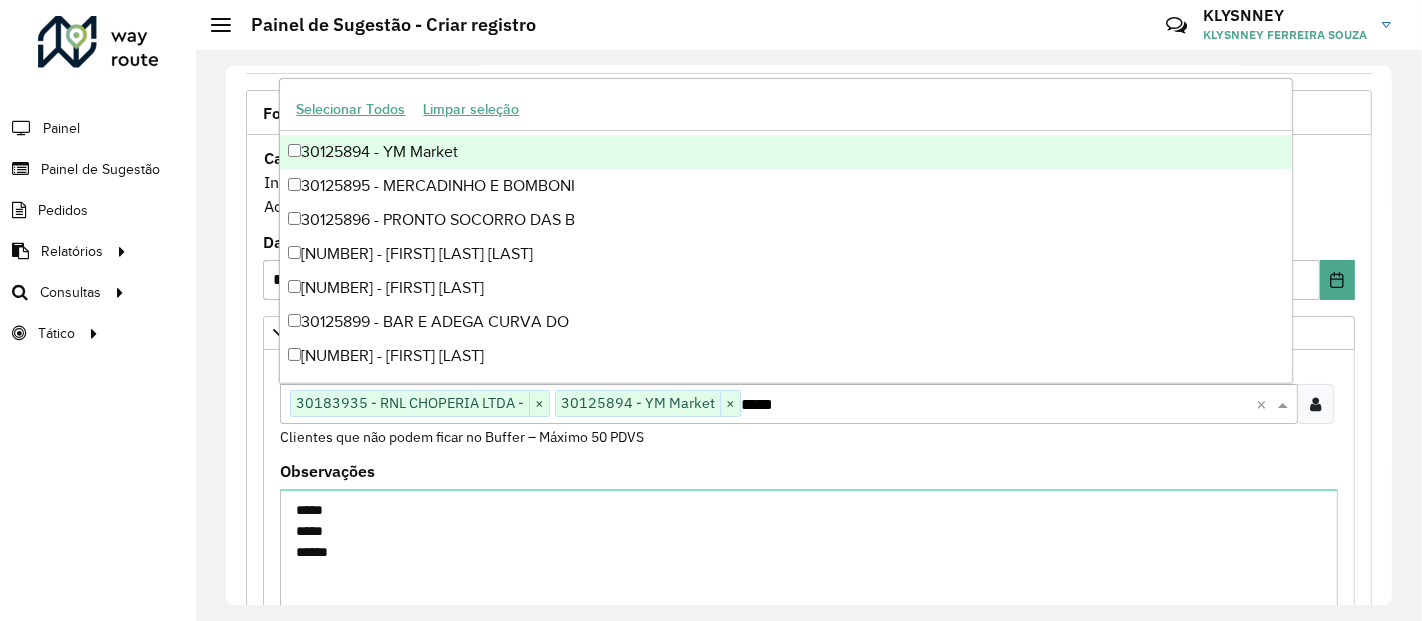 scroll, scrollTop: 0, scrollLeft: 0, axis: both 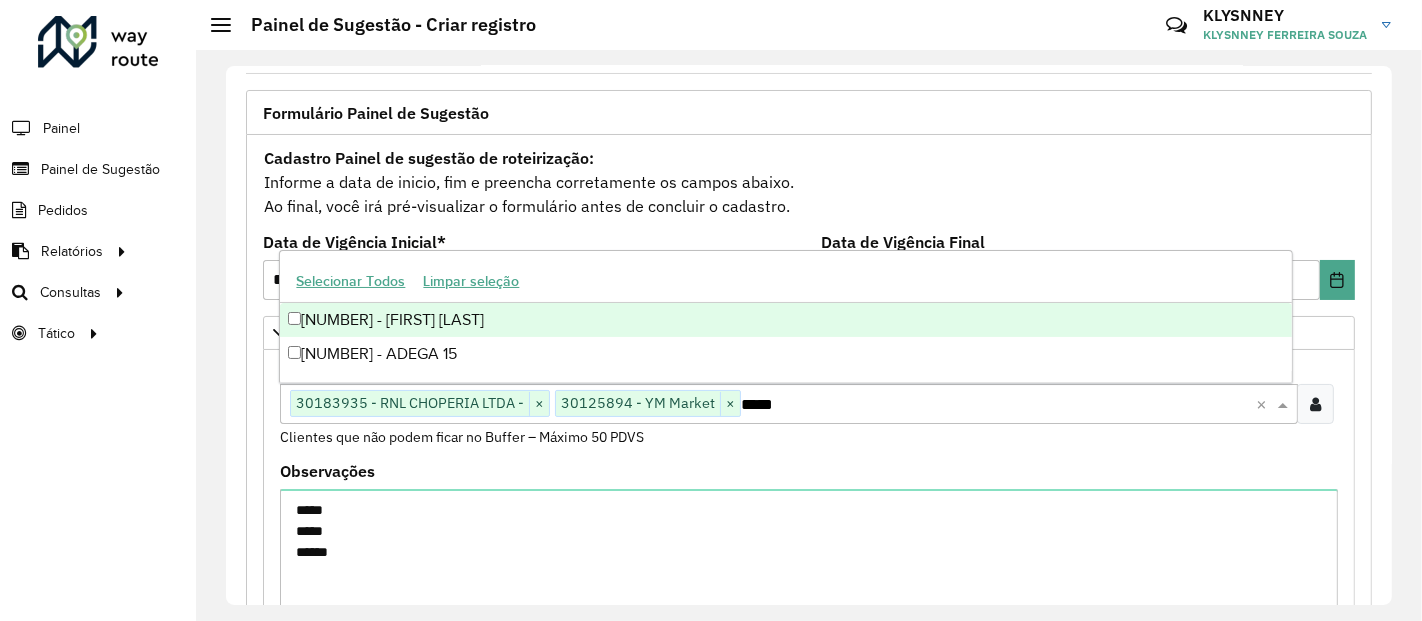 click on "[NUMBER] - [FIRST] [LAST]" at bounding box center [785, 320] 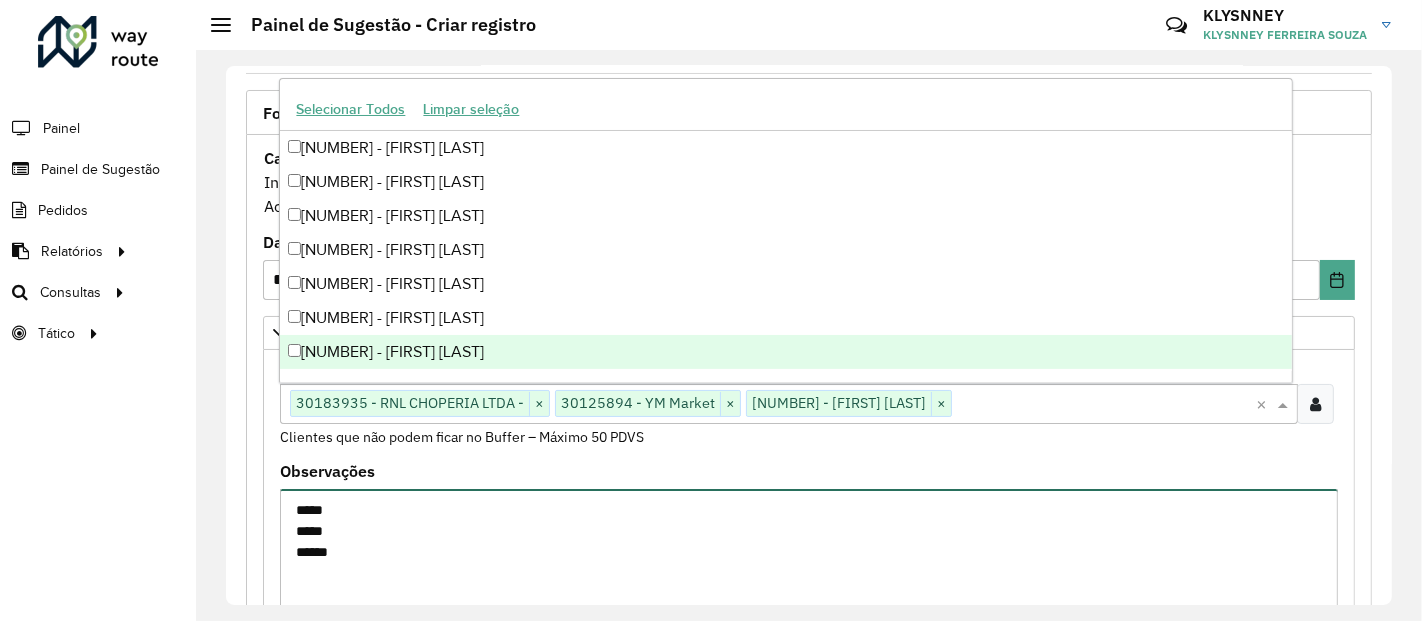 click on "*****
*****
*****" at bounding box center (809, 573) 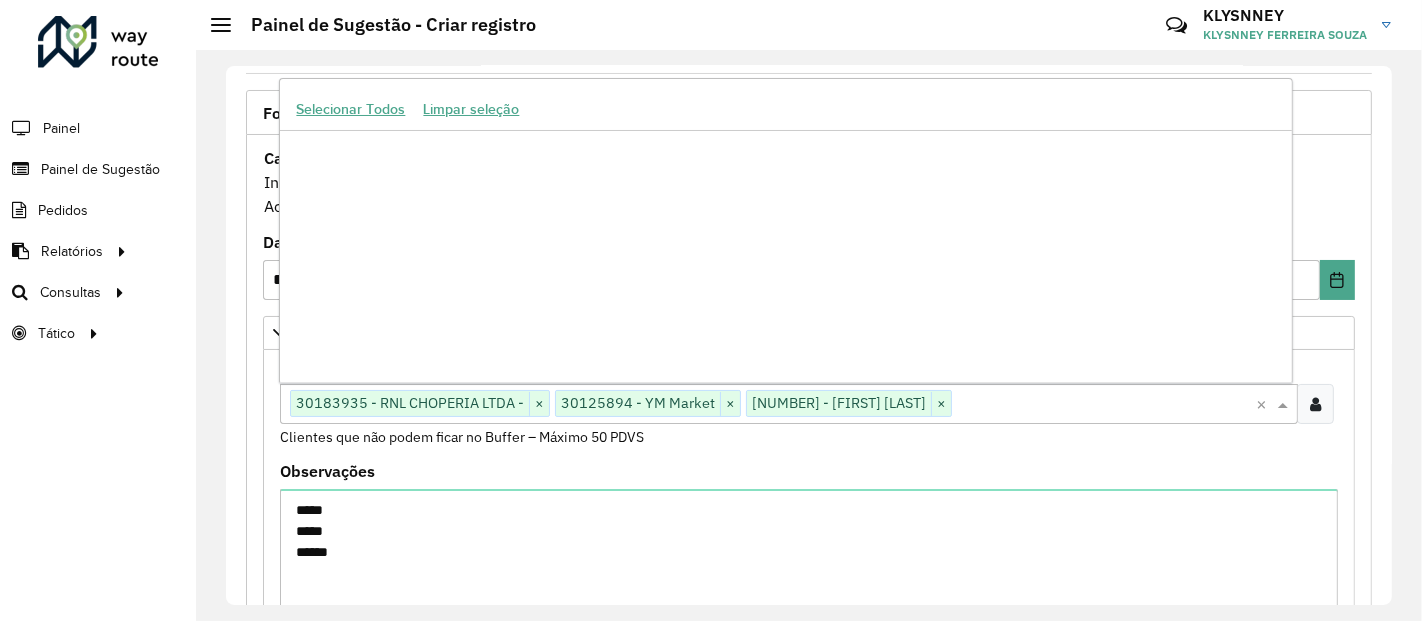 click at bounding box center (1104, 405) 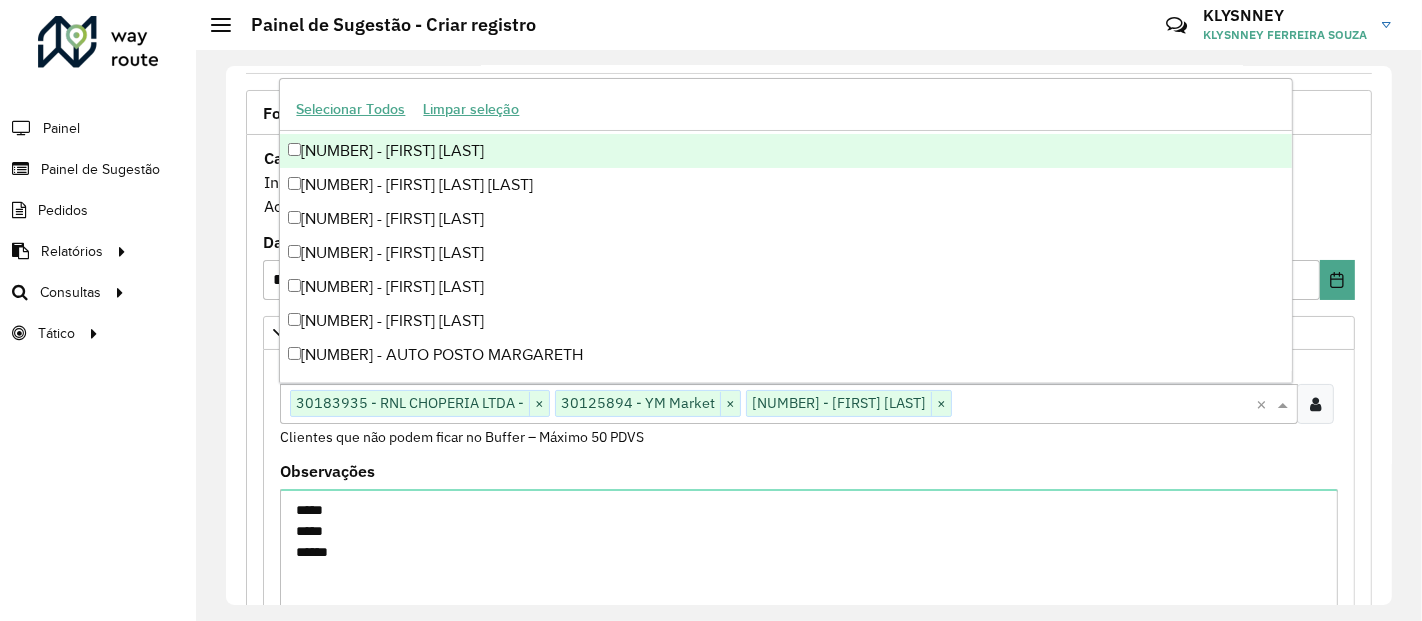 paste on "*****" 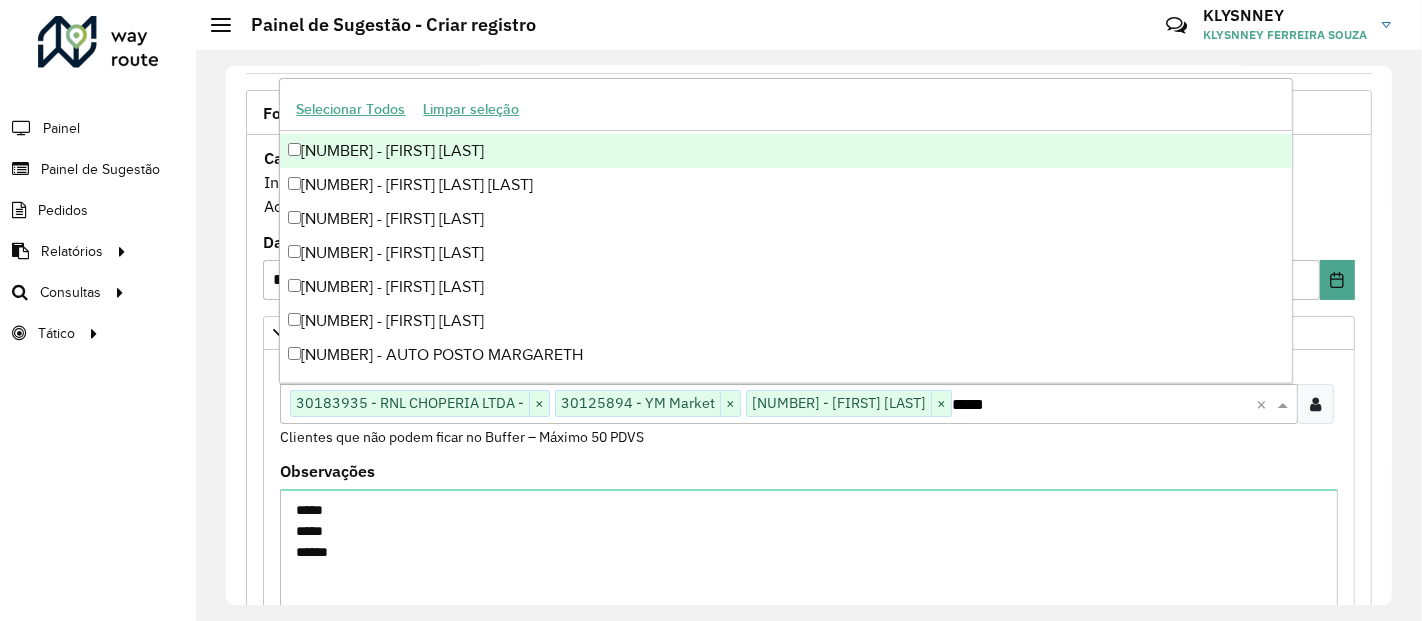 scroll, scrollTop: 0, scrollLeft: 0, axis: both 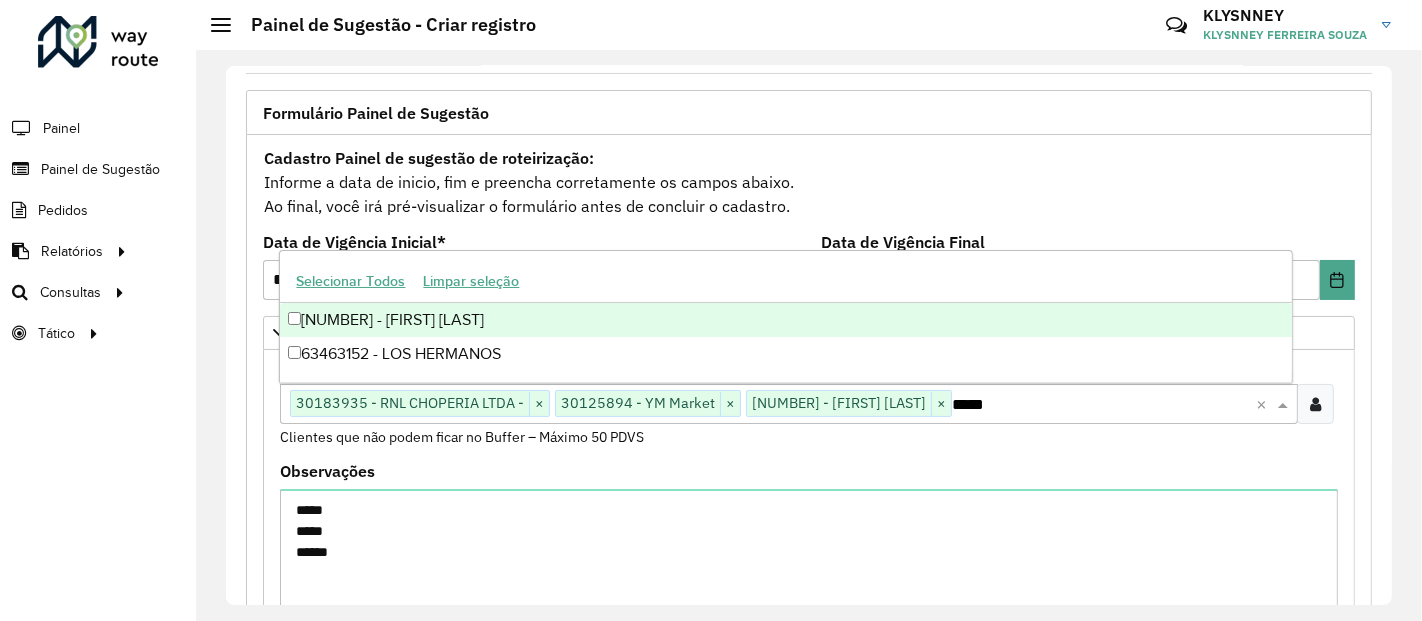 click on "[NUMBER] - [FIRST] [LAST]" at bounding box center [785, 320] 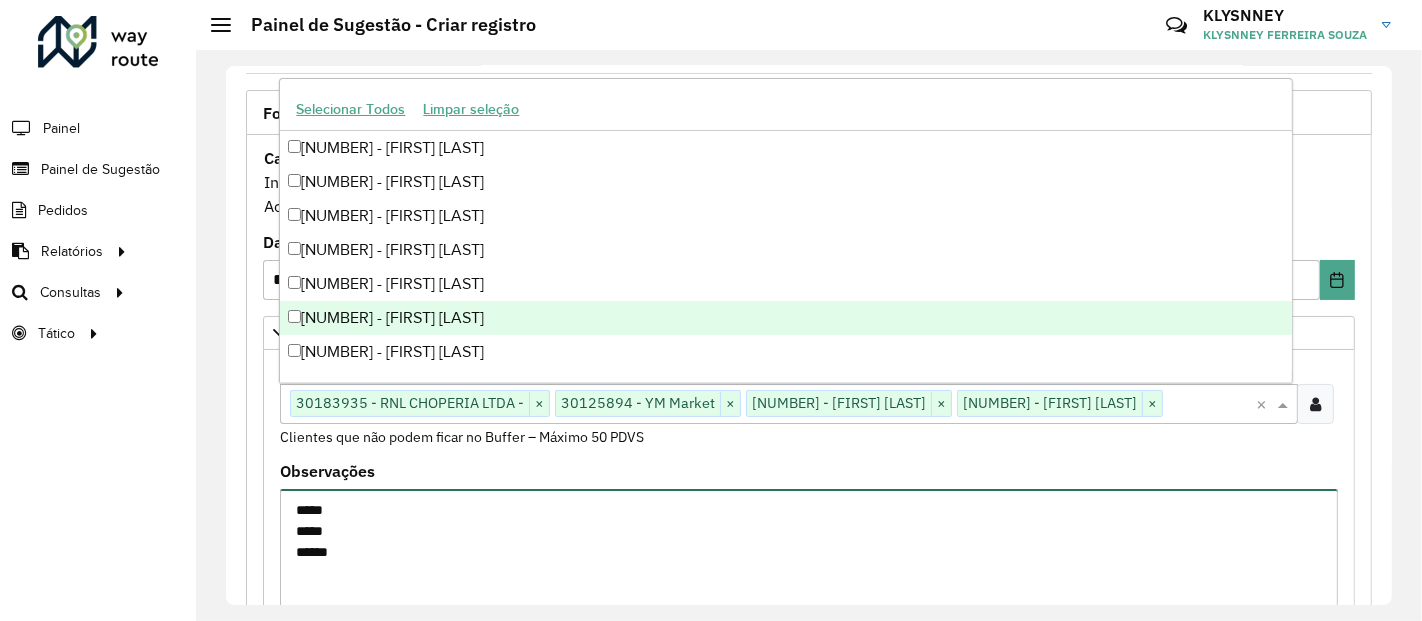 drag, startPoint x: 359, startPoint y: 581, endPoint x: 299, endPoint y: 545, distance: 69.97142 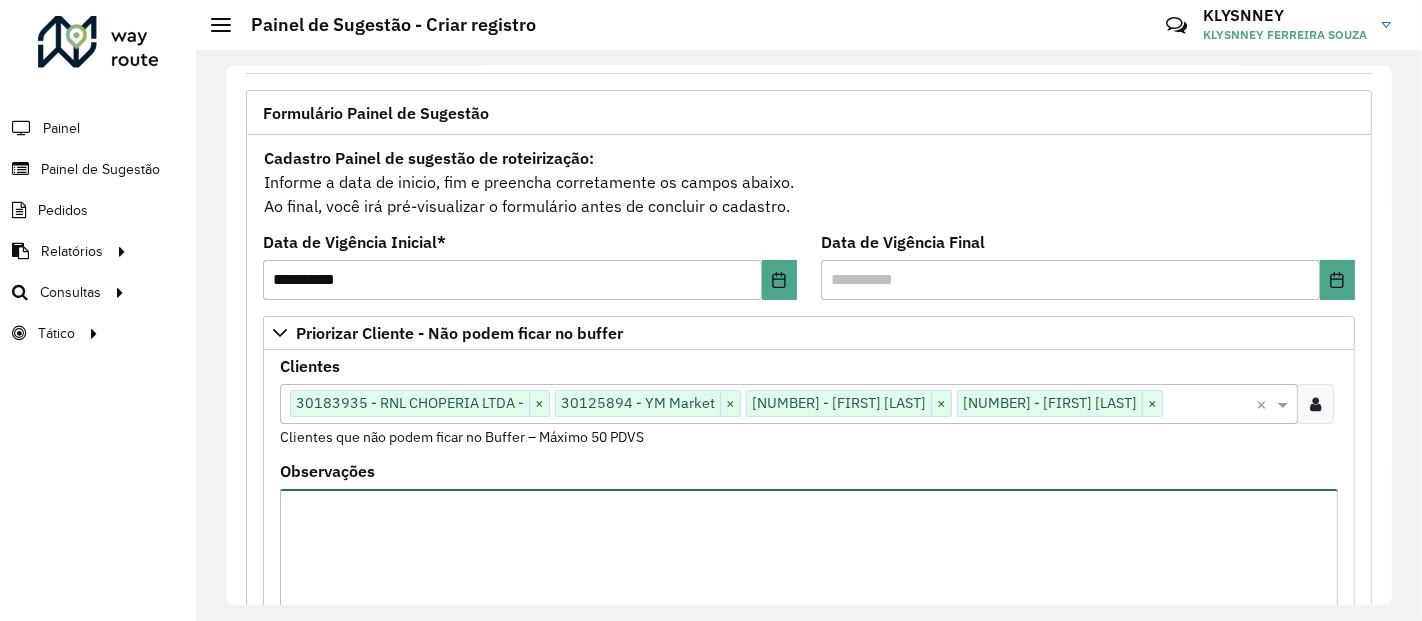 type 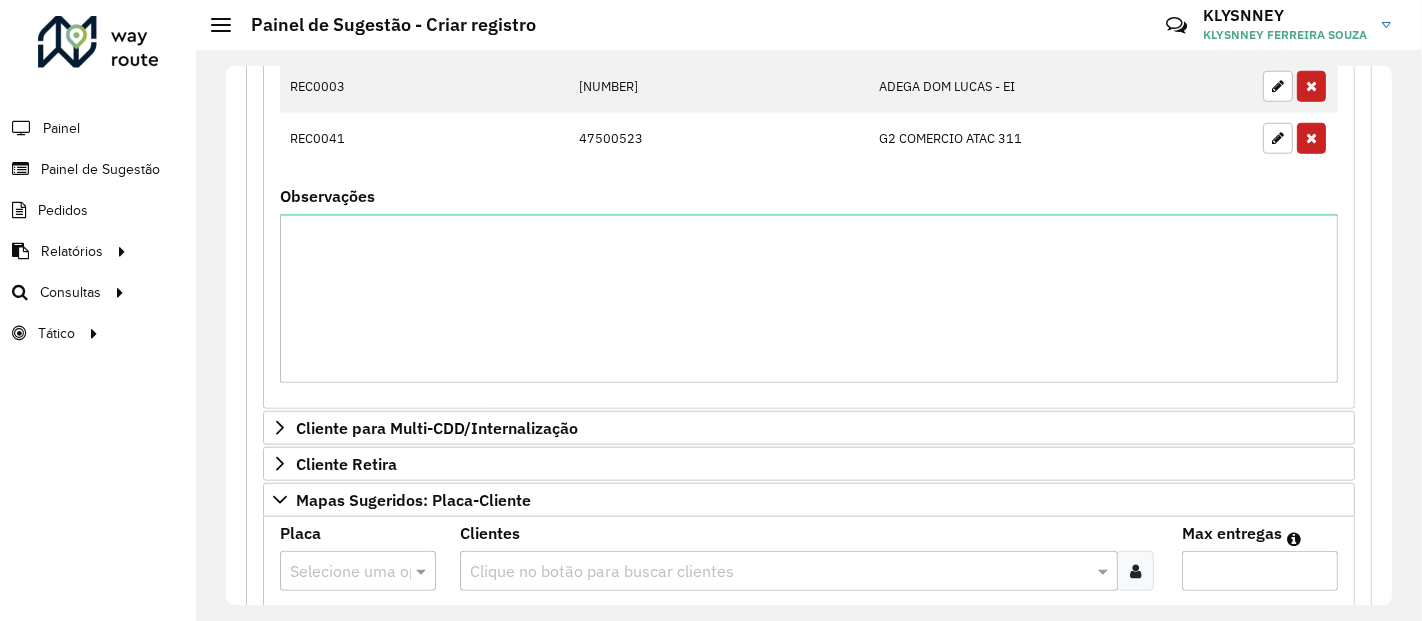 scroll, scrollTop: 1777, scrollLeft: 0, axis: vertical 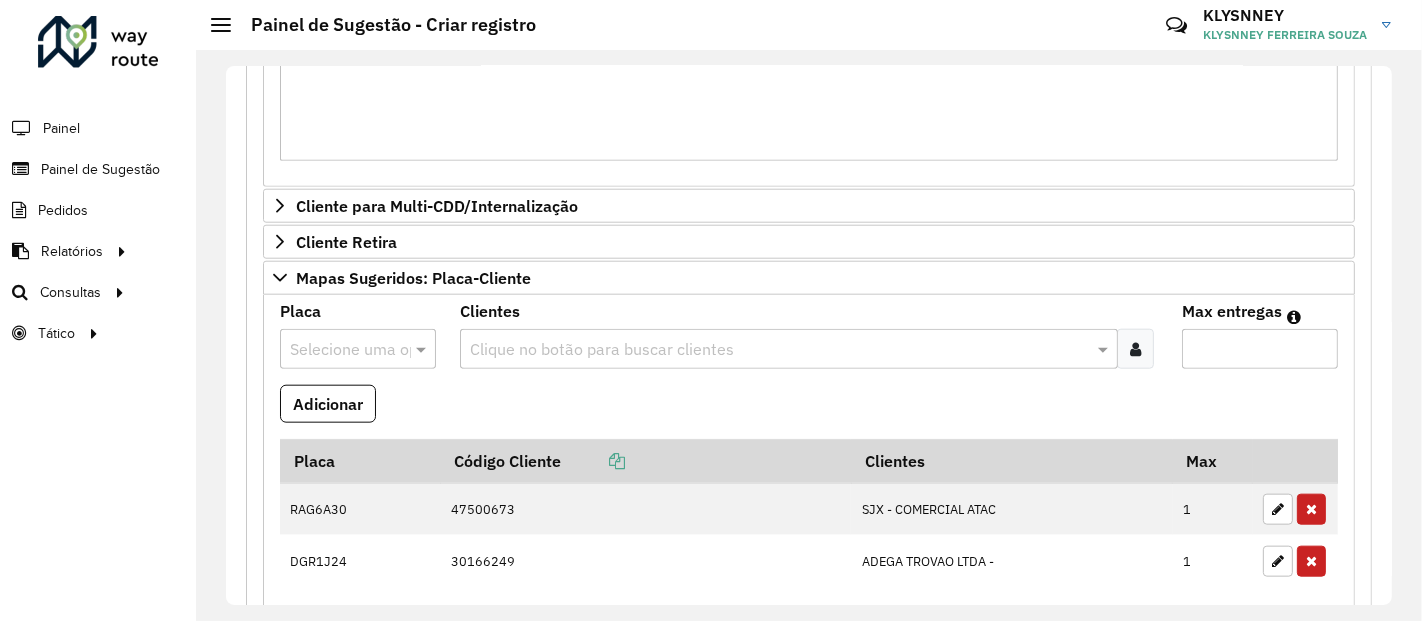 click at bounding box center [338, 350] 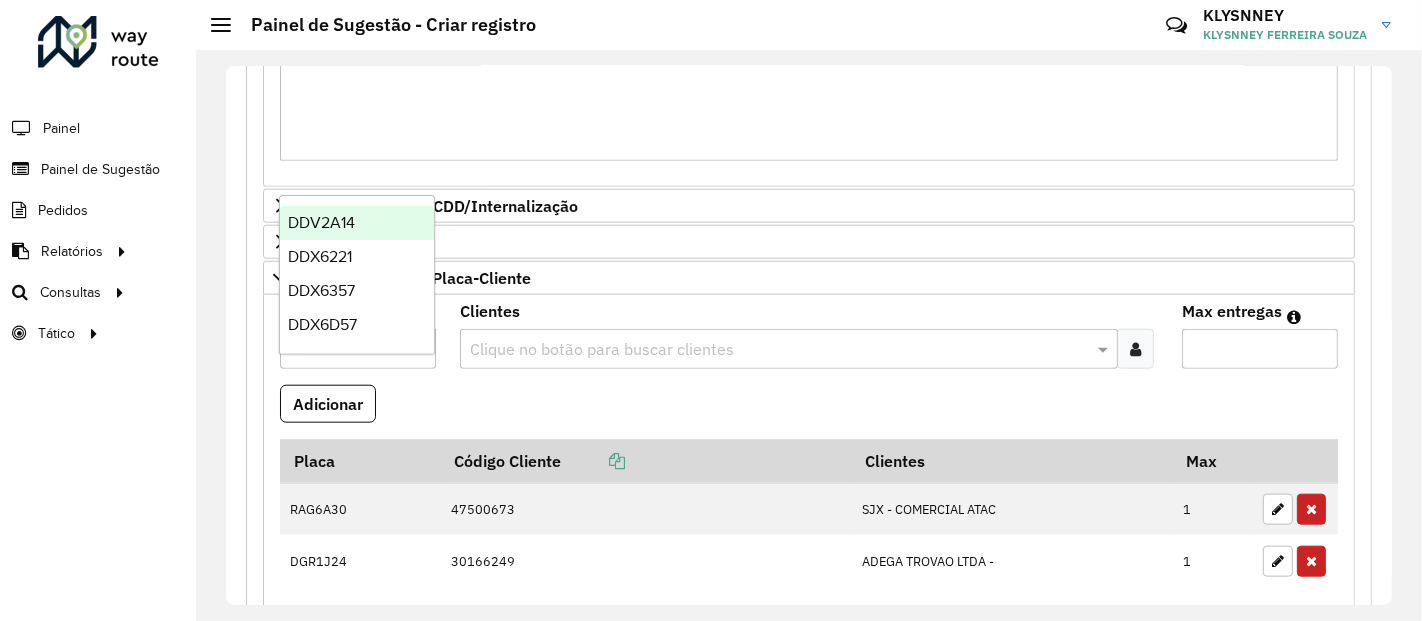 type on "***" 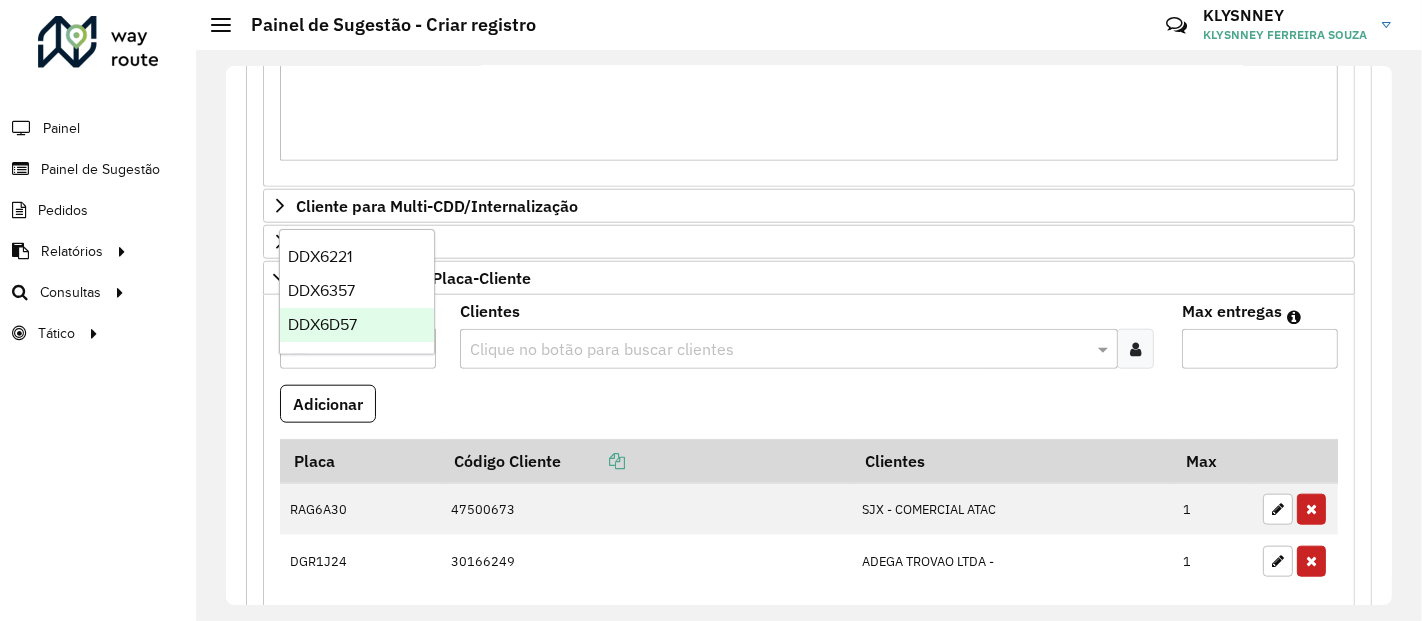 click on "DDX6D57" at bounding box center [357, 325] 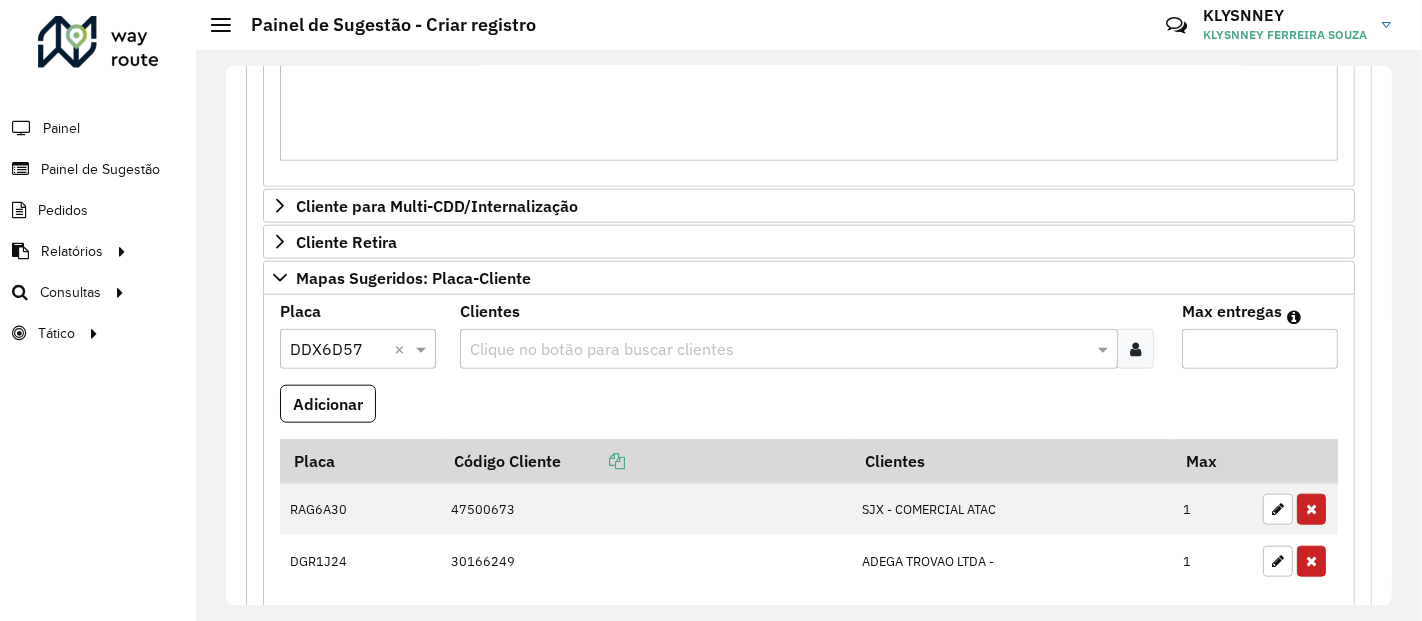 click at bounding box center (778, 350) 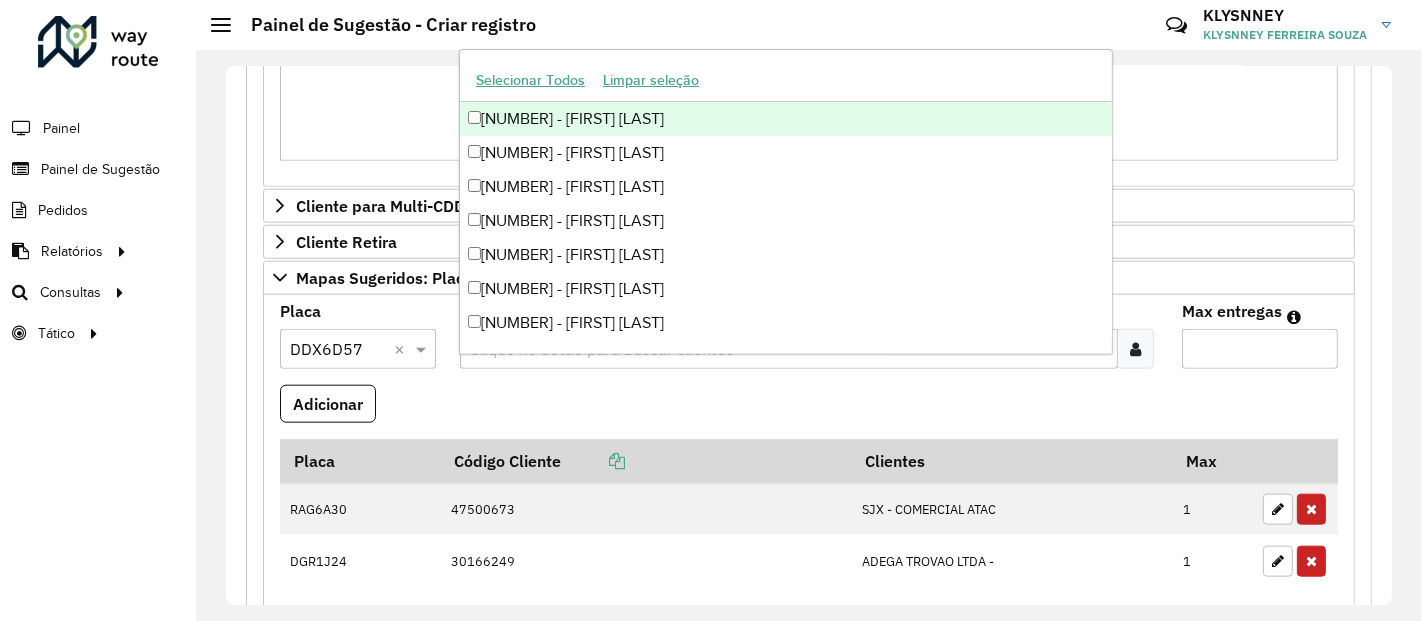 paste on "****" 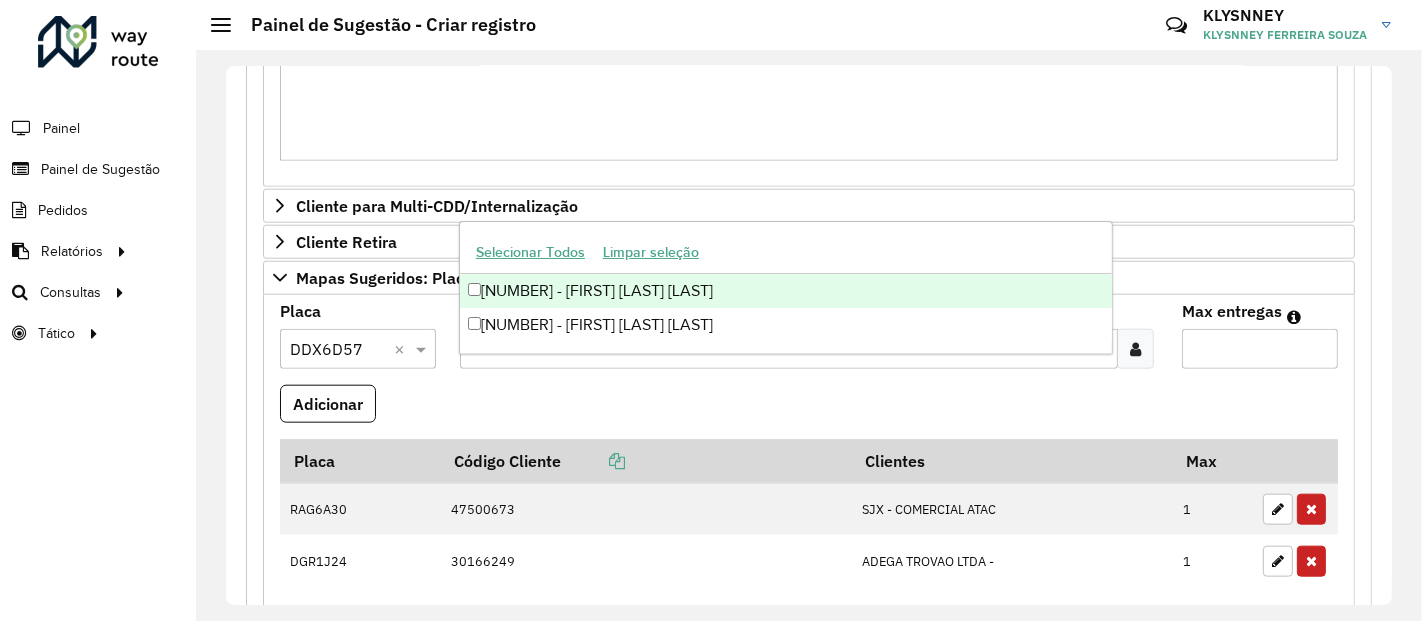 type on "********" 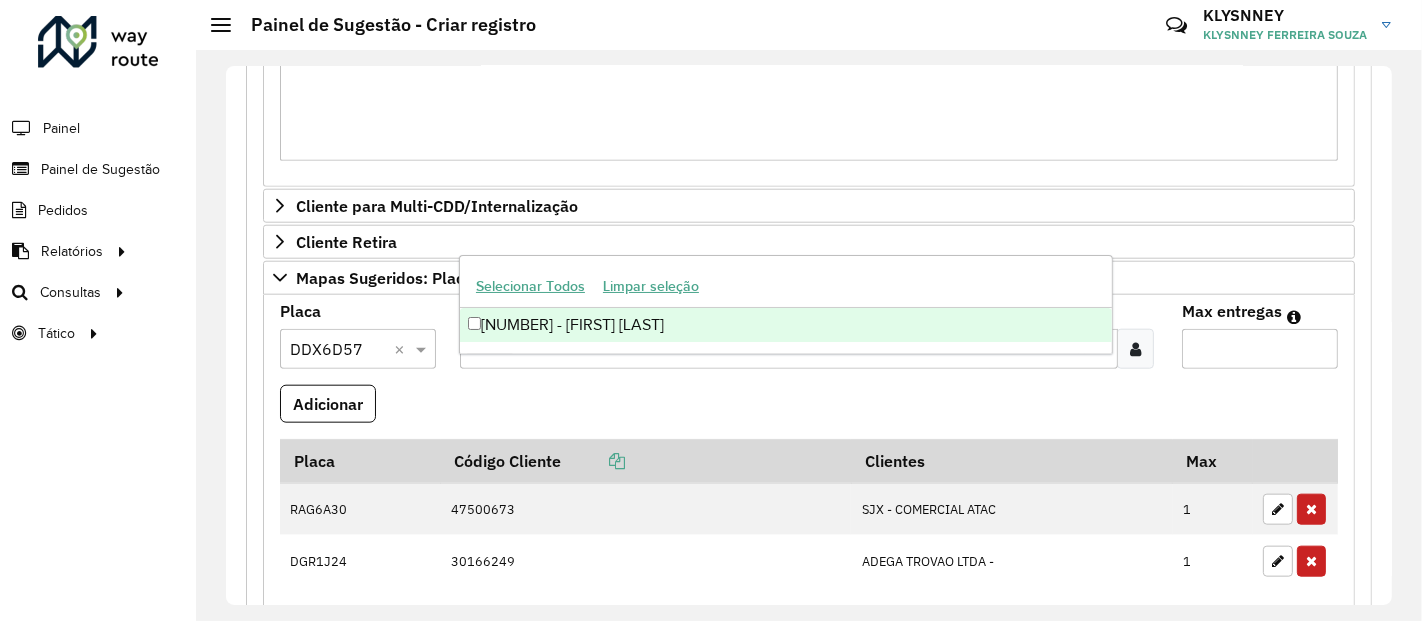click on "[NUMBER] - [FIRST] [LAST]" at bounding box center (786, 325) 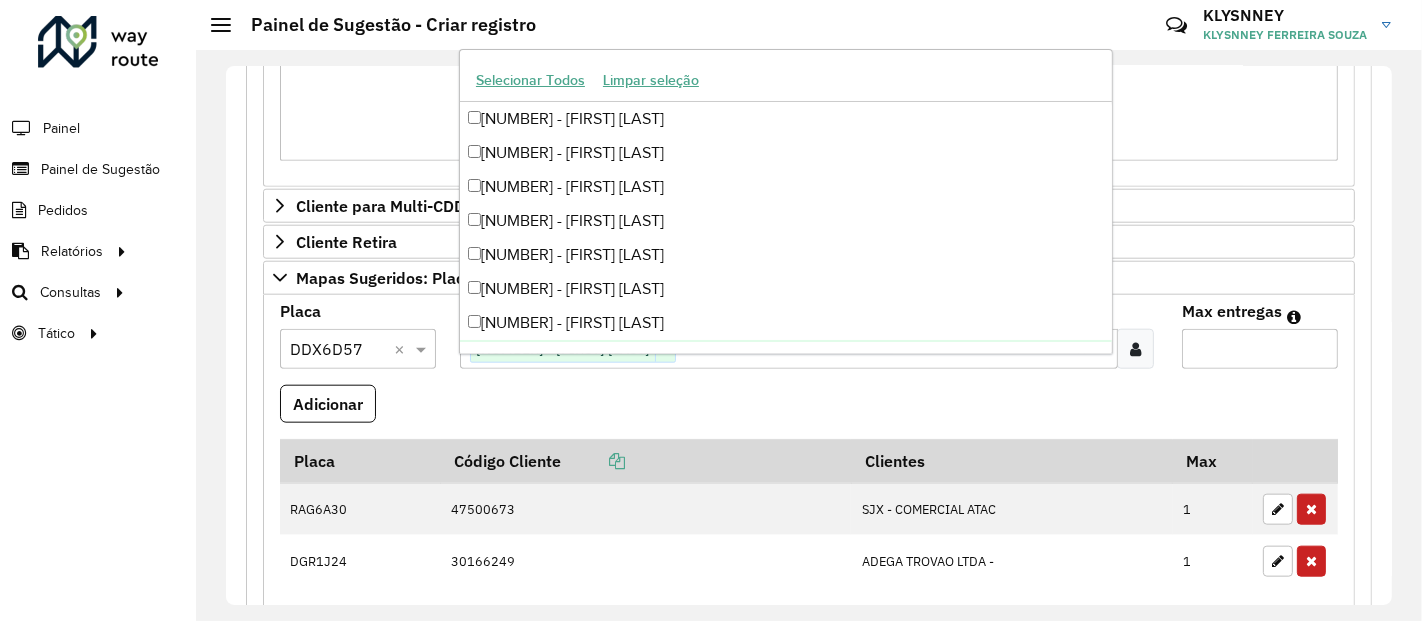 click on "Max entregas" at bounding box center (1260, 349) 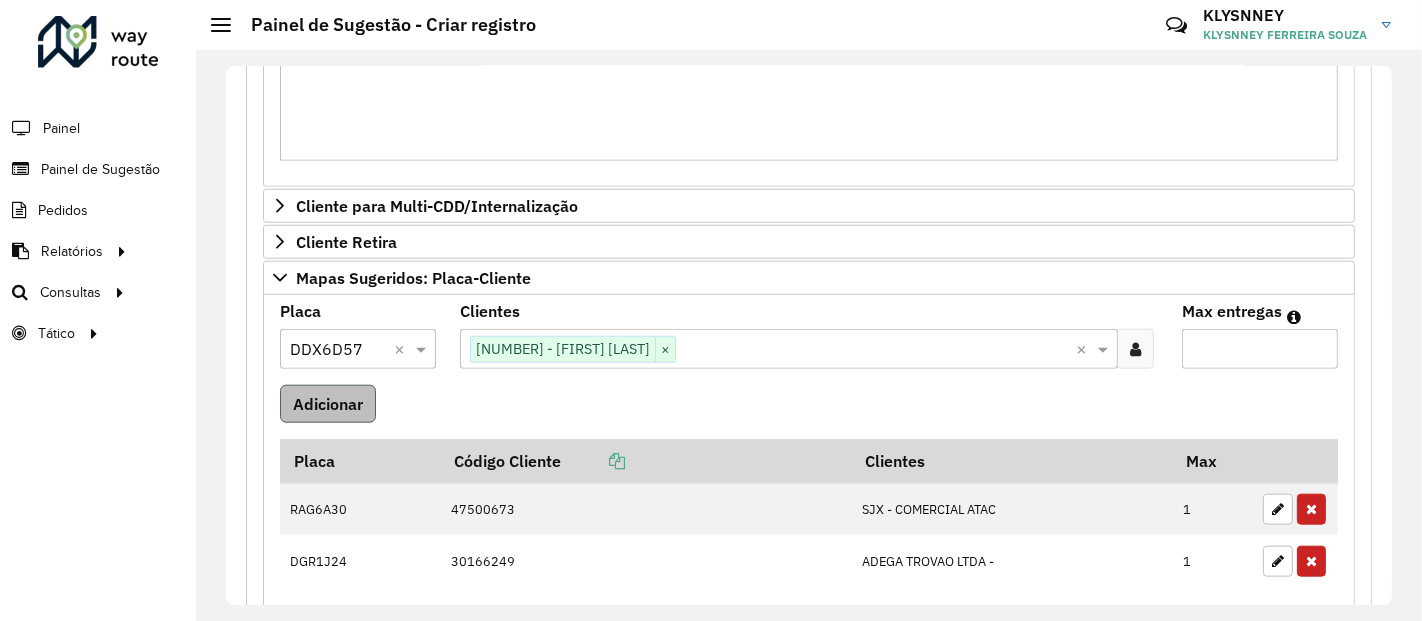 type on "**" 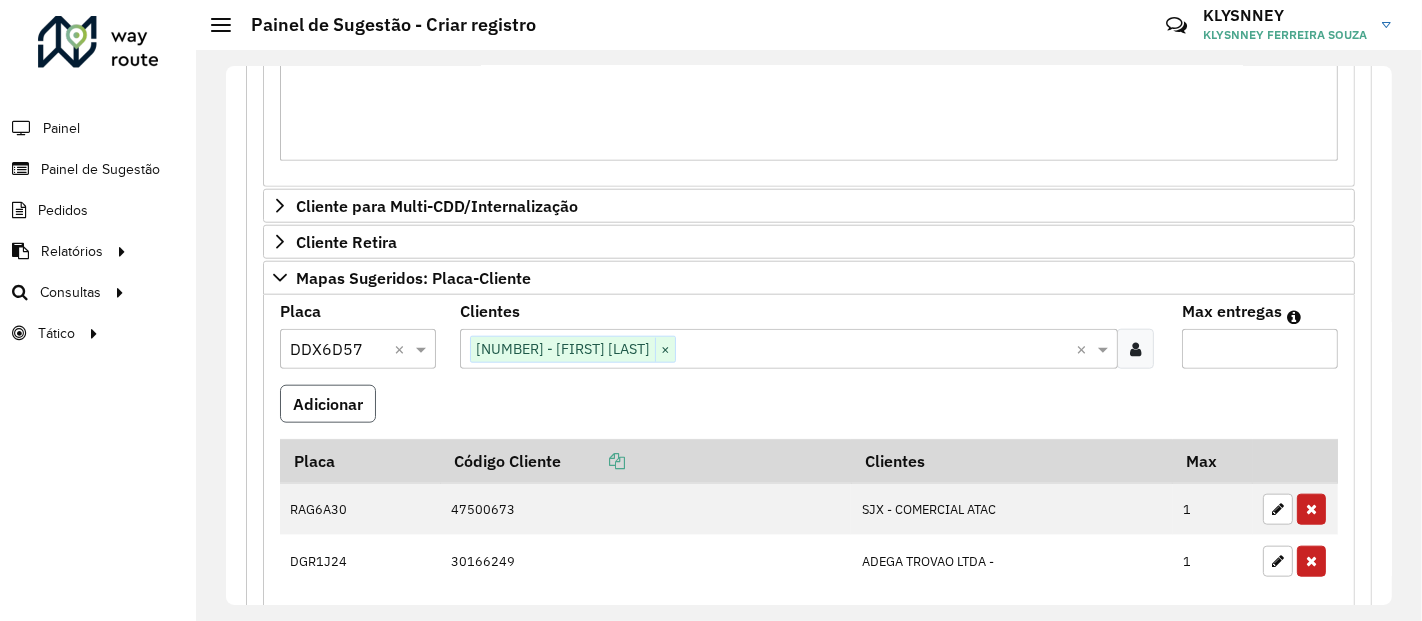 click on "Adicionar" at bounding box center (328, 404) 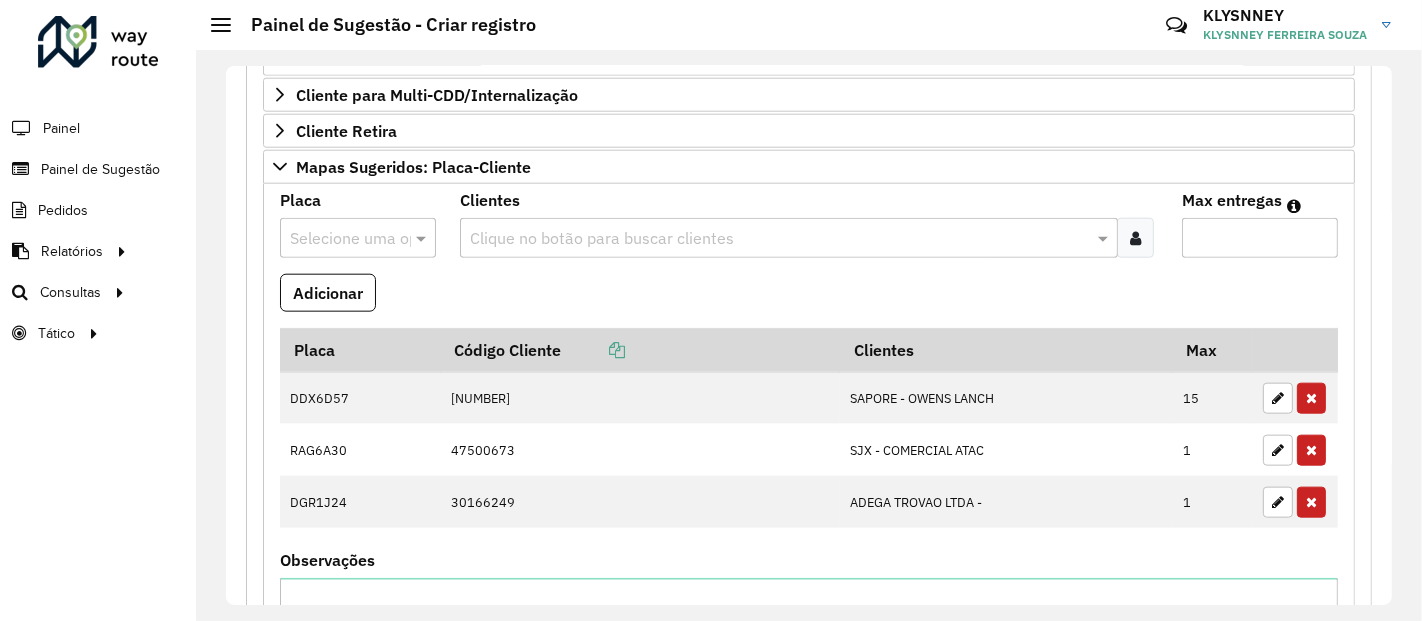scroll, scrollTop: 2000, scrollLeft: 0, axis: vertical 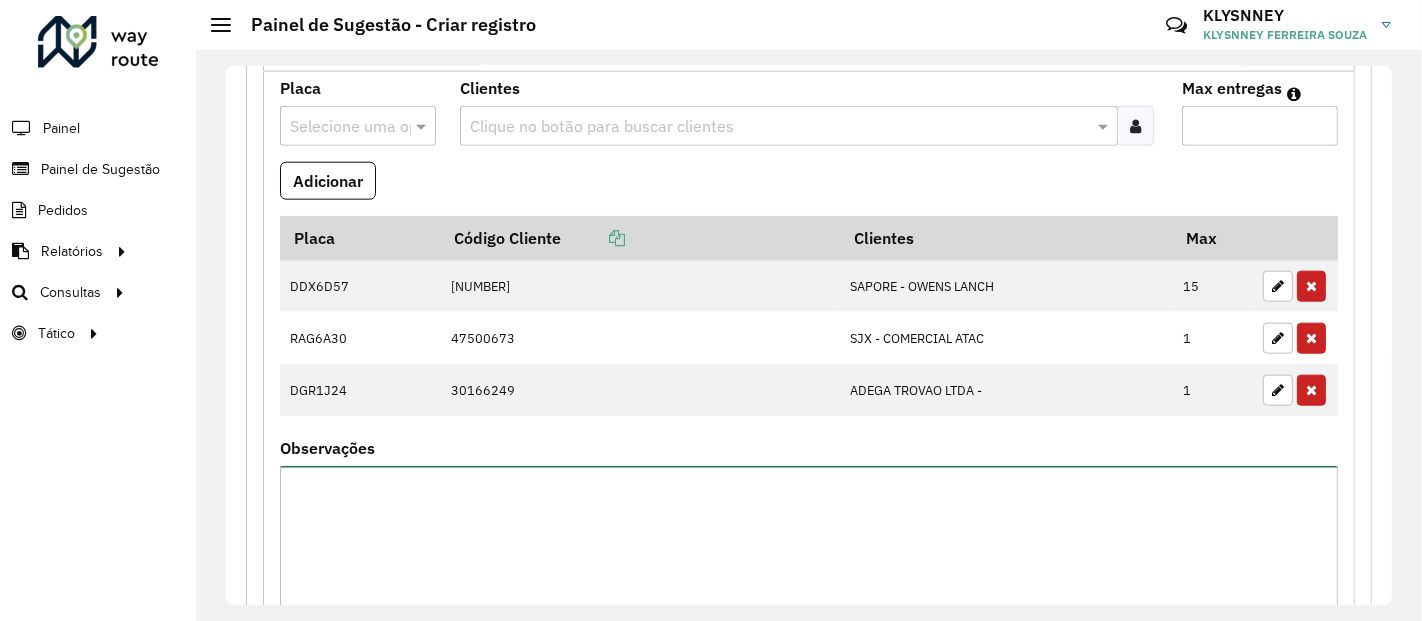 click on "Observações" at bounding box center [809, 550] 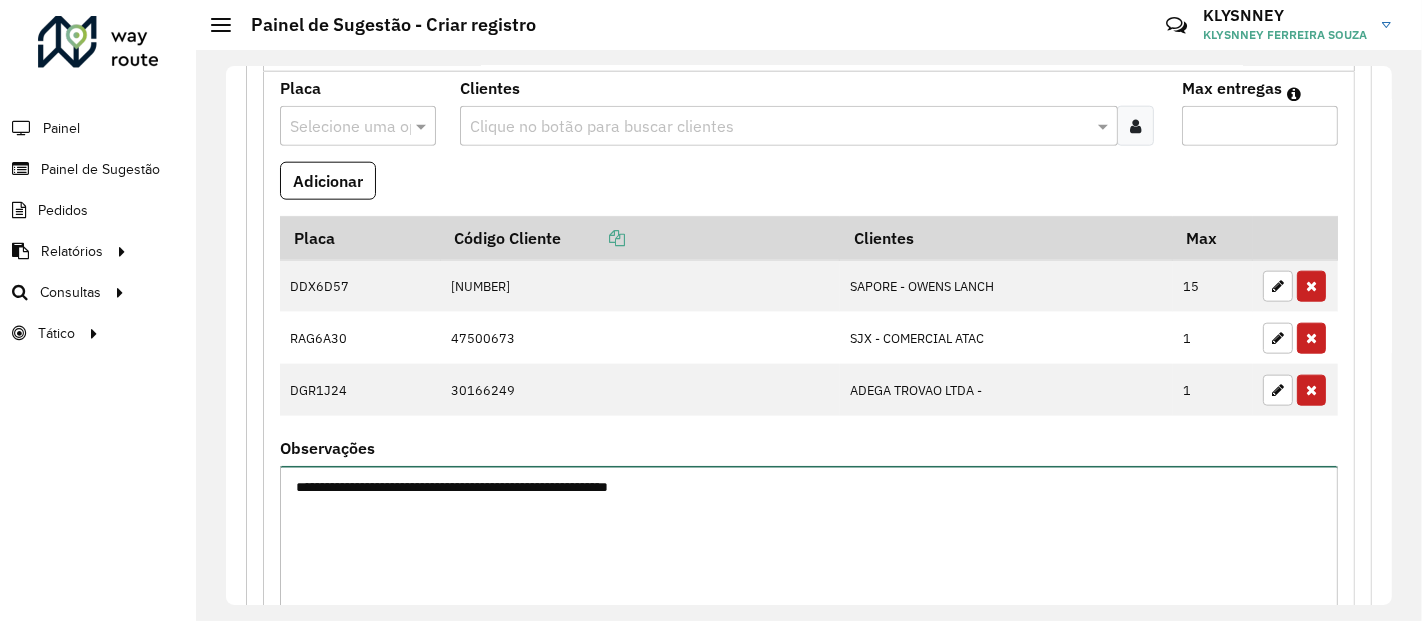 type on "**********" 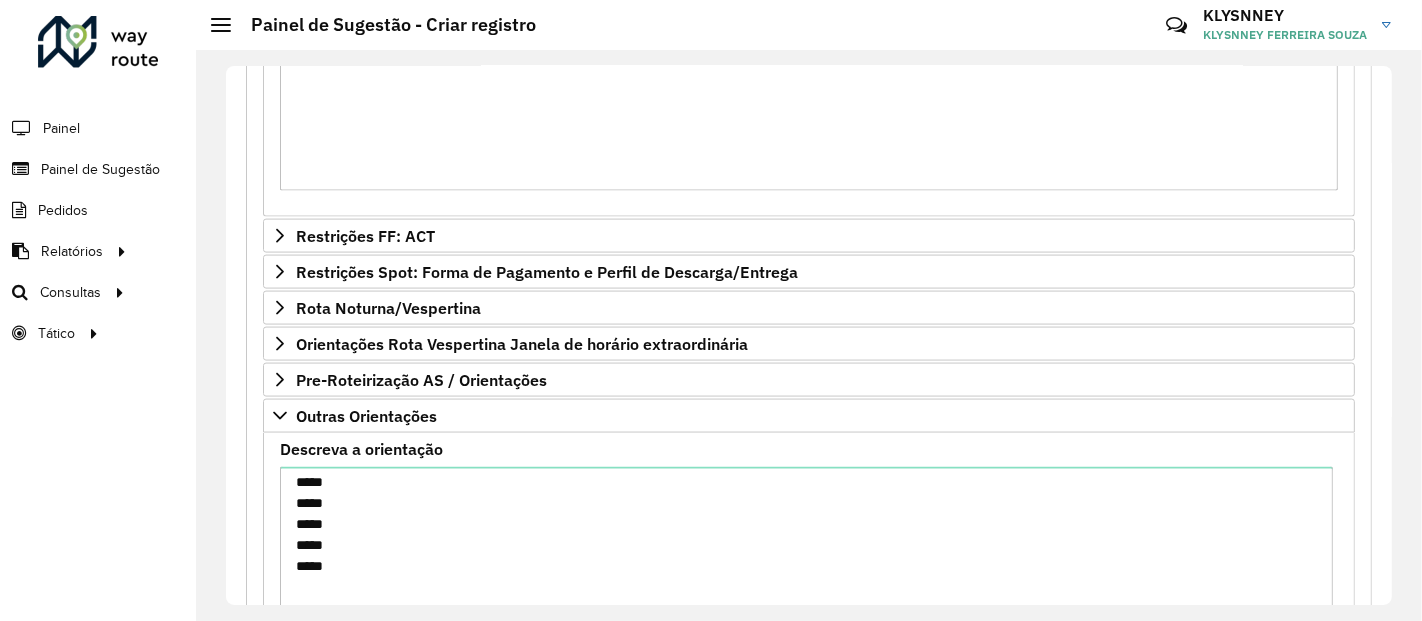 scroll, scrollTop: 273, scrollLeft: 0, axis: vertical 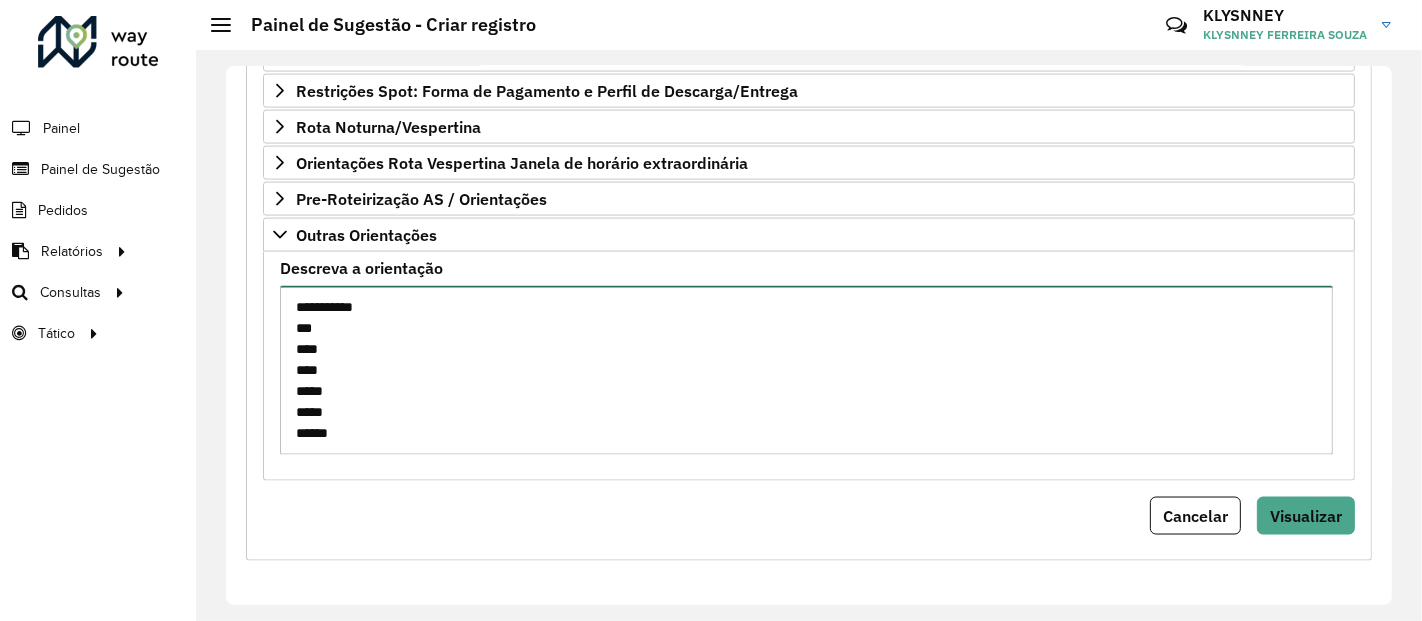 click on "**********" at bounding box center [806, 370] 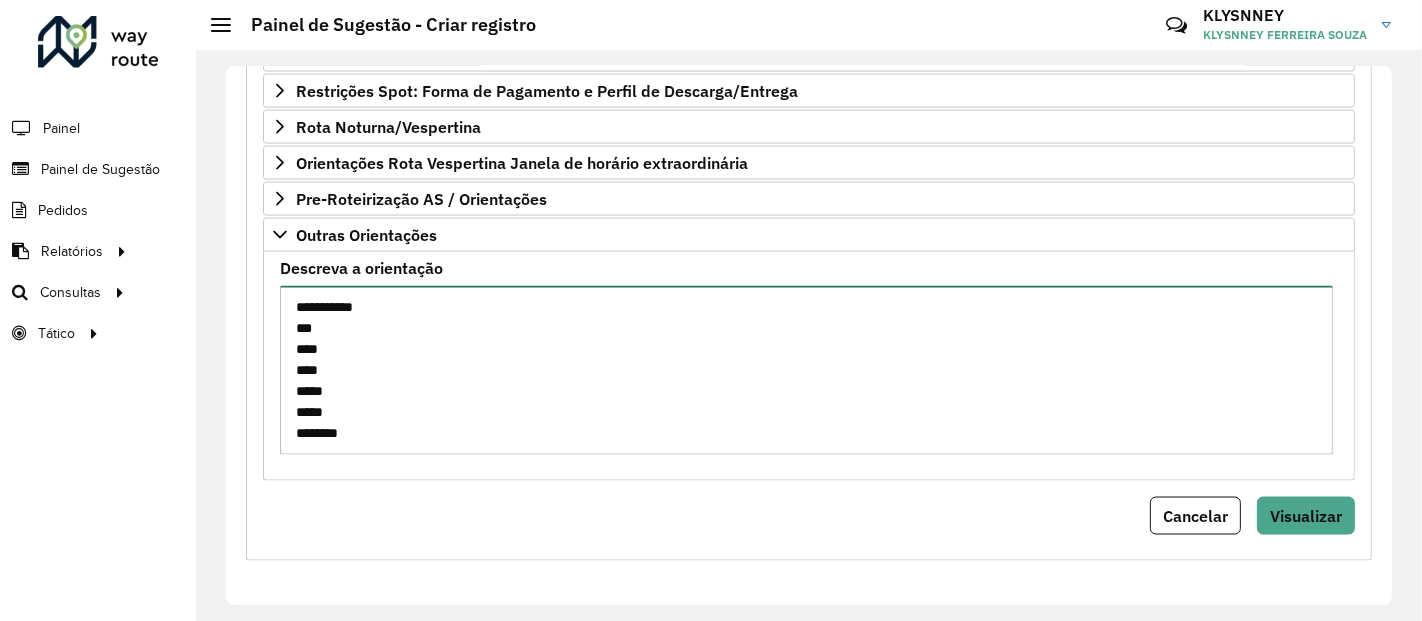 scroll, scrollTop: 302, scrollLeft: 0, axis: vertical 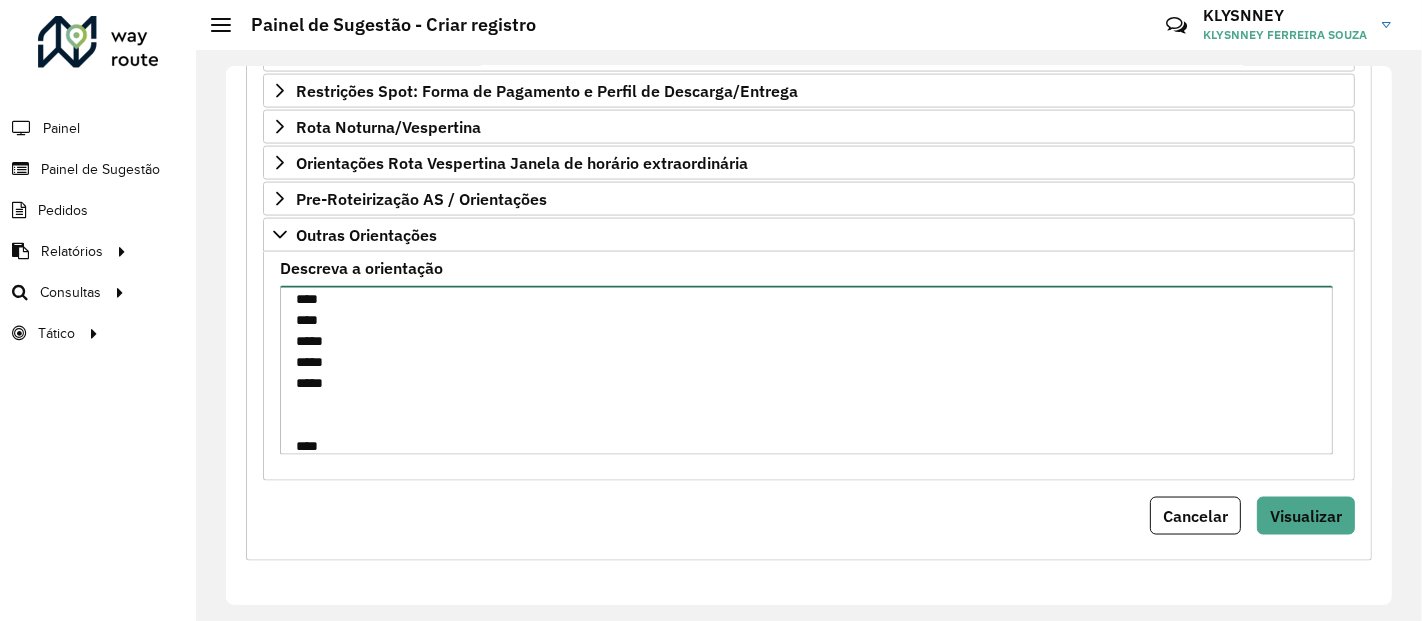 paste on "******" 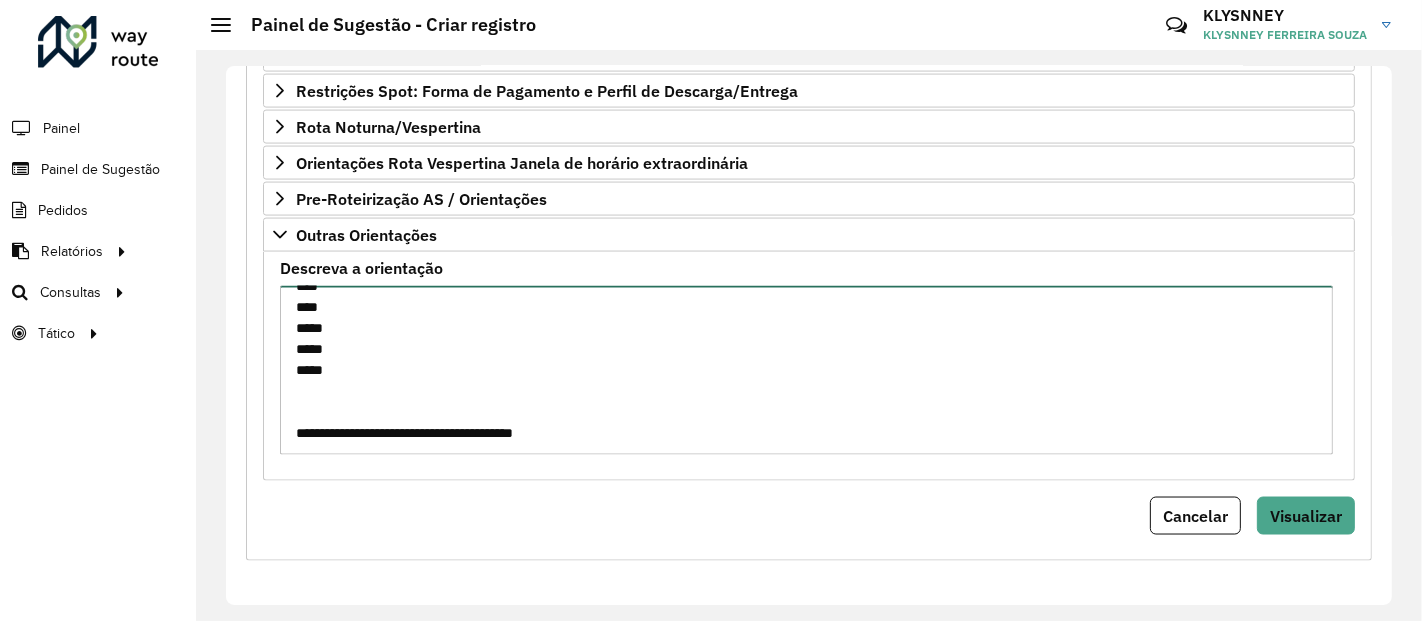 scroll, scrollTop: 314, scrollLeft: 0, axis: vertical 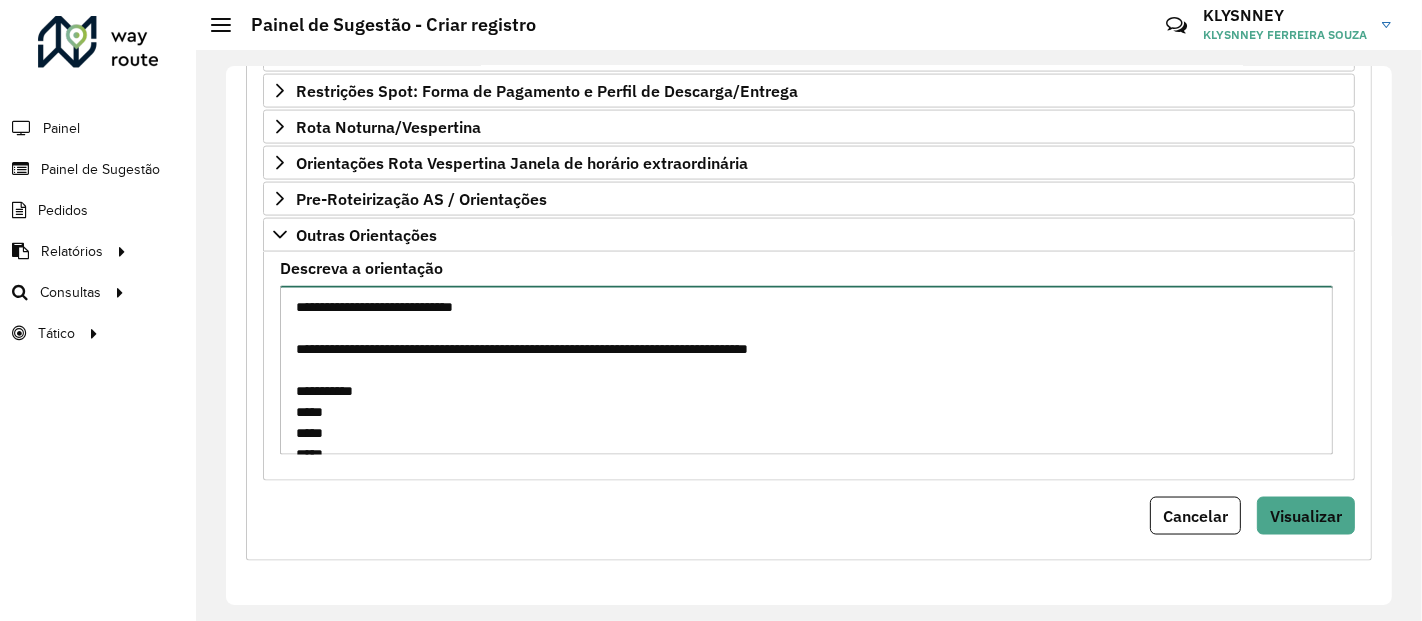 click on "**********" at bounding box center (806, 370) 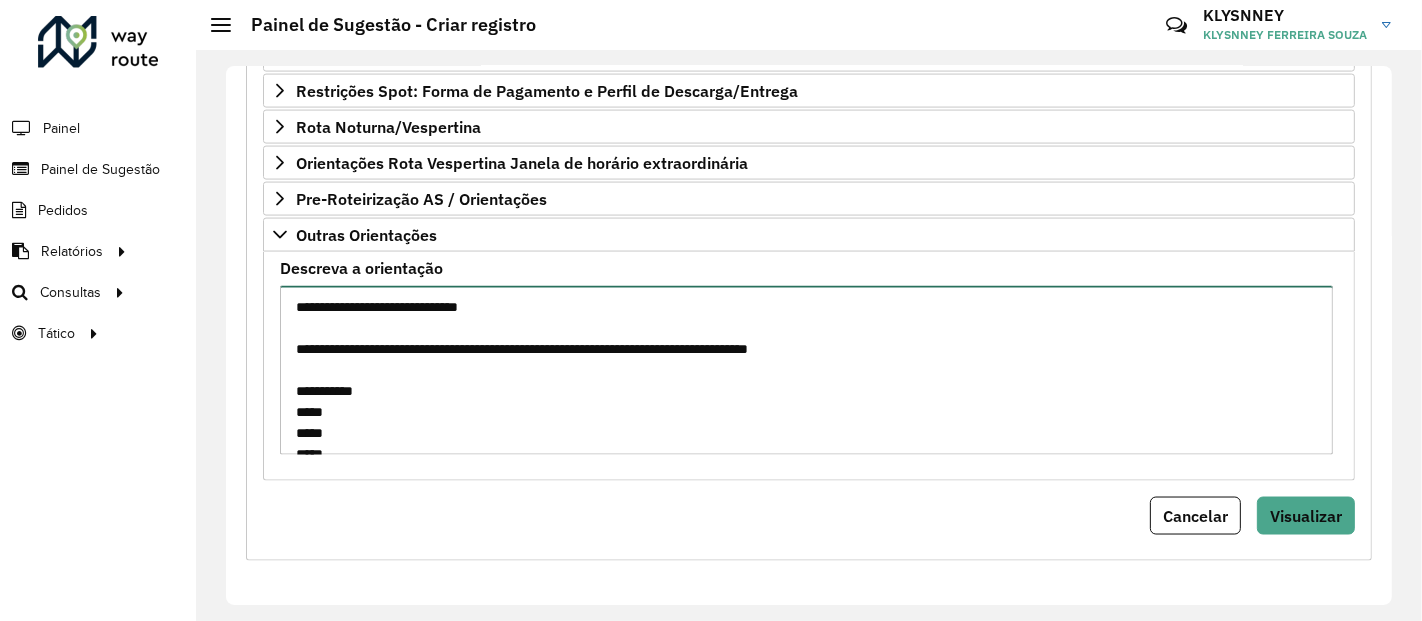 paste on "*****" 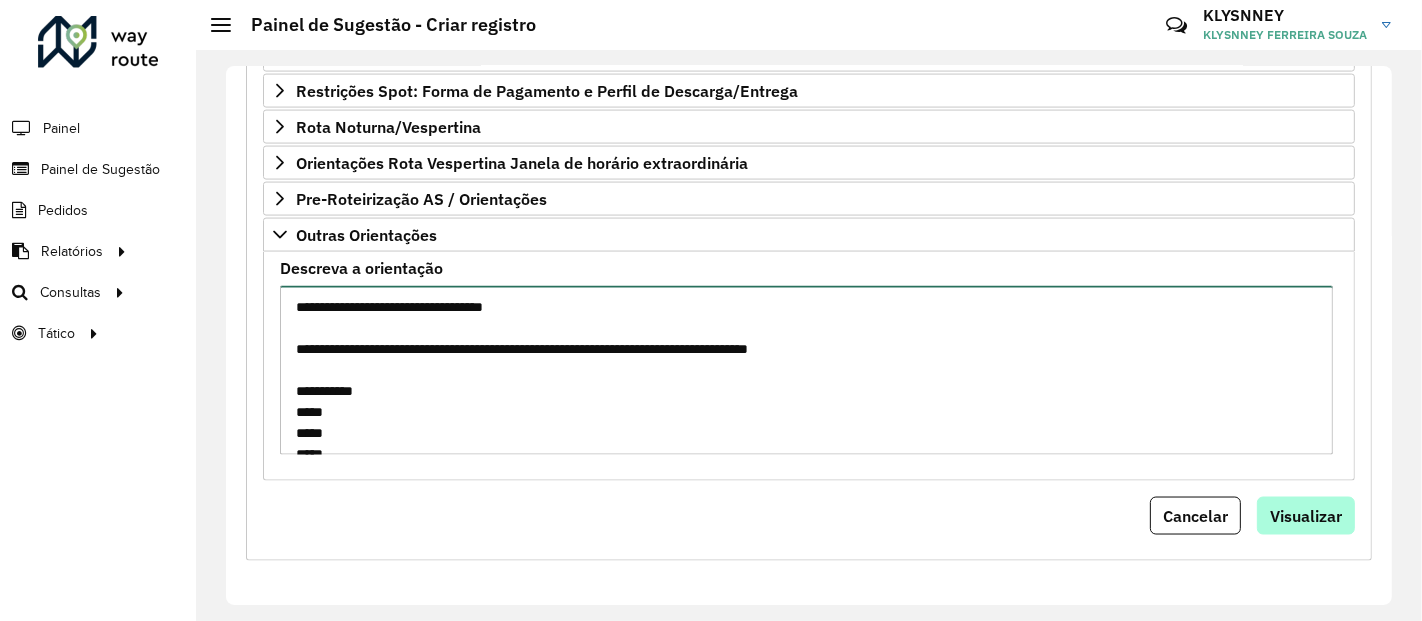 type on "**********" 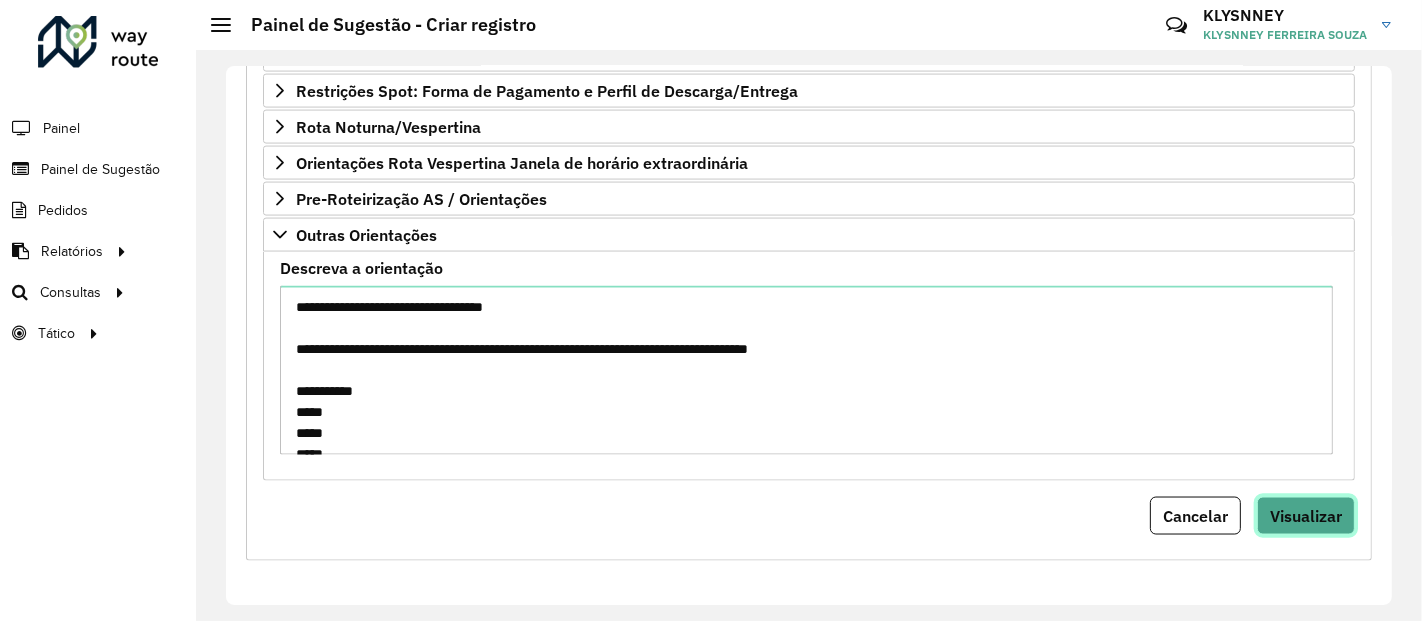 click on "Visualizar" at bounding box center (1306, 516) 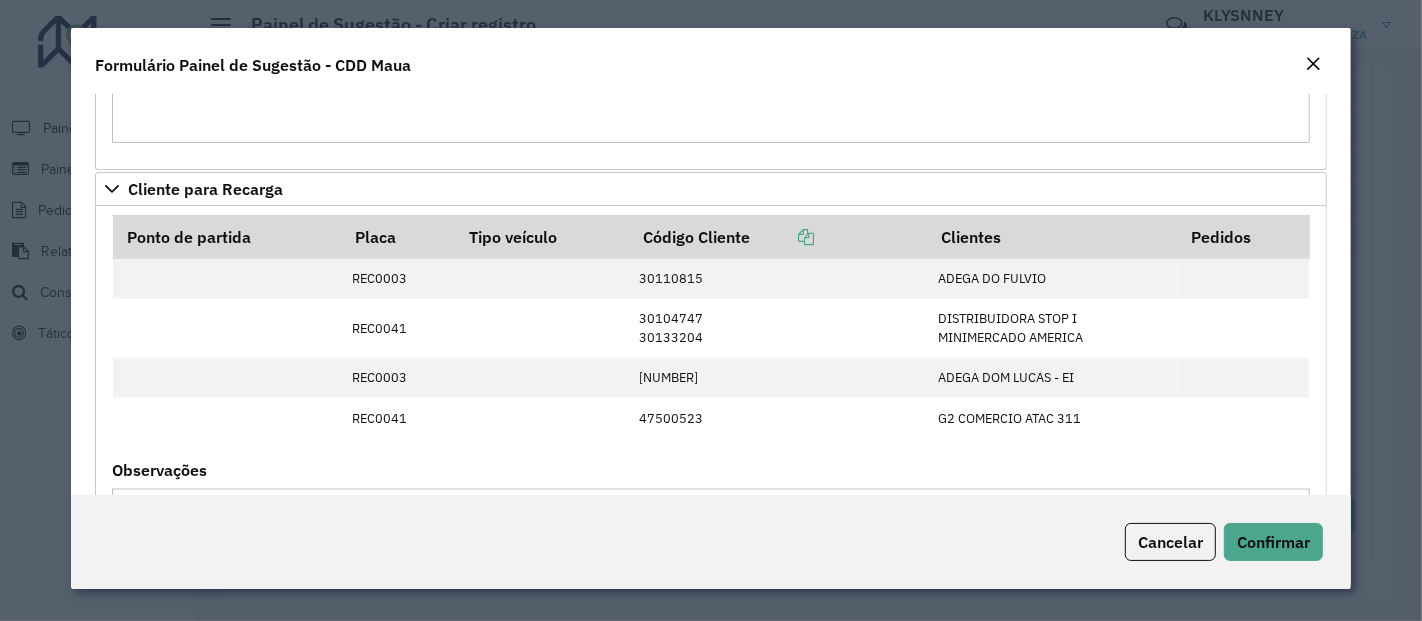 scroll, scrollTop: 1111, scrollLeft: 0, axis: vertical 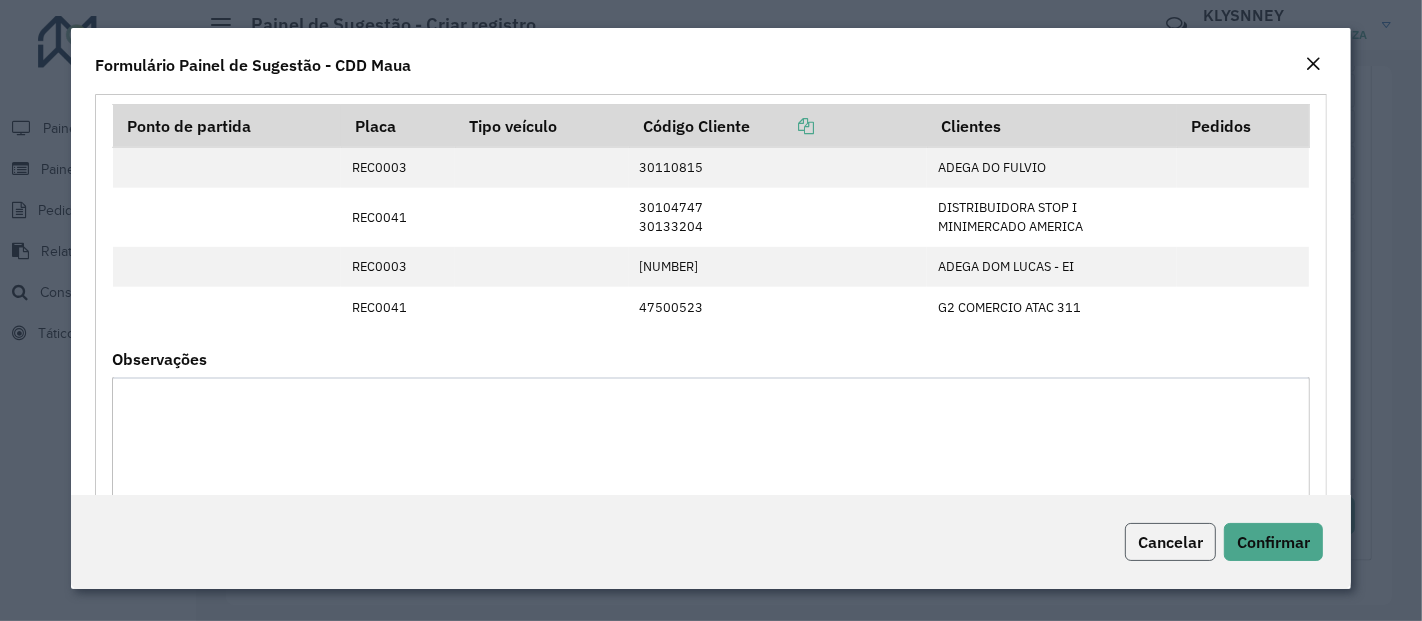 click on "Cancelar" 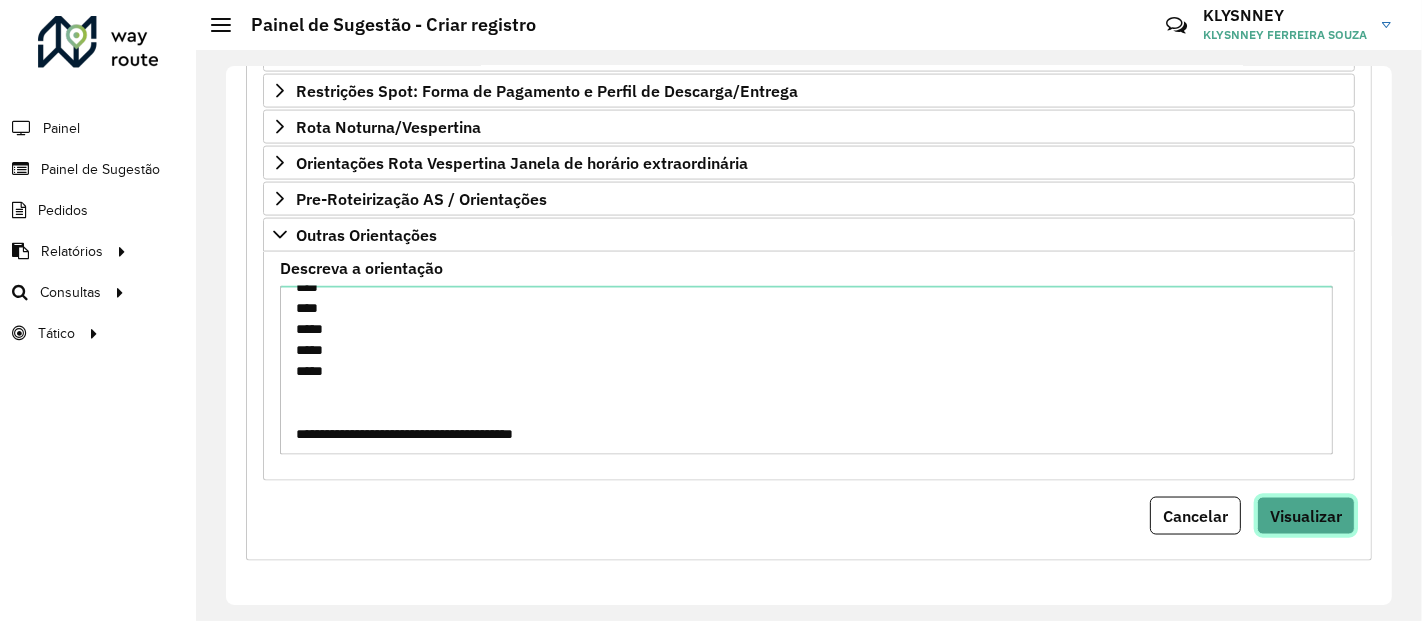 scroll, scrollTop: 0, scrollLeft: 0, axis: both 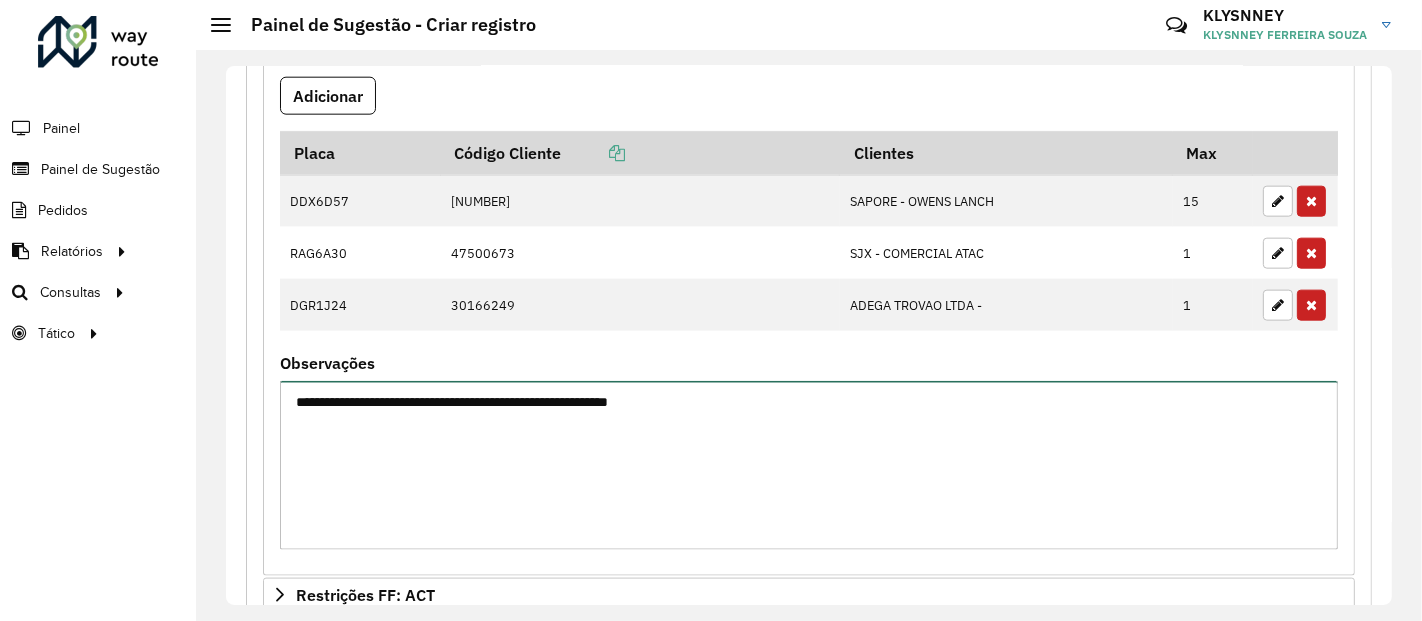 click on "**********" at bounding box center [809, 465] 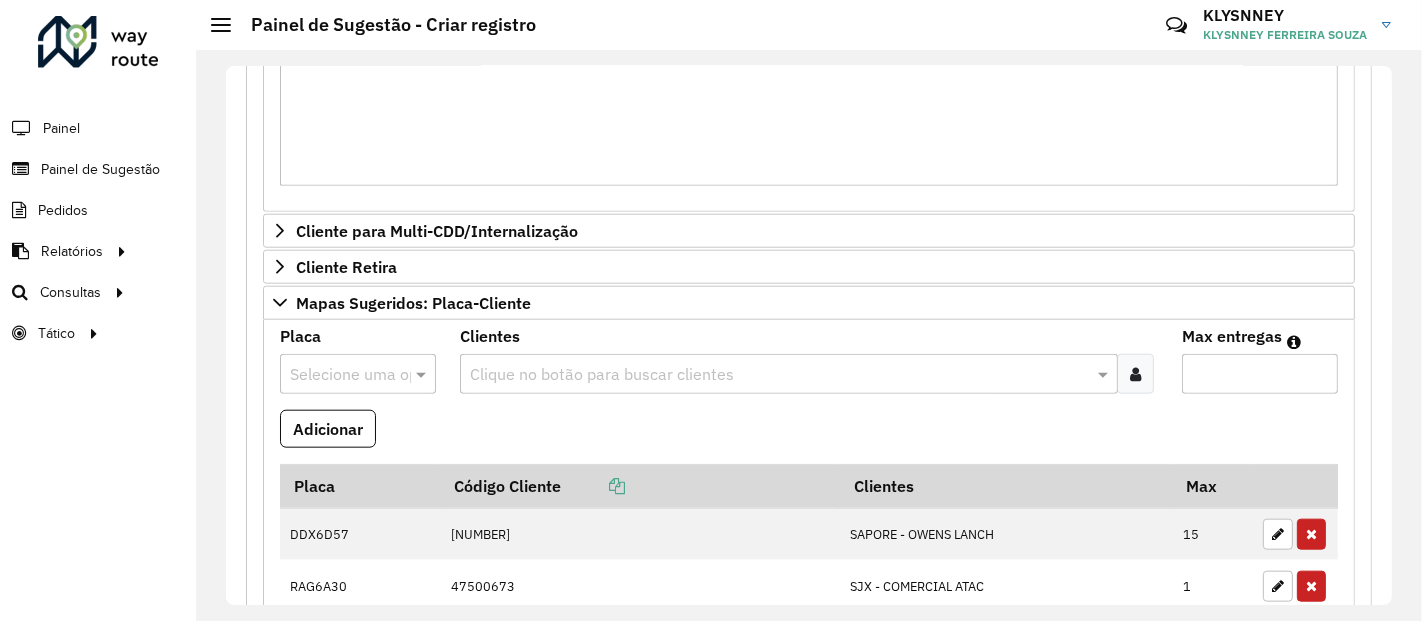 scroll, scrollTop: 1419, scrollLeft: 0, axis: vertical 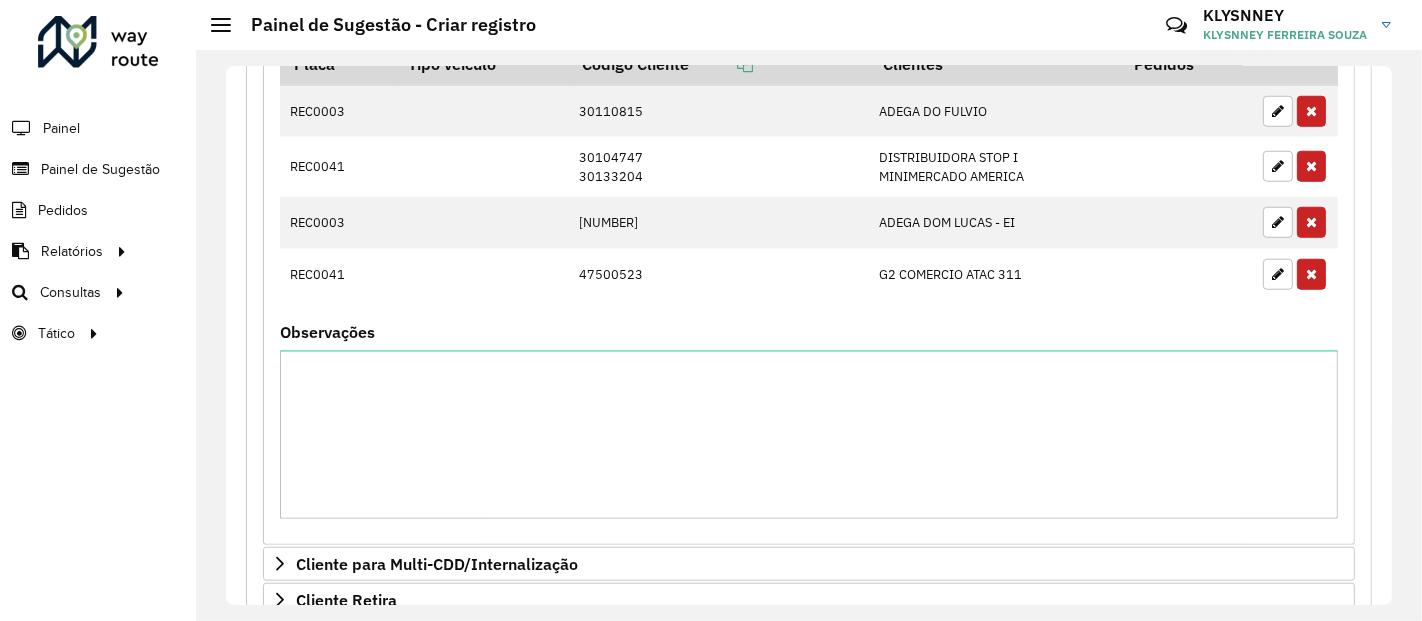 type on "**********" 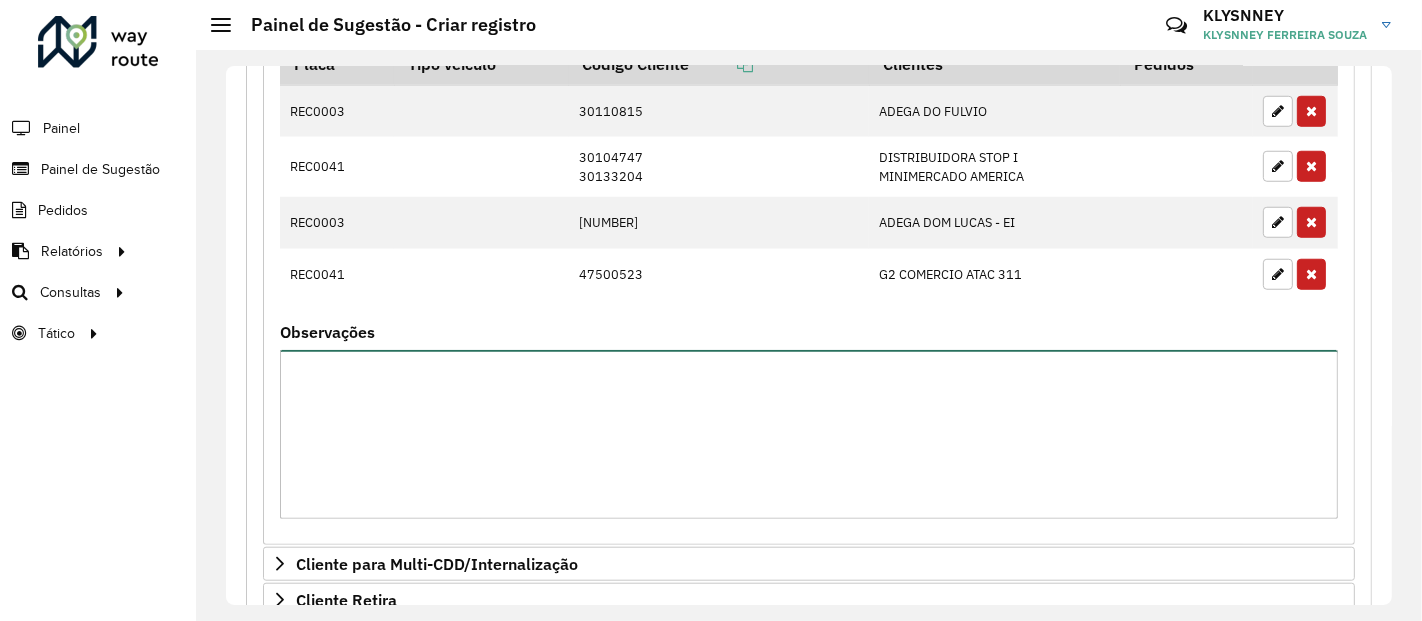 click on "Observações" at bounding box center [809, 434] 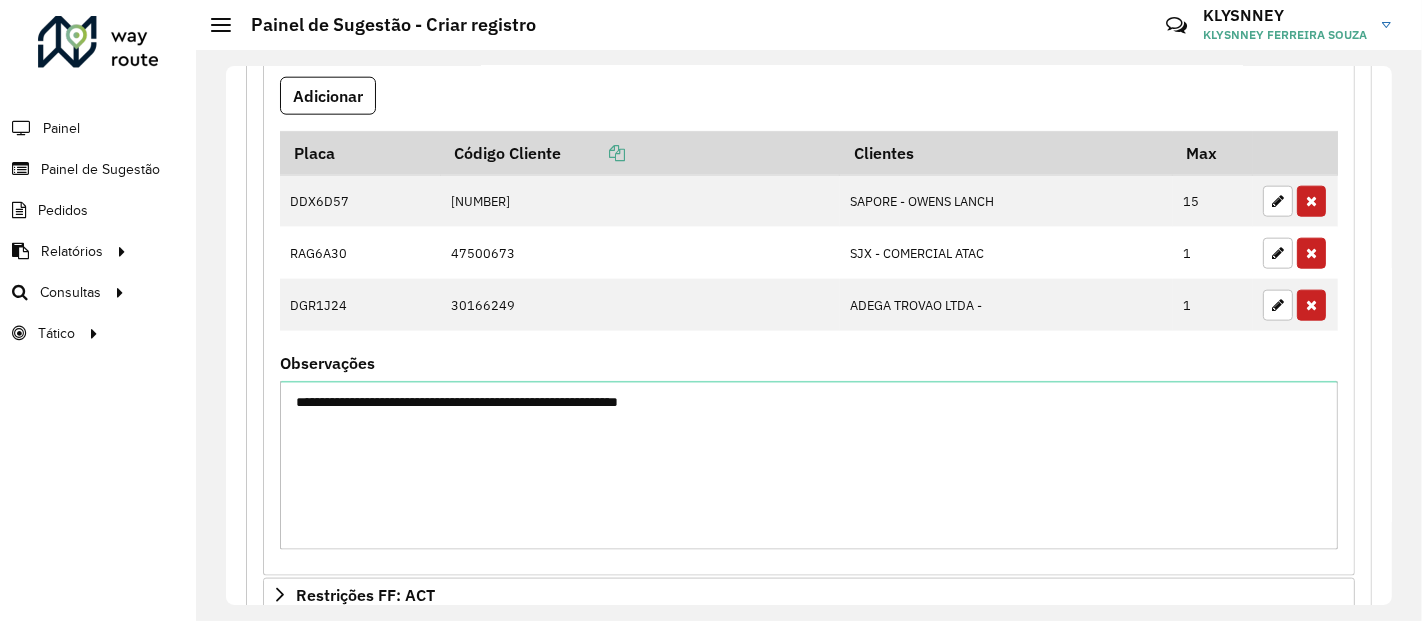 scroll, scrollTop: 2641, scrollLeft: 0, axis: vertical 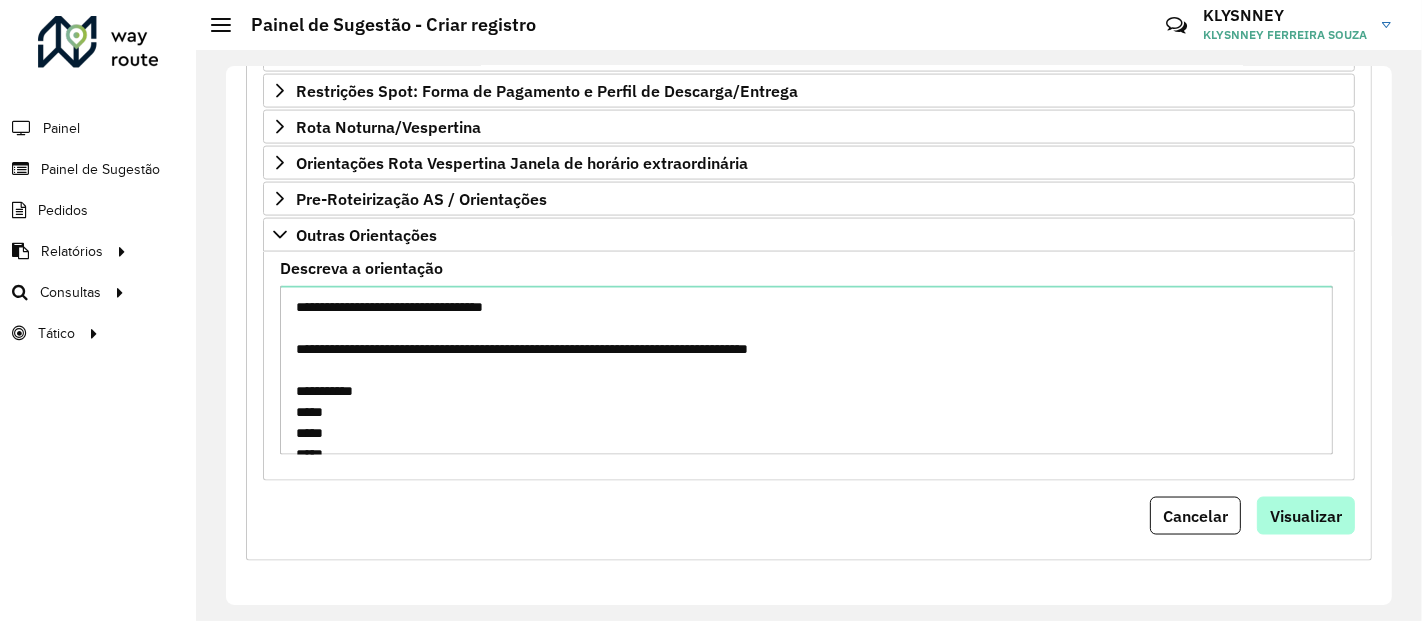 type on "**********" 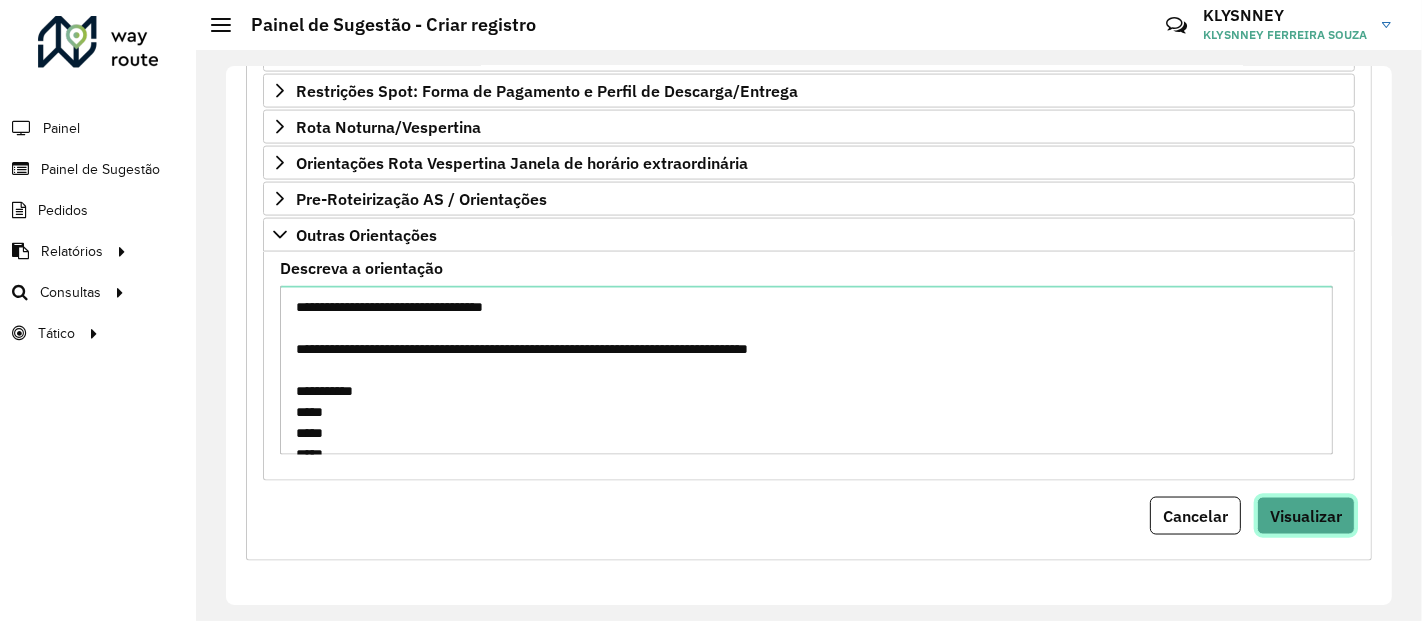 click on "Visualizar" at bounding box center [1306, 516] 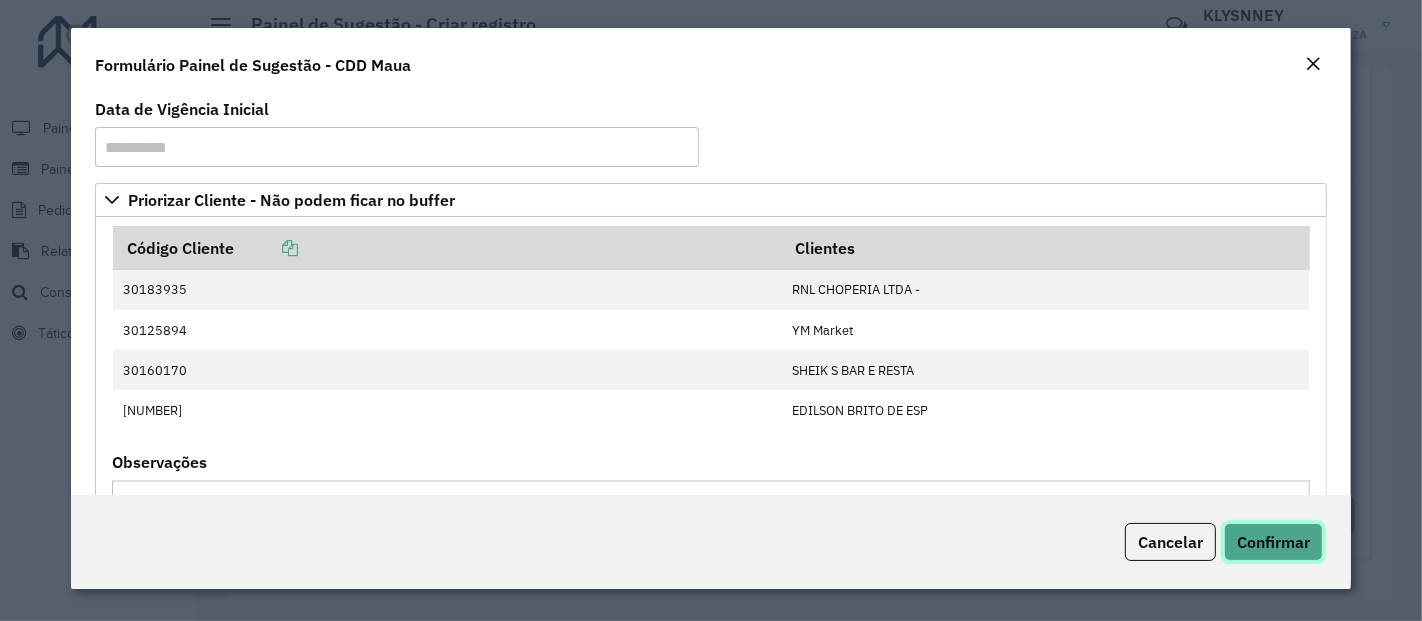 click on "Confirmar" 